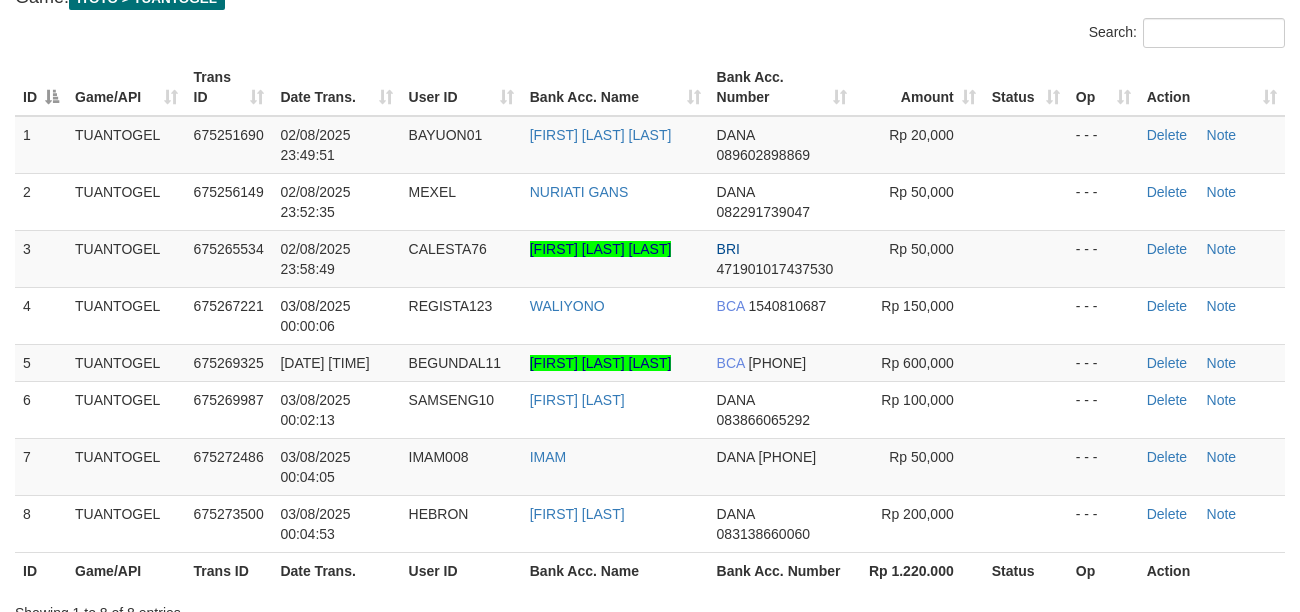 scroll, scrollTop: 133, scrollLeft: 0, axis: vertical 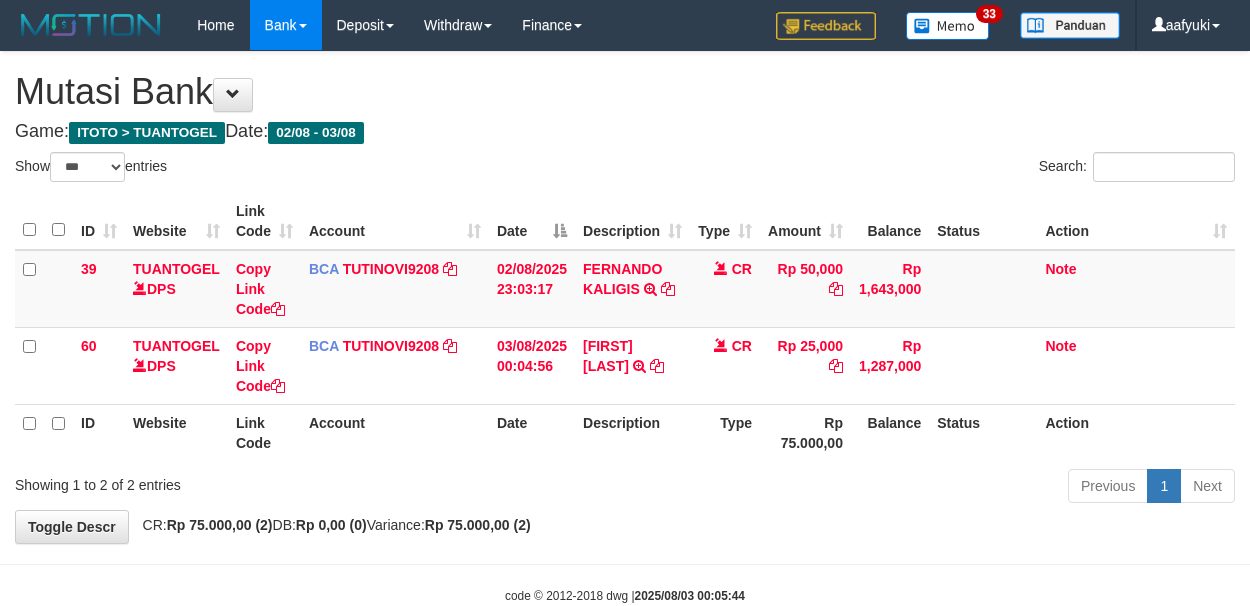 select on "***" 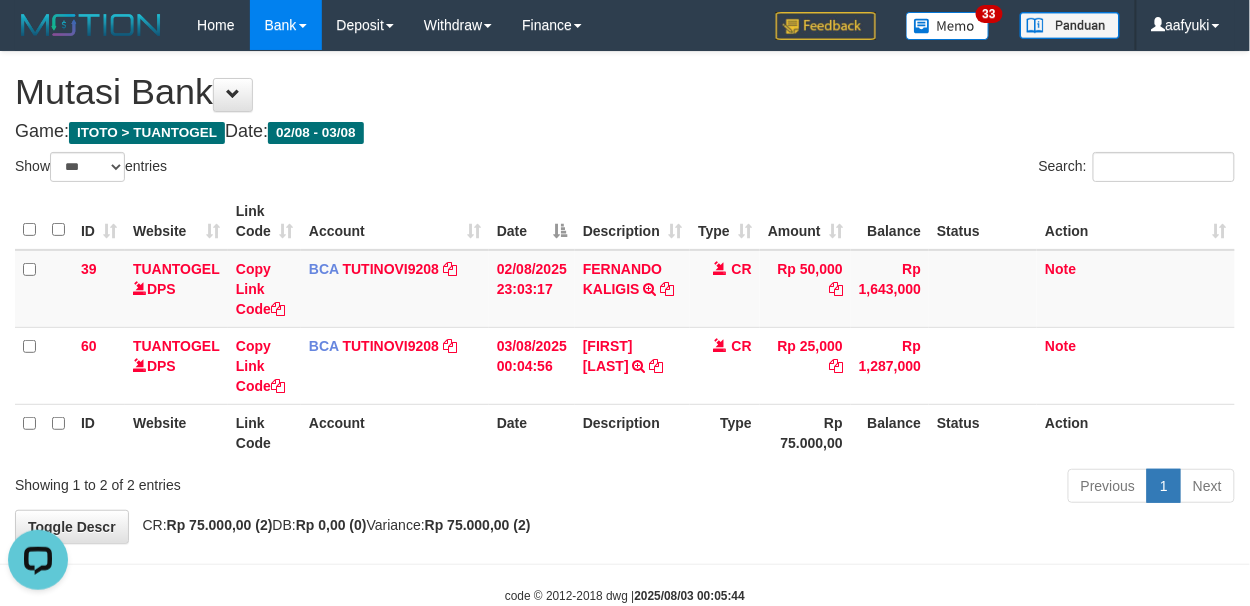 scroll, scrollTop: 0, scrollLeft: 0, axis: both 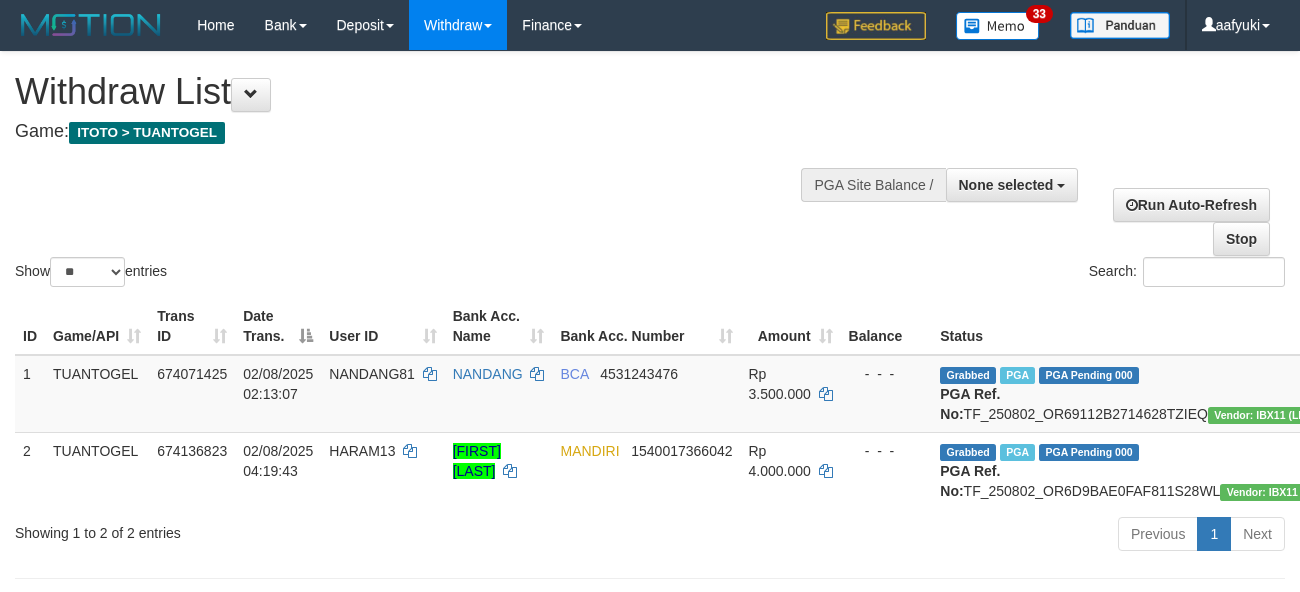 select 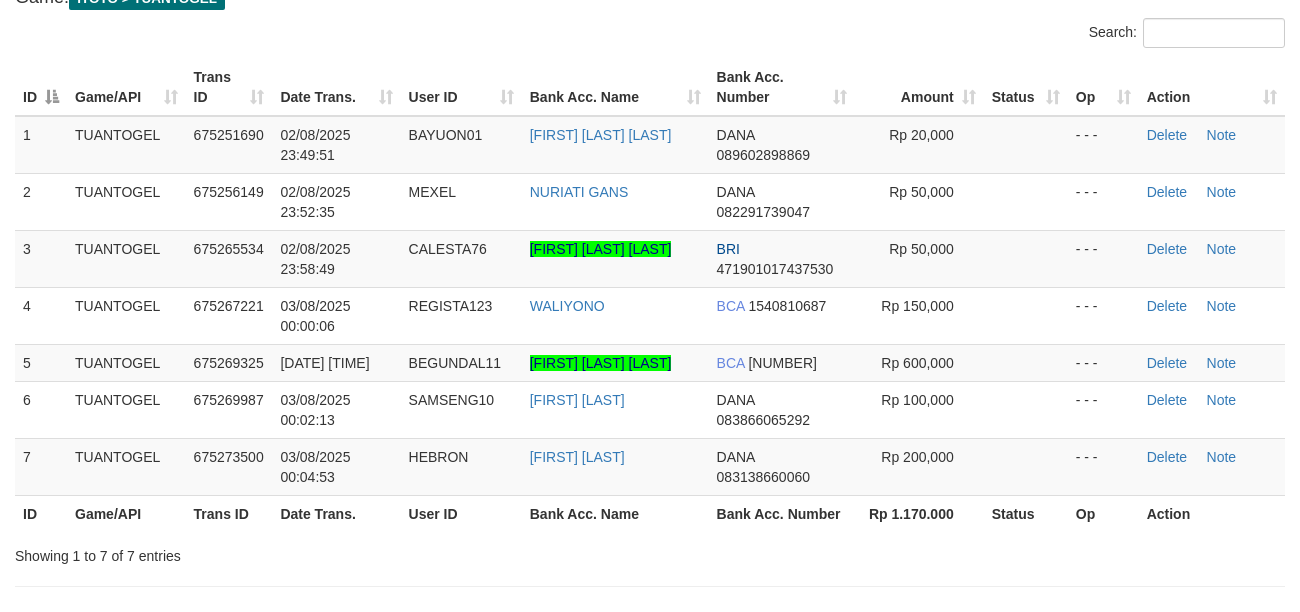 scroll, scrollTop: 133, scrollLeft: 0, axis: vertical 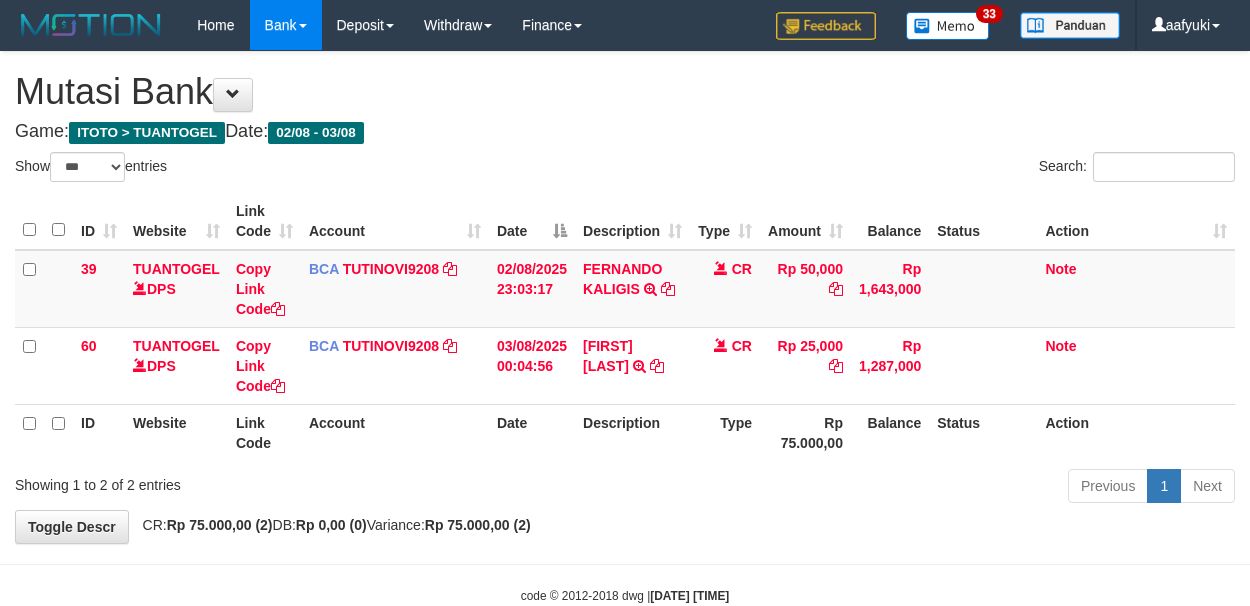 select on "***" 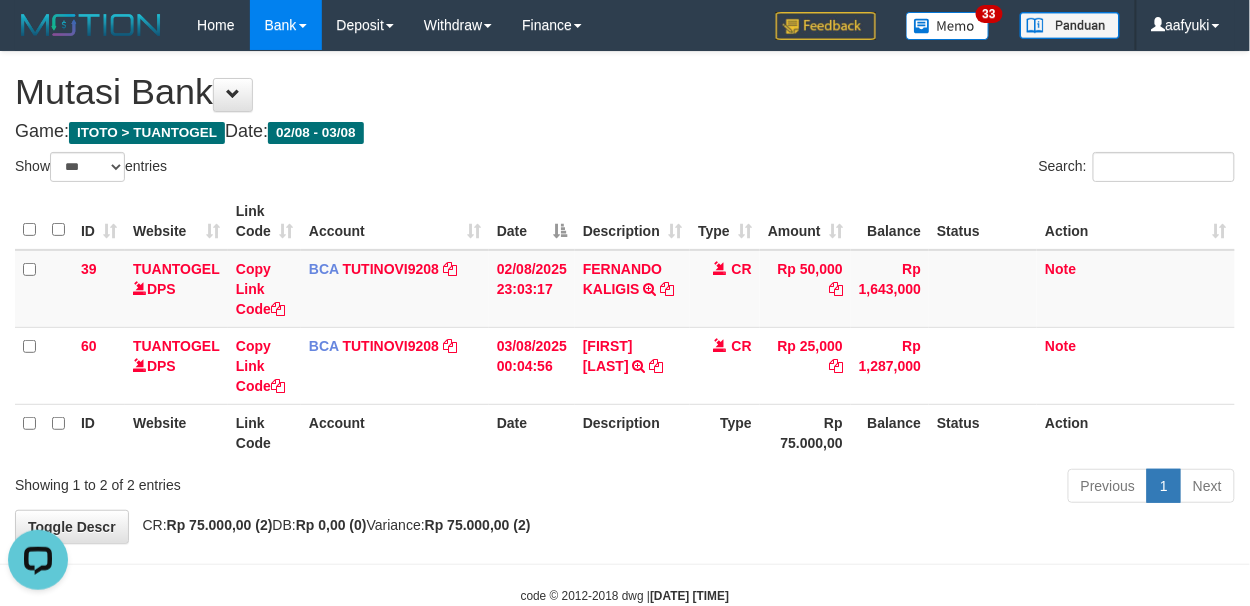 scroll, scrollTop: 0, scrollLeft: 0, axis: both 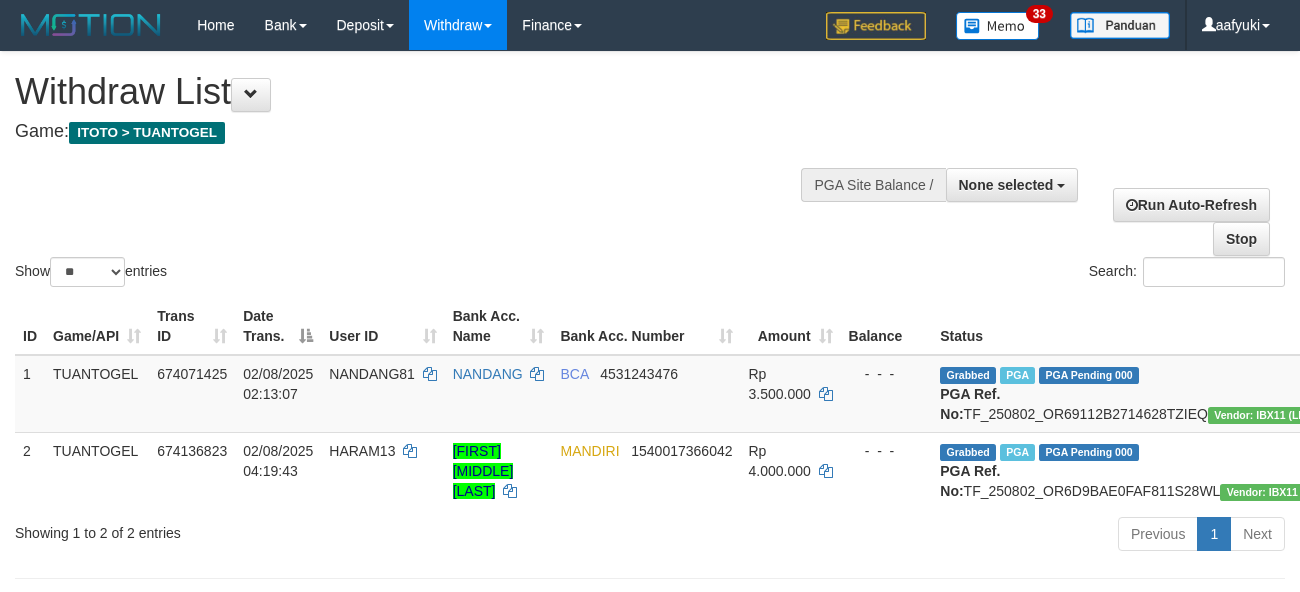 select 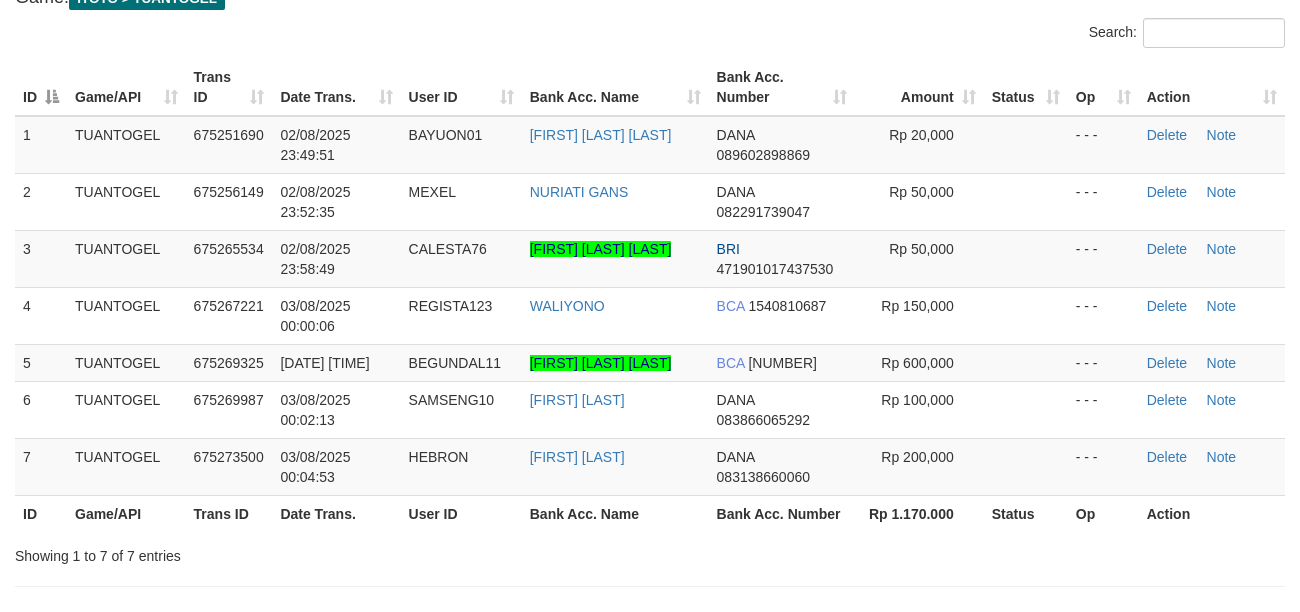 scroll, scrollTop: 133, scrollLeft: 0, axis: vertical 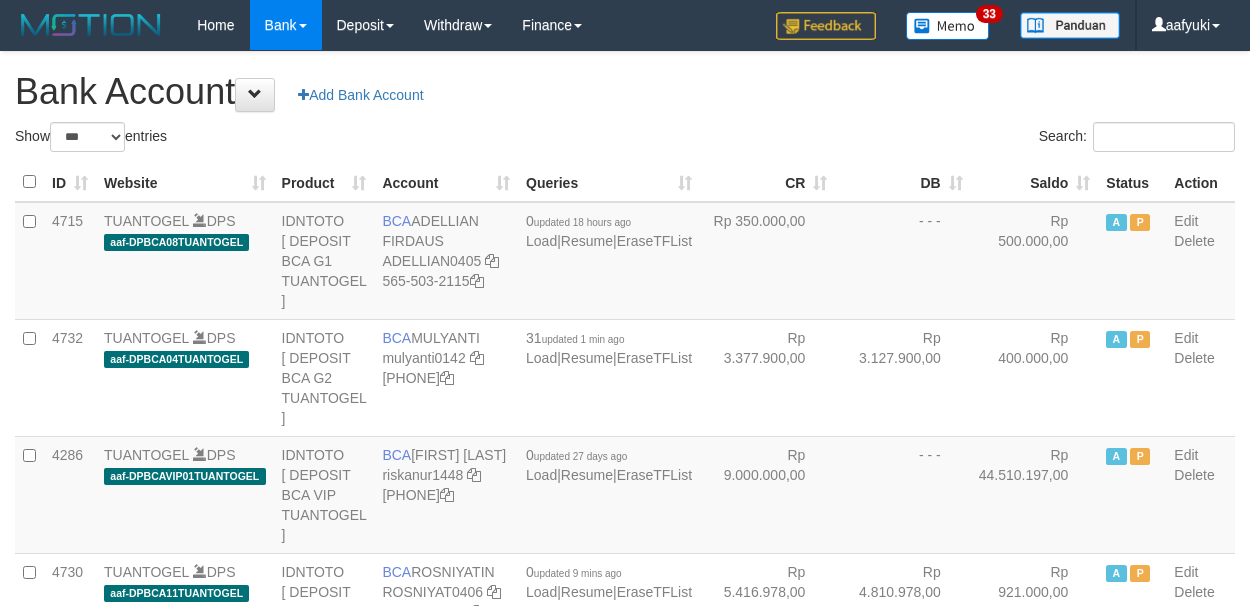 select on "***" 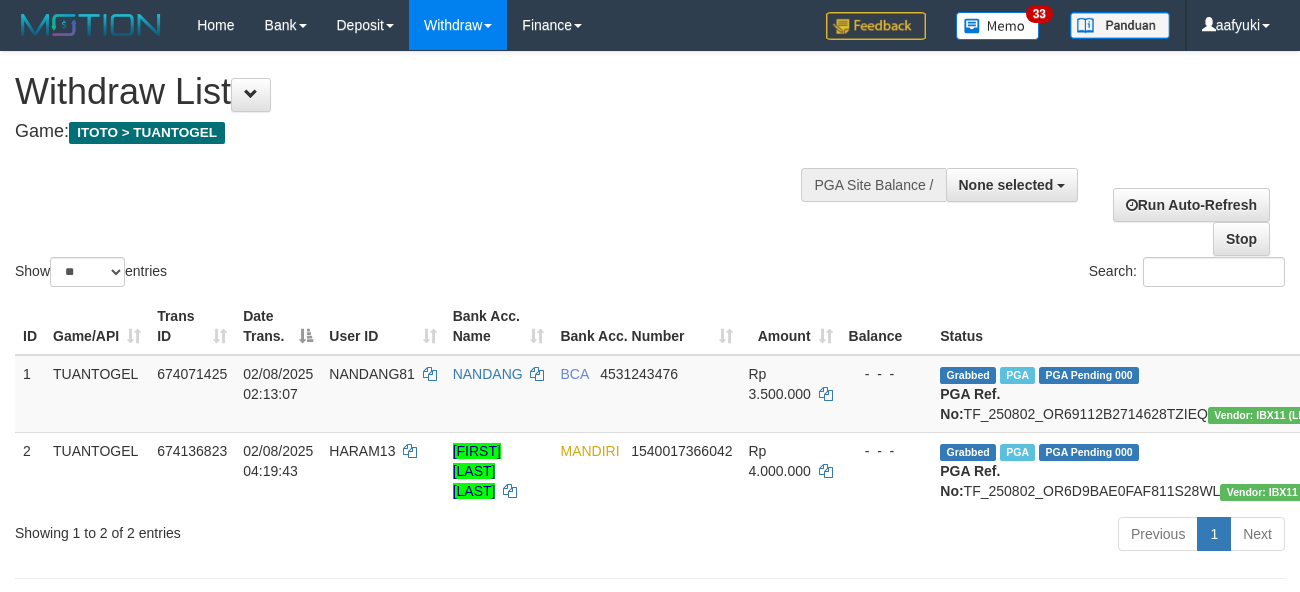 select 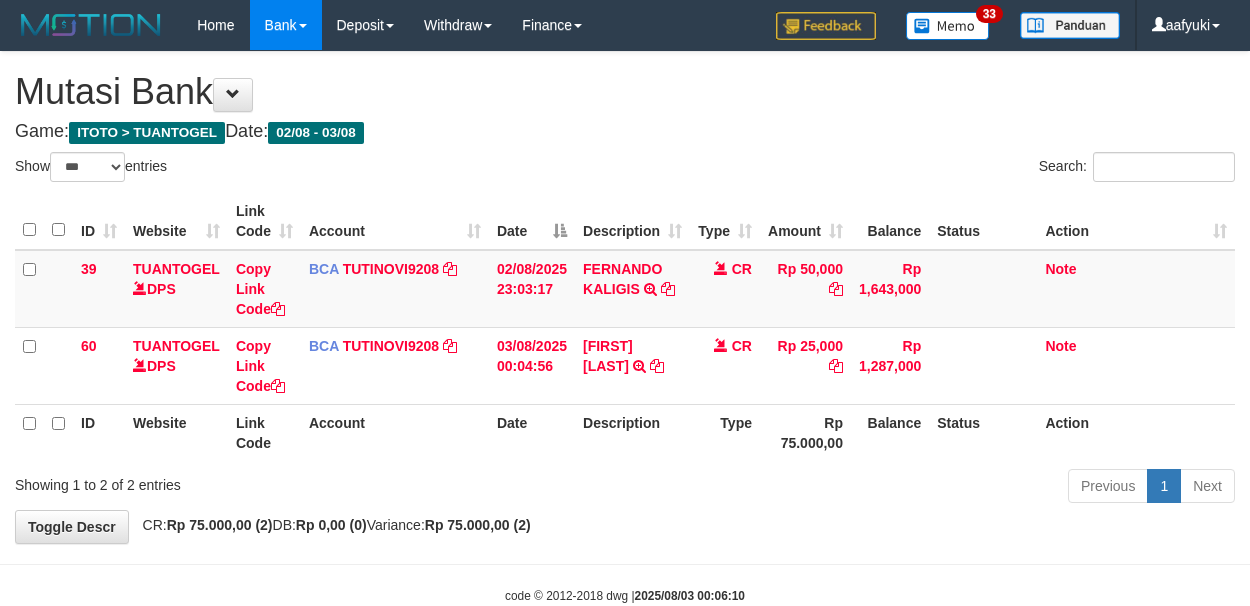 select on "***" 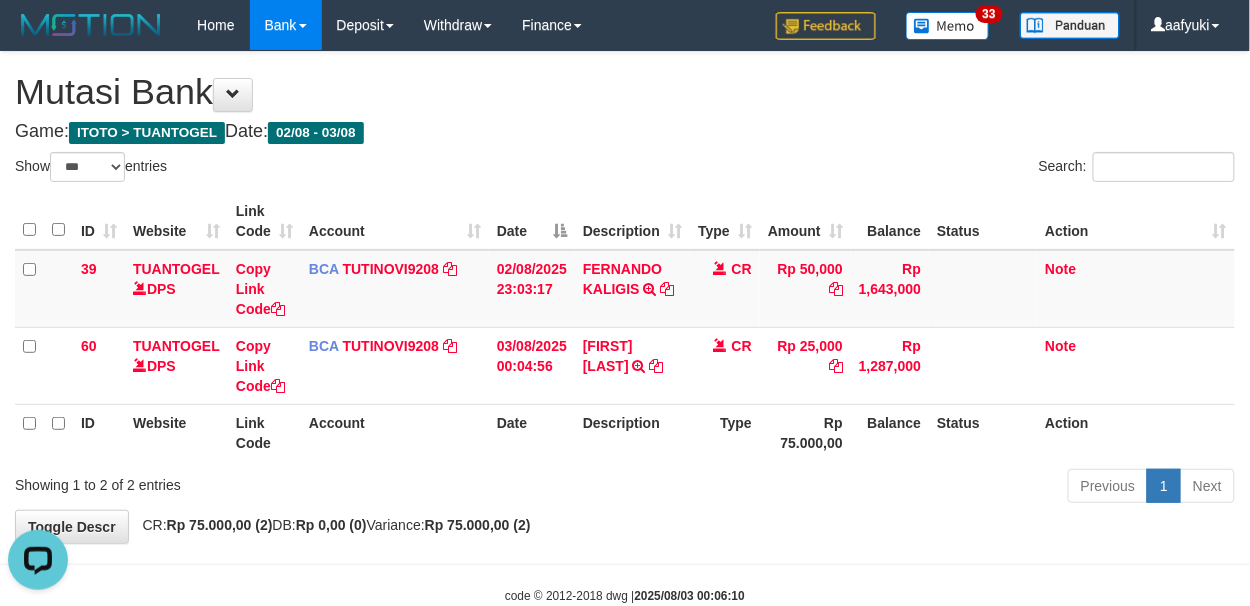 scroll, scrollTop: 0, scrollLeft: 0, axis: both 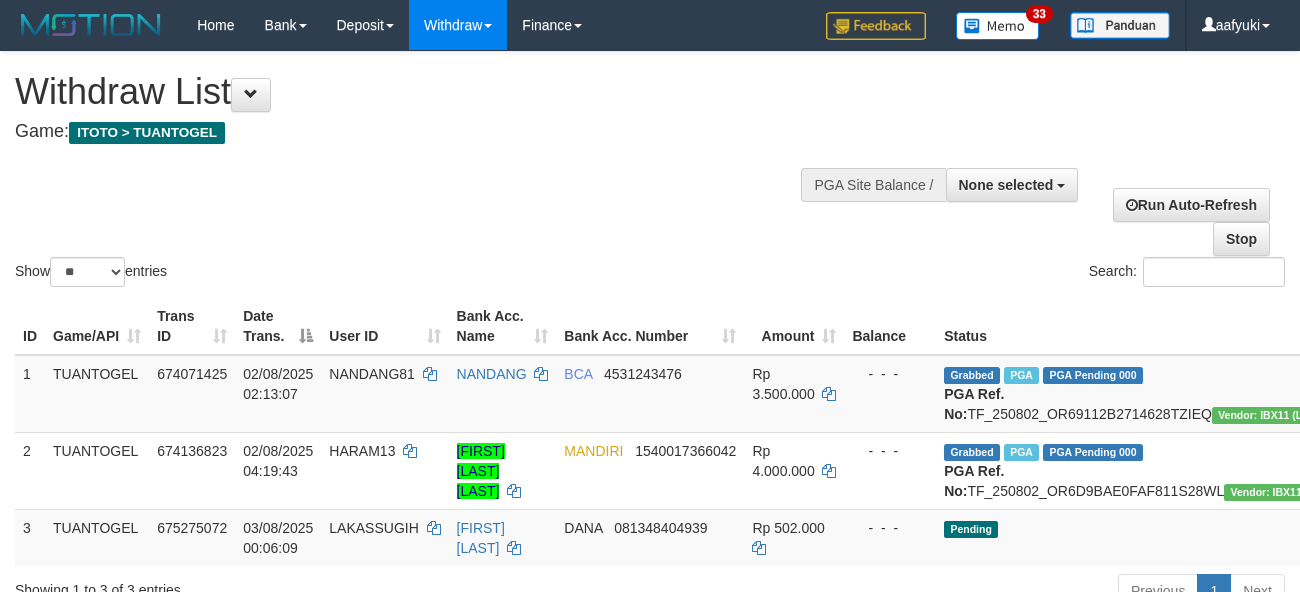 select 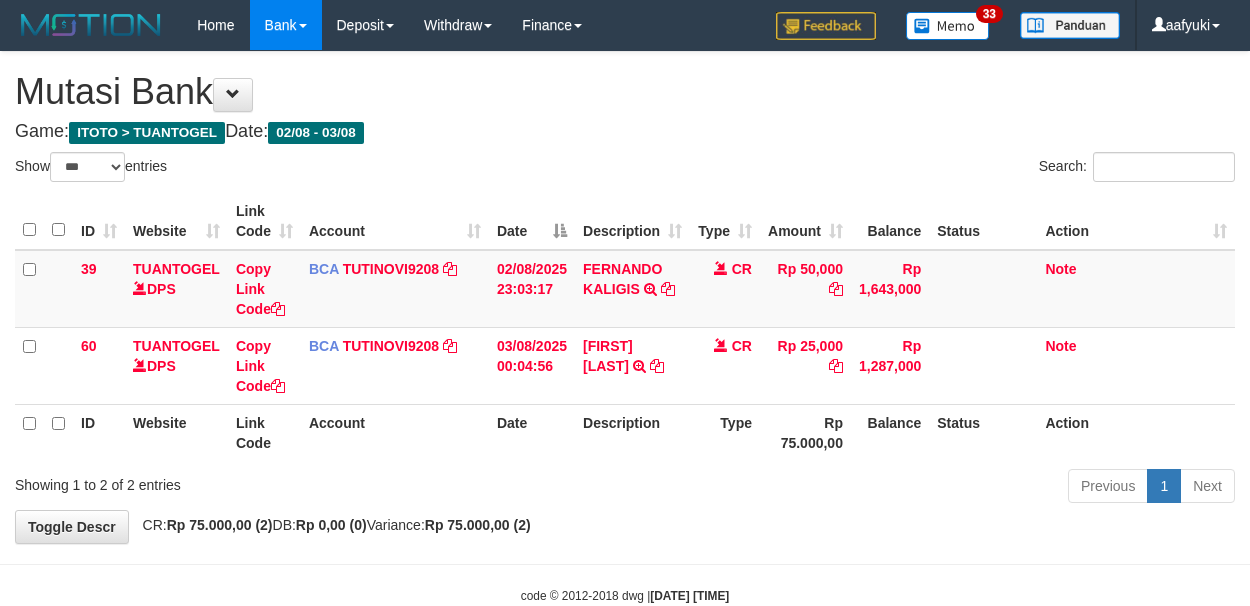select on "***" 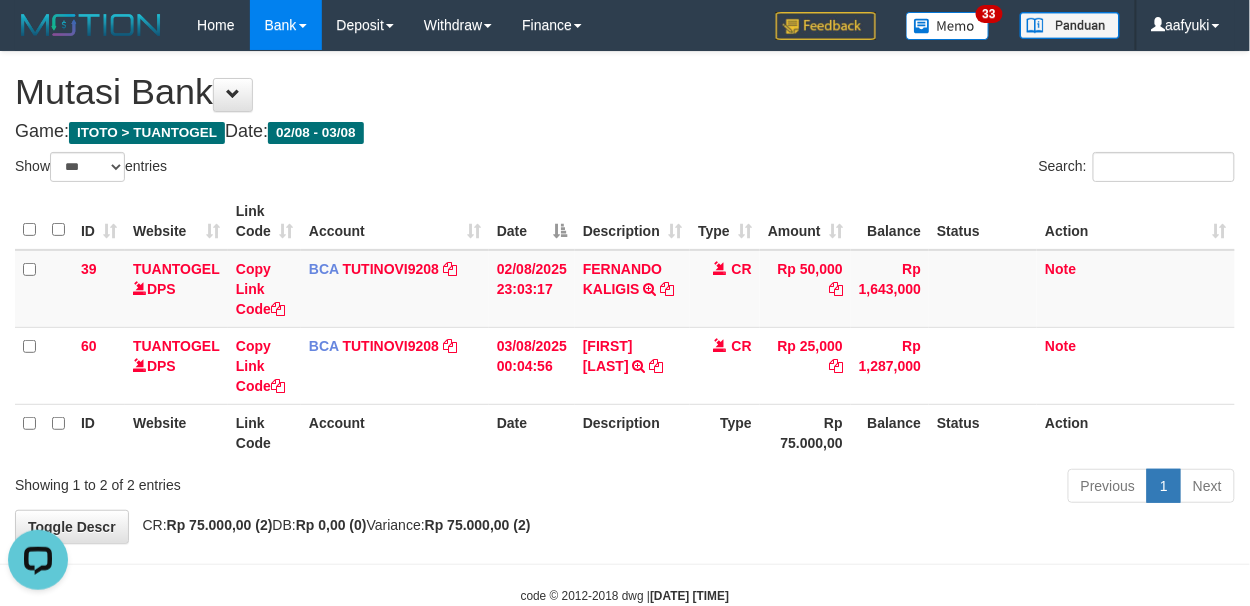 scroll, scrollTop: 0, scrollLeft: 0, axis: both 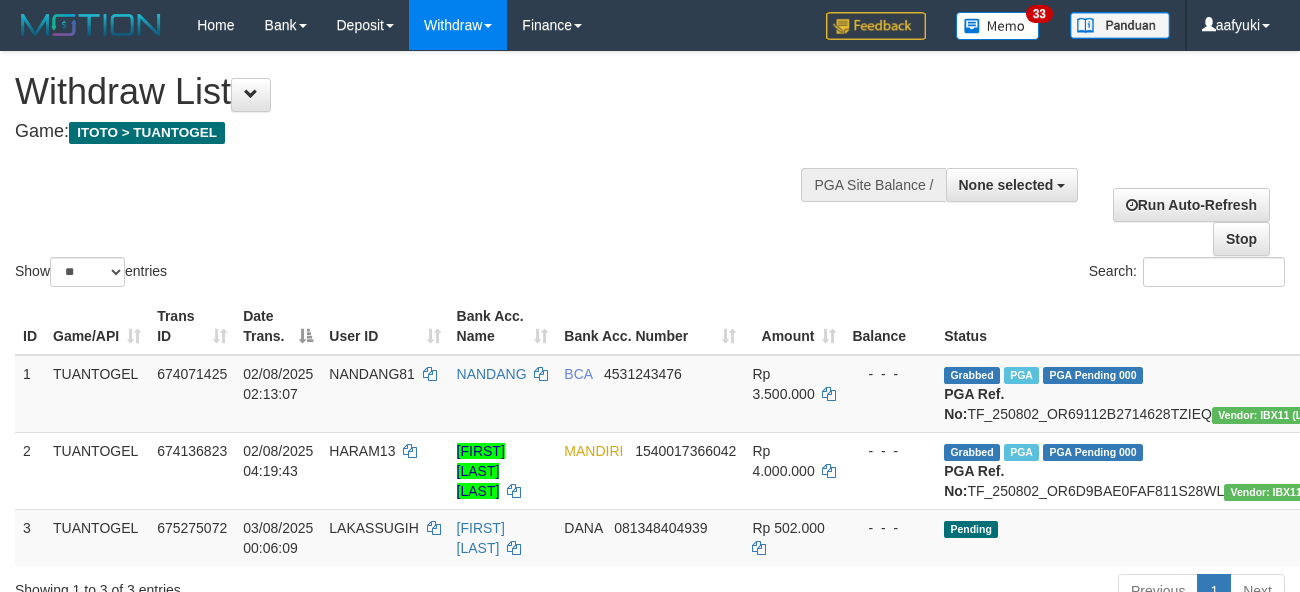 select 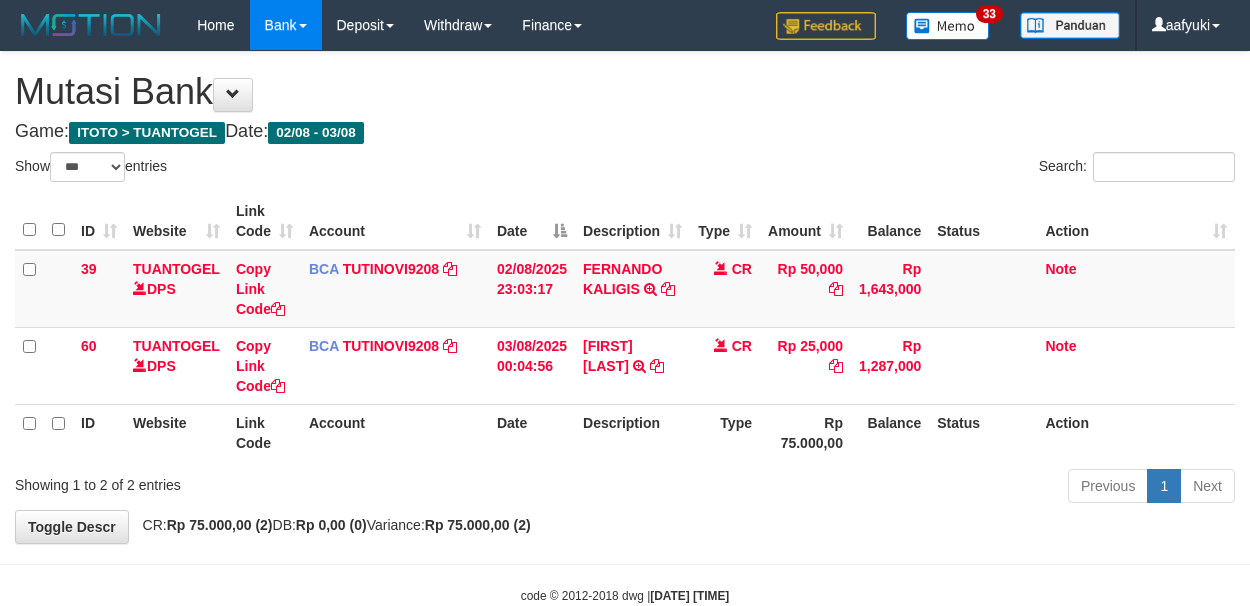 select on "***" 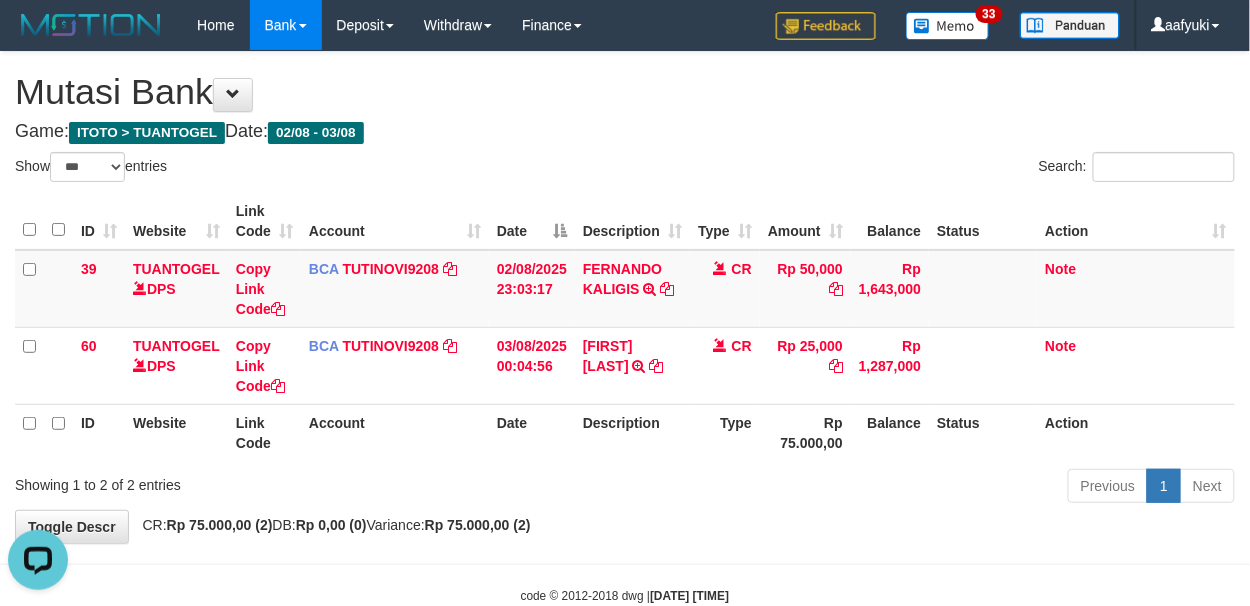 scroll, scrollTop: 0, scrollLeft: 0, axis: both 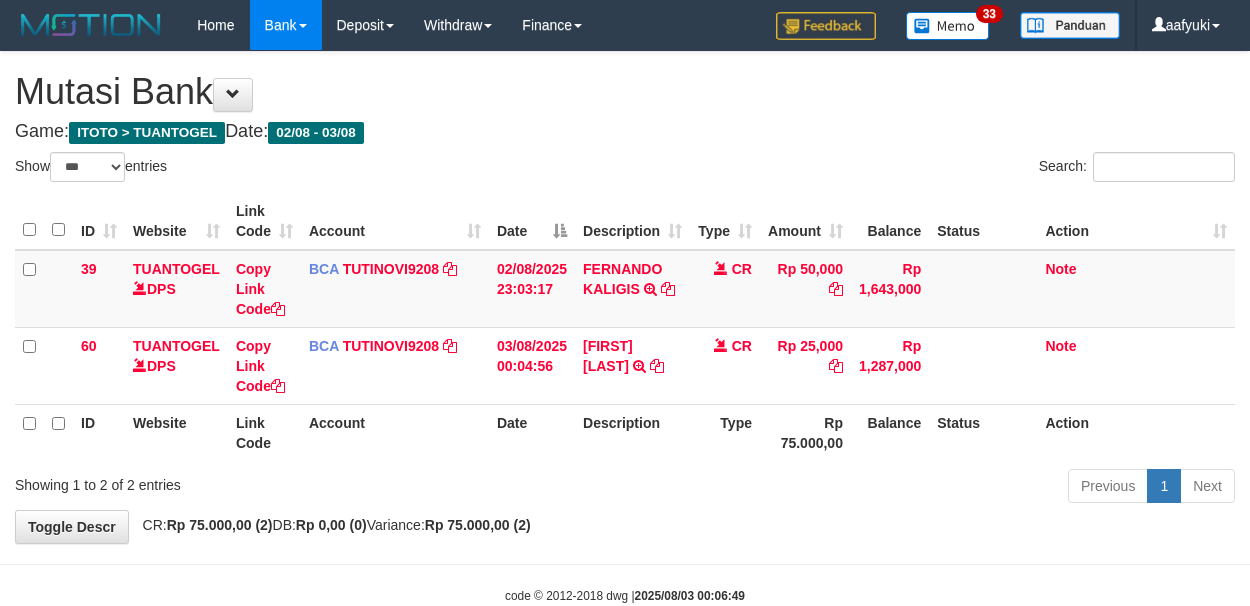 select on "***" 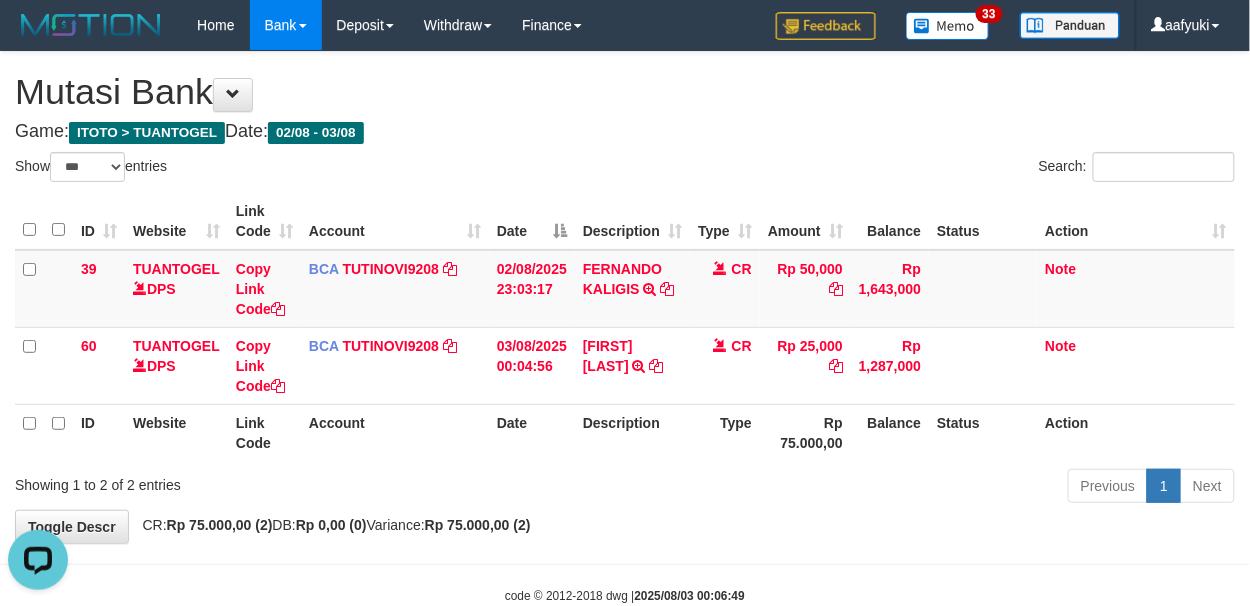 scroll, scrollTop: 0, scrollLeft: 0, axis: both 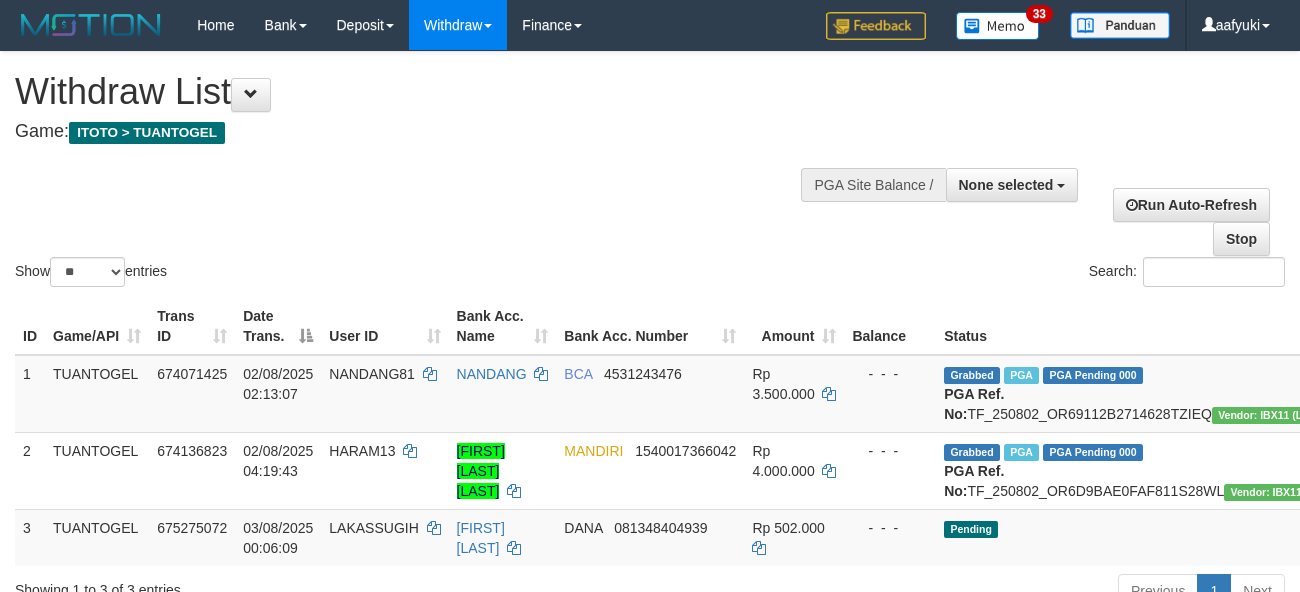 select 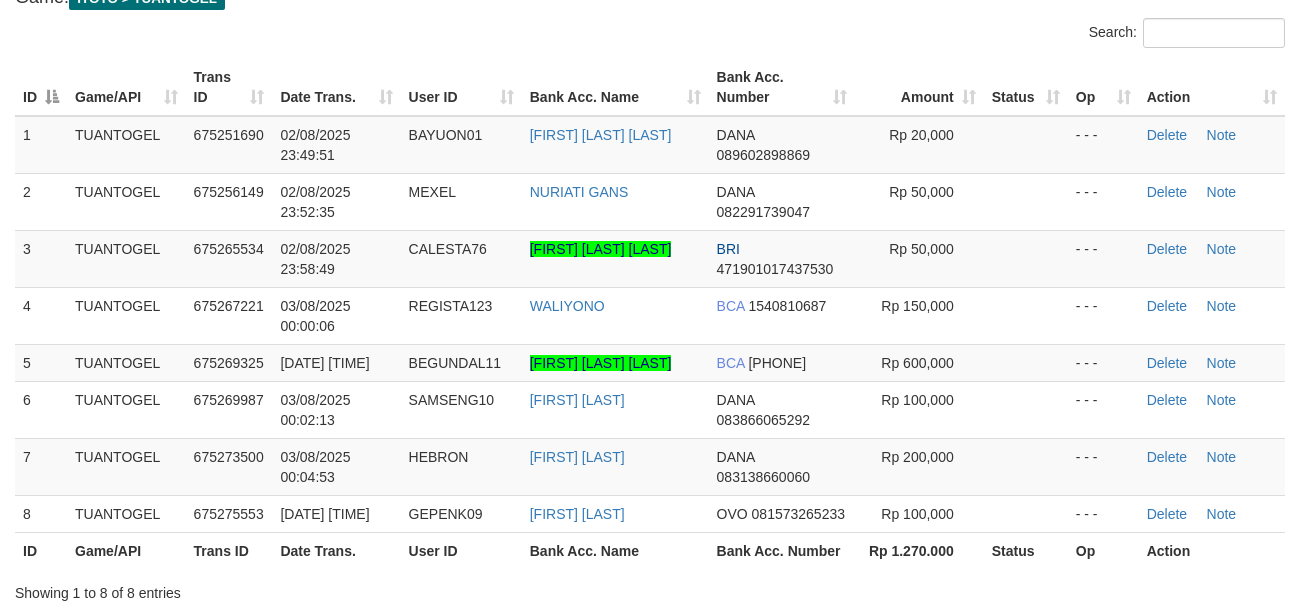 scroll, scrollTop: 133, scrollLeft: 0, axis: vertical 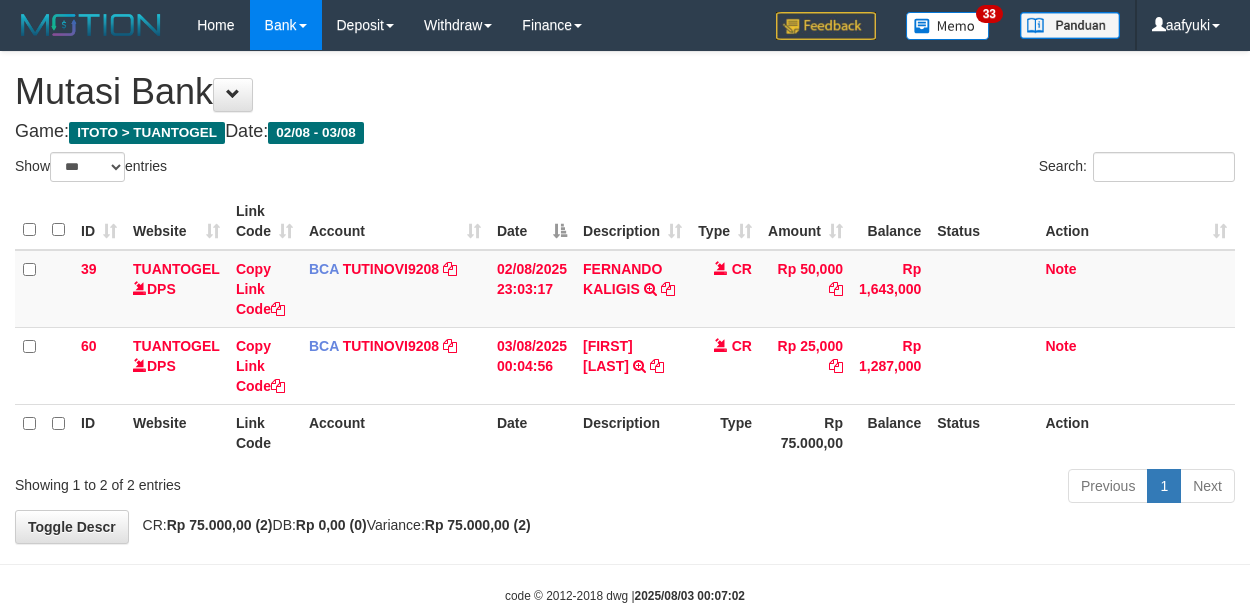 select on "***" 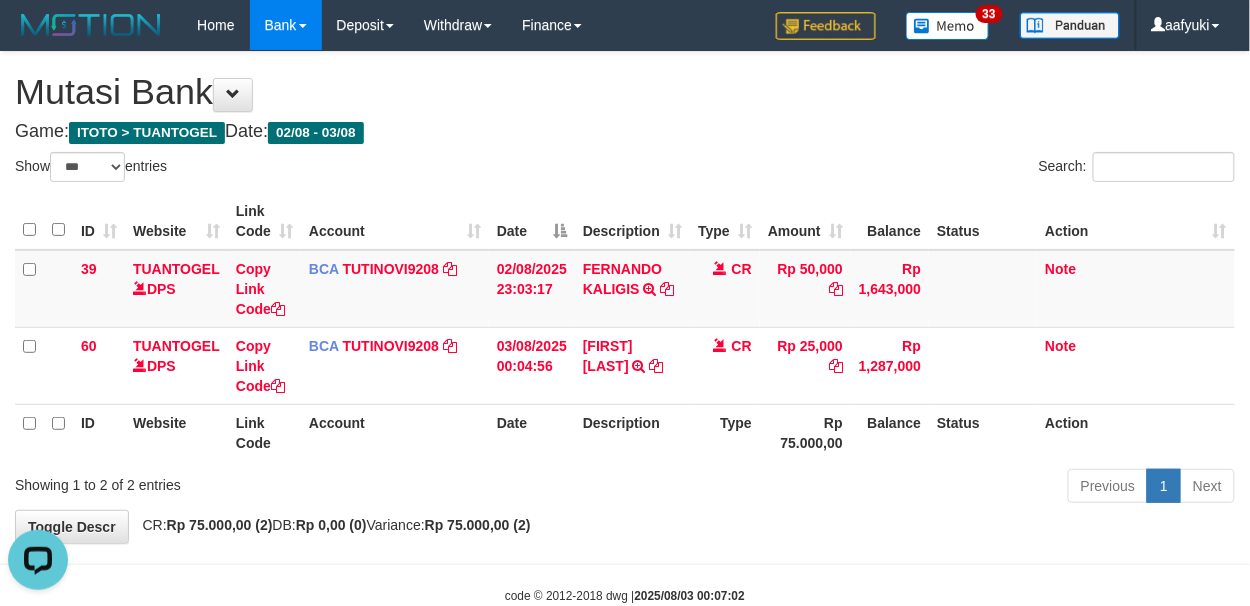 scroll, scrollTop: 0, scrollLeft: 0, axis: both 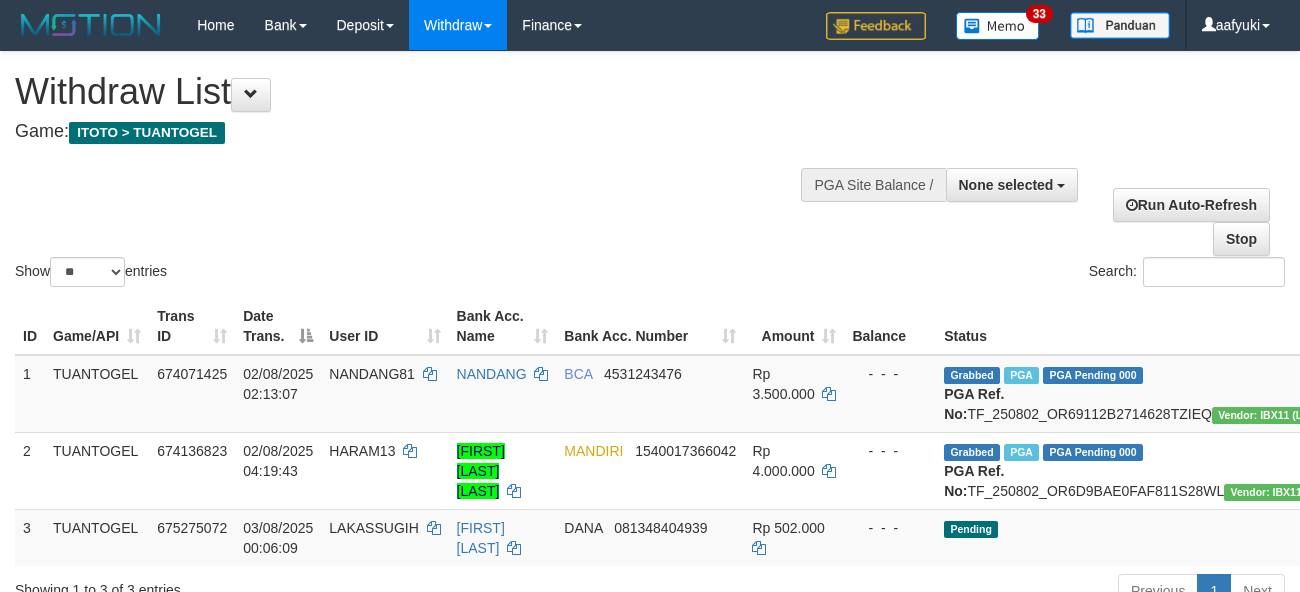 select 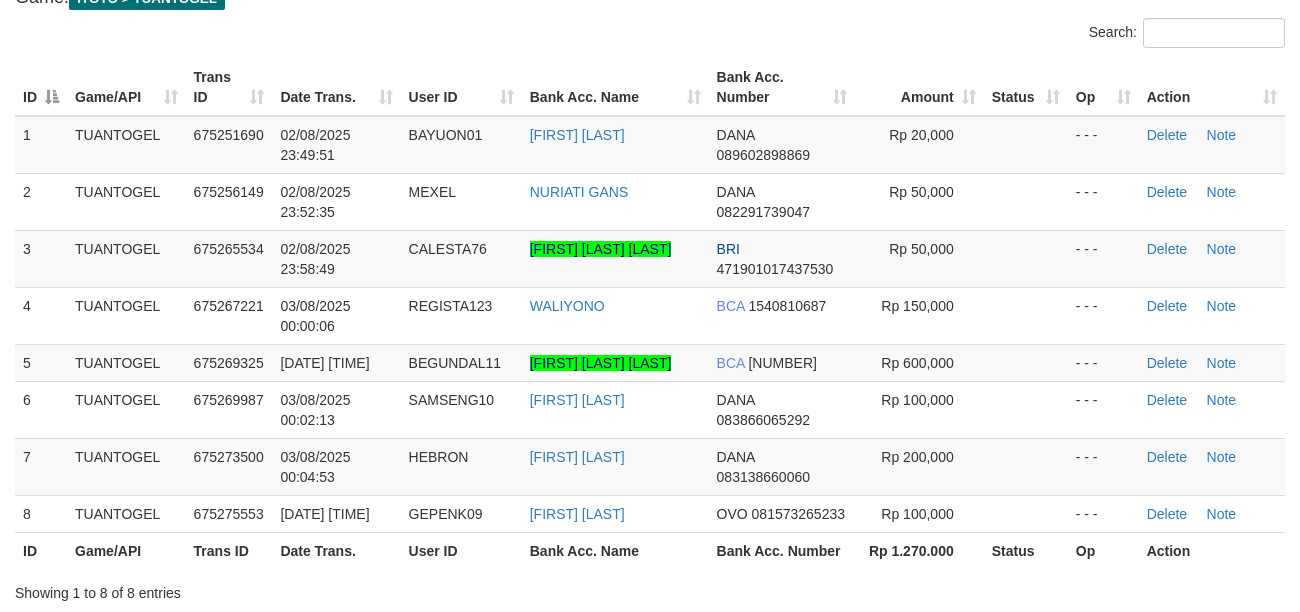 scroll, scrollTop: 133, scrollLeft: 0, axis: vertical 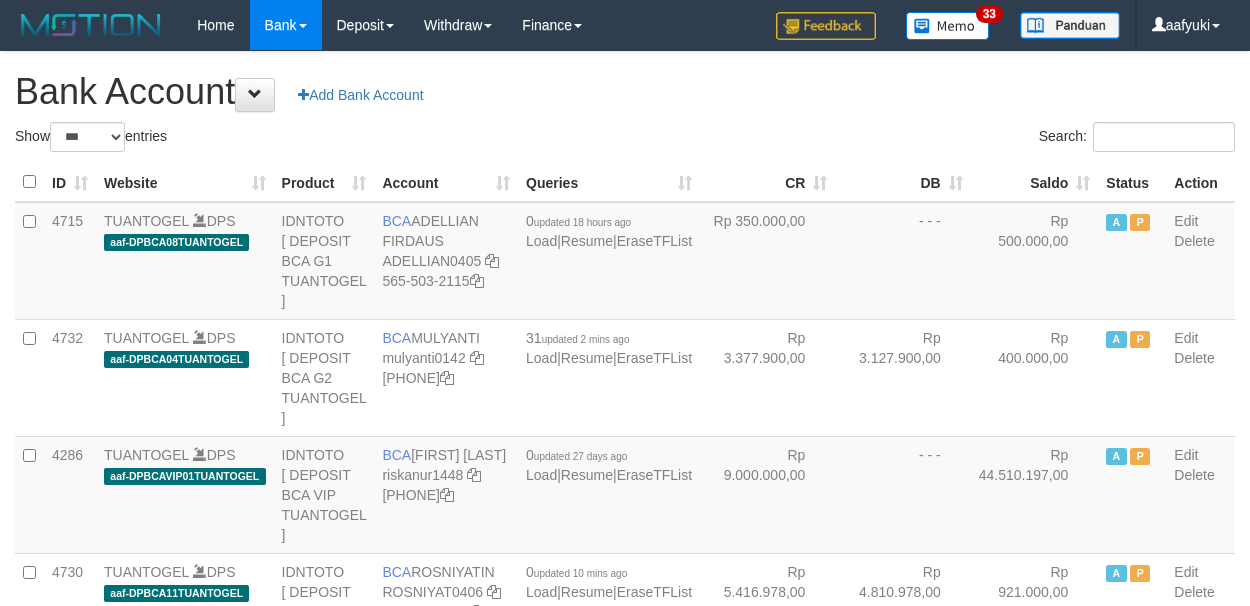 select on "***" 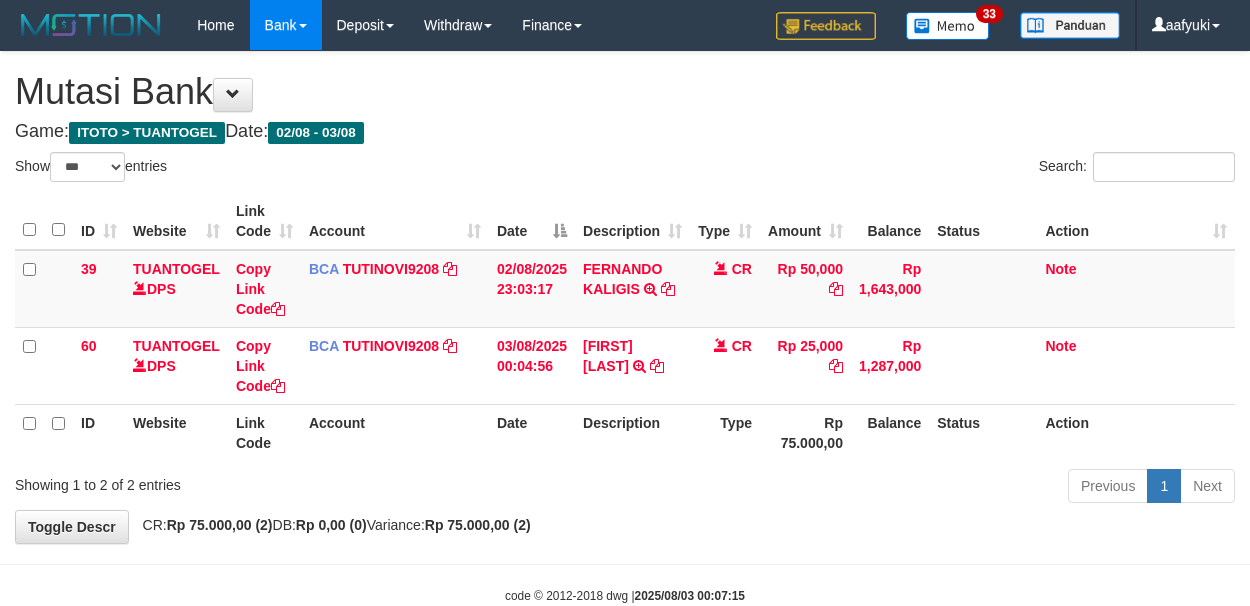 select on "***" 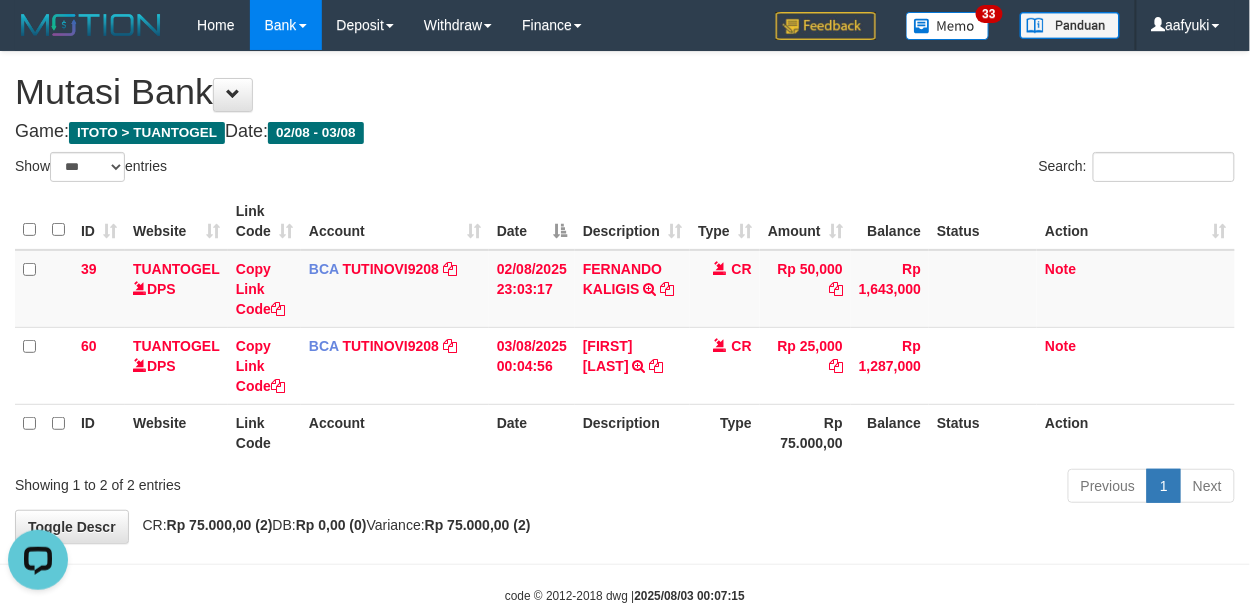 scroll, scrollTop: 0, scrollLeft: 0, axis: both 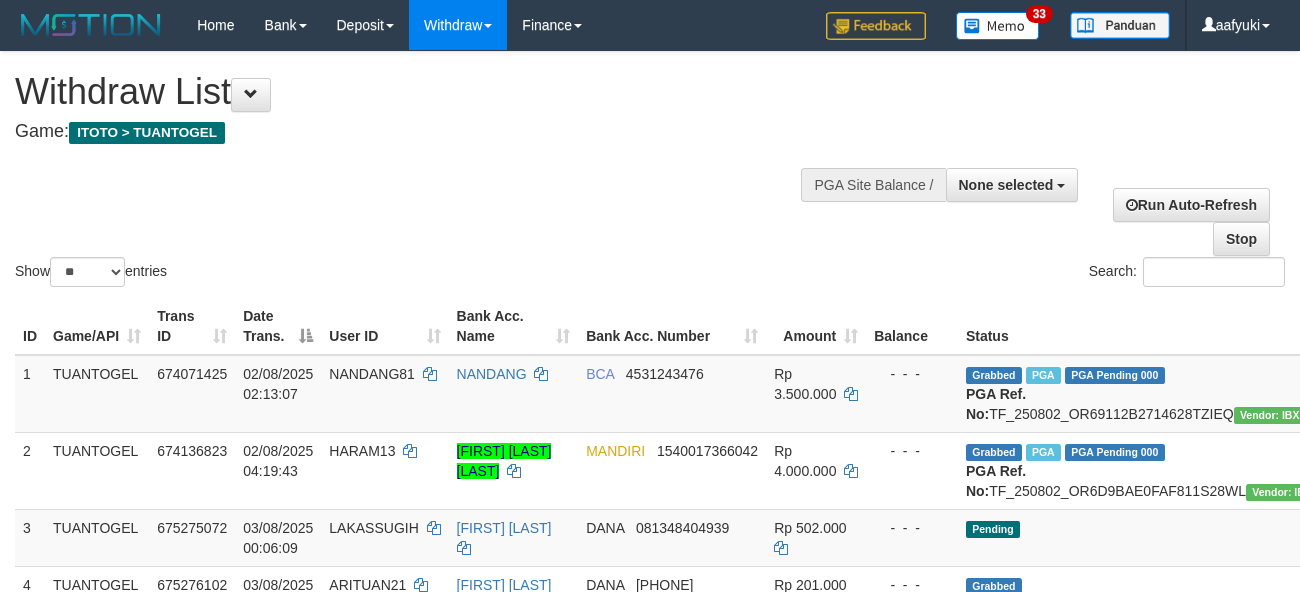 select 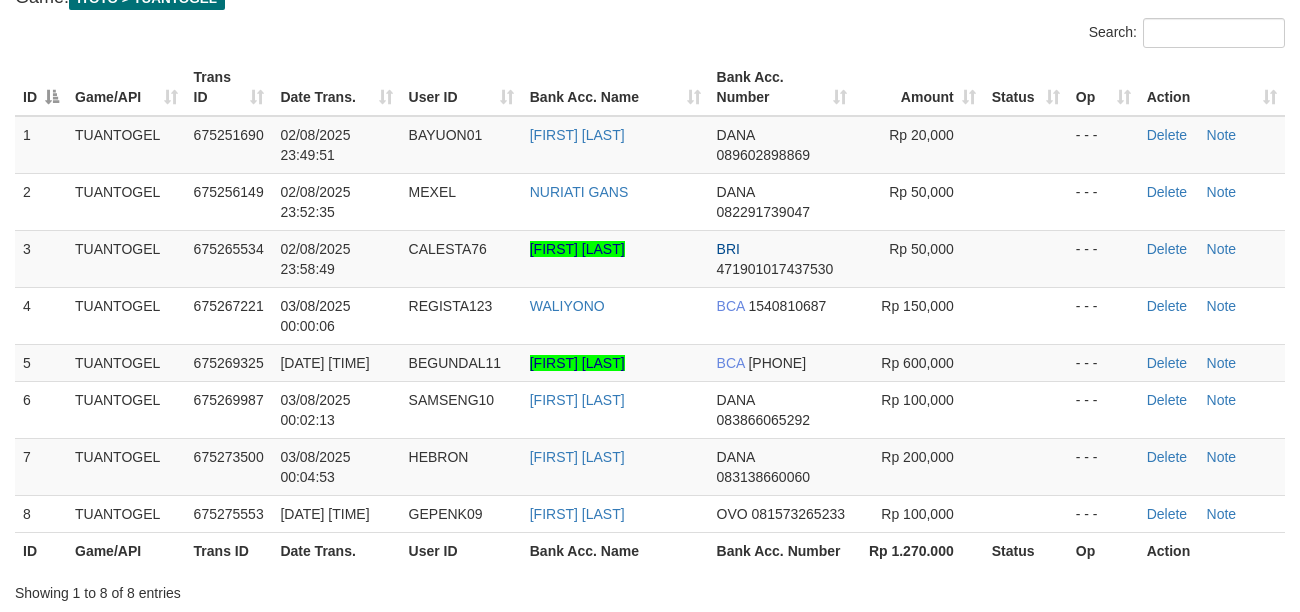 scroll, scrollTop: 133, scrollLeft: 0, axis: vertical 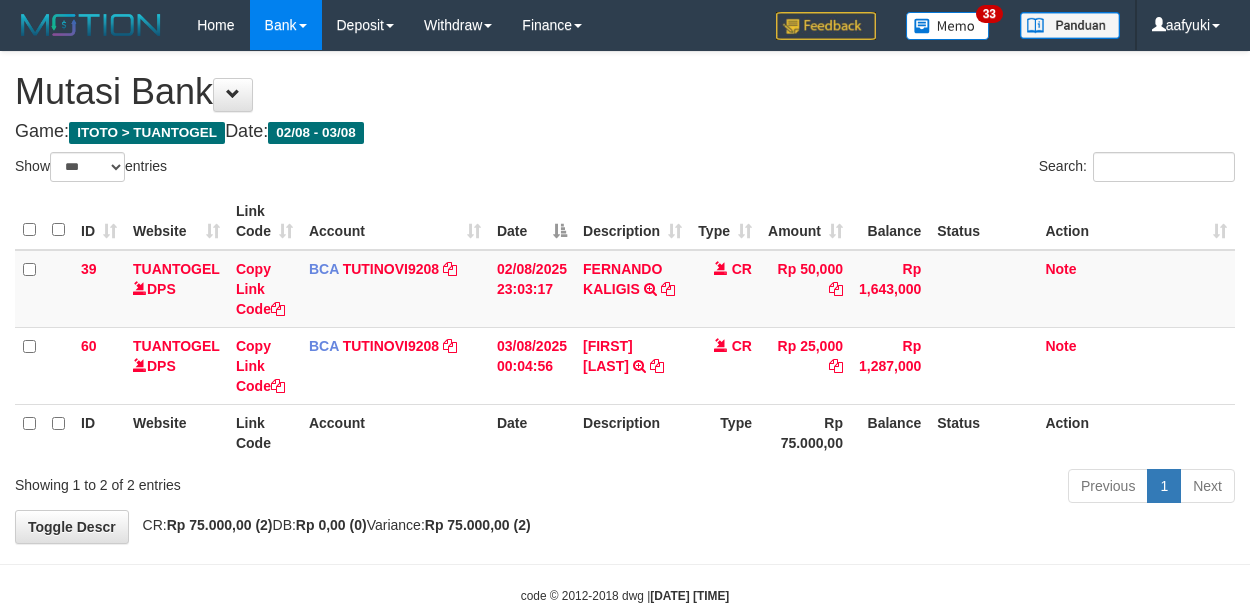 select on "***" 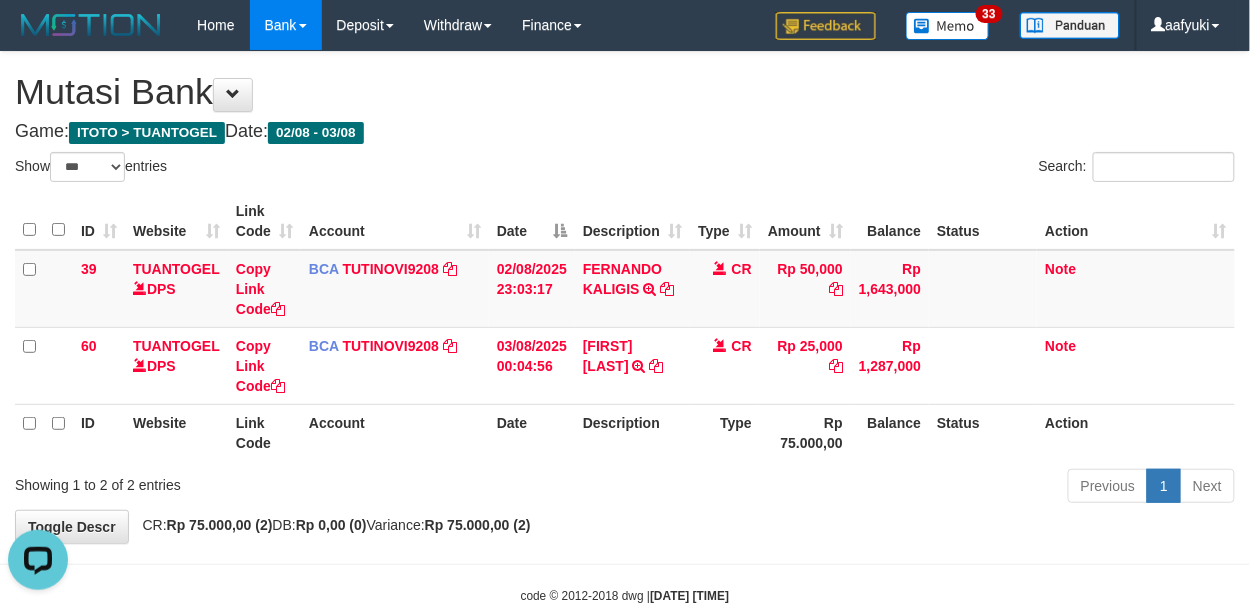 scroll, scrollTop: 0, scrollLeft: 0, axis: both 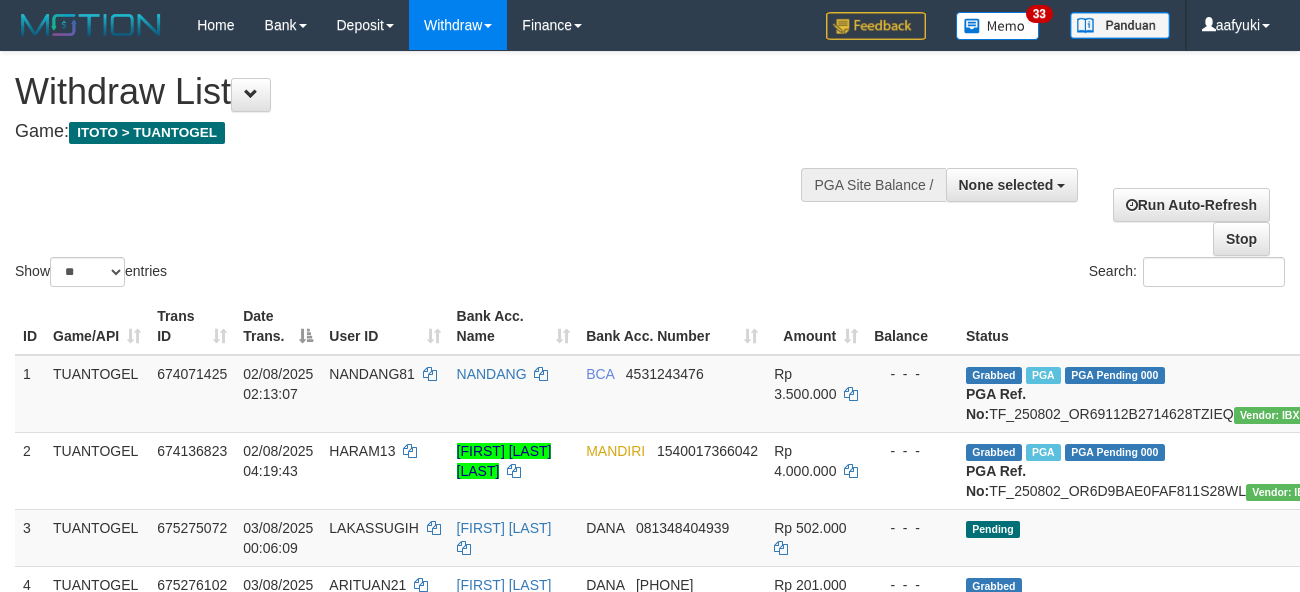 select 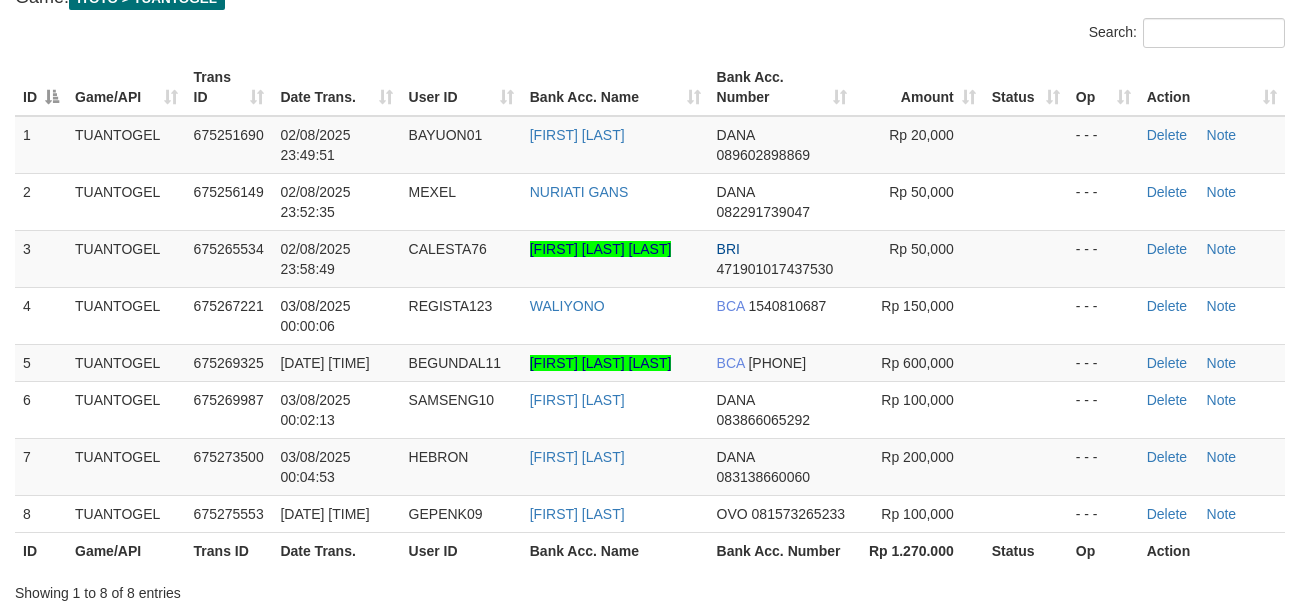 scroll, scrollTop: 133, scrollLeft: 0, axis: vertical 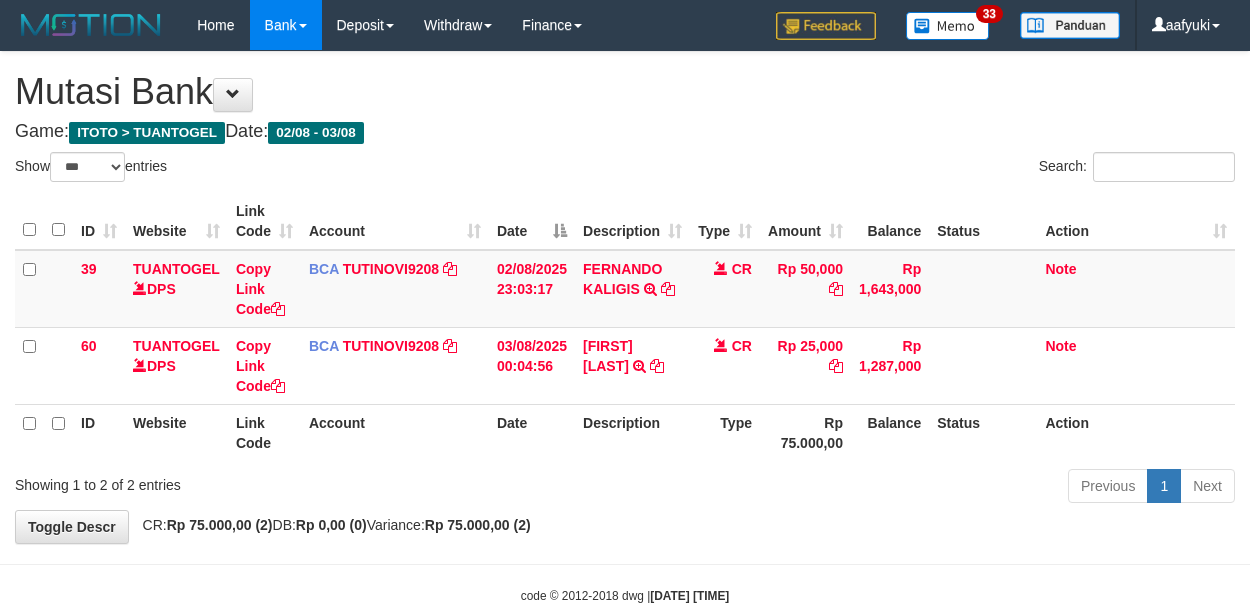 select on "***" 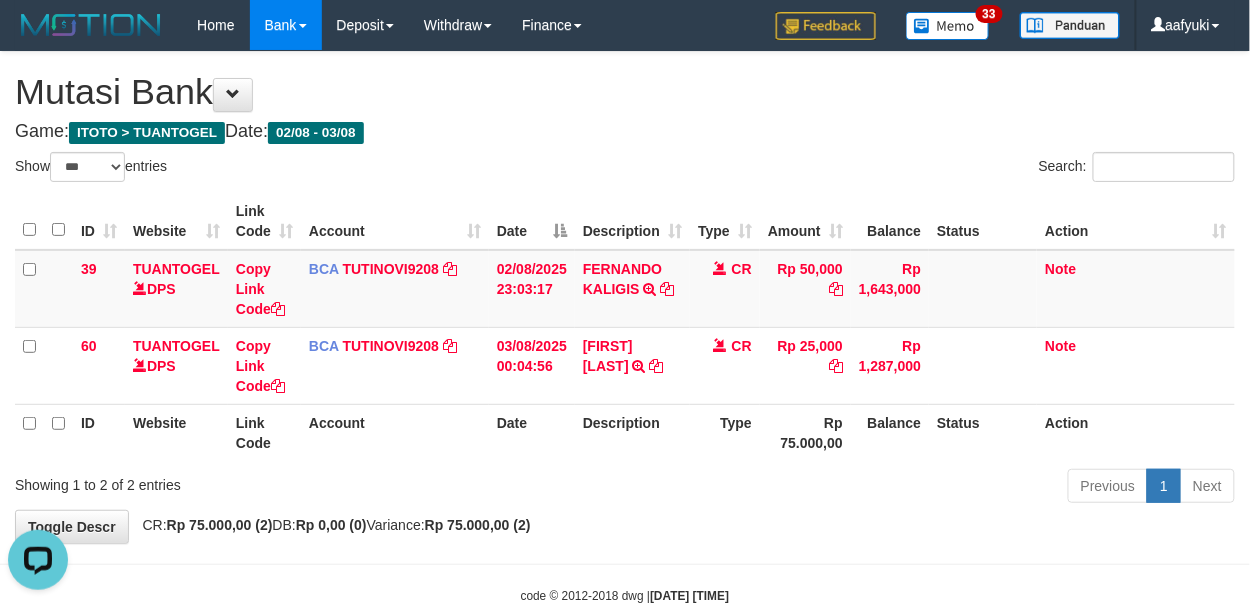 scroll, scrollTop: 0, scrollLeft: 0, axis: both 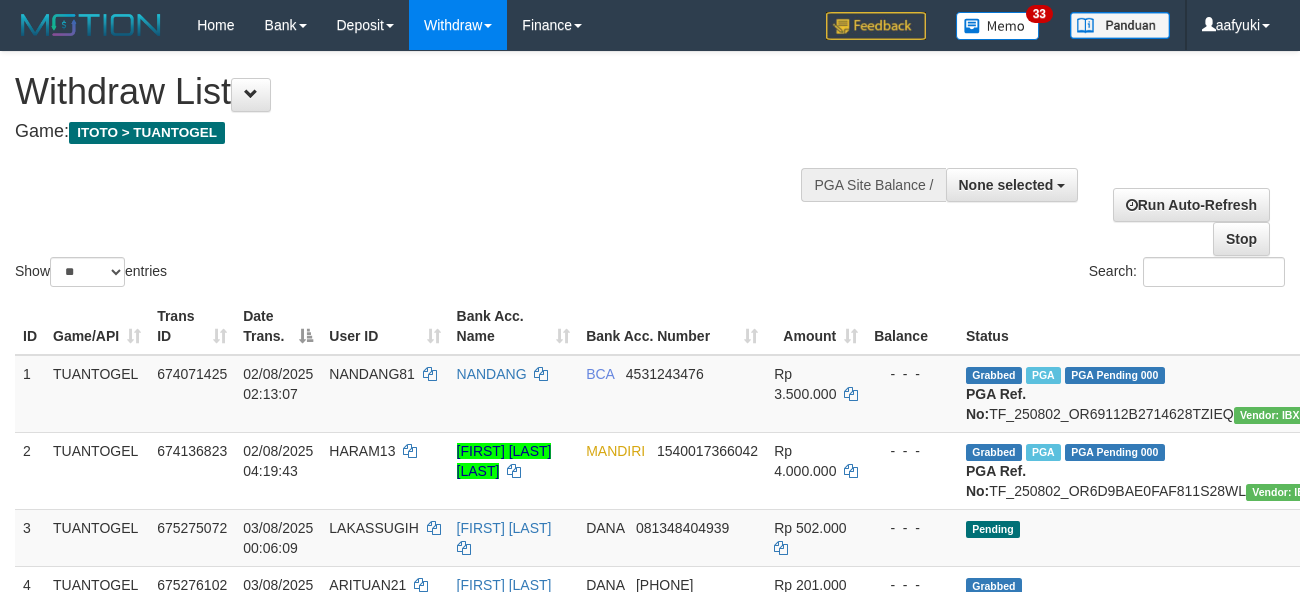 select 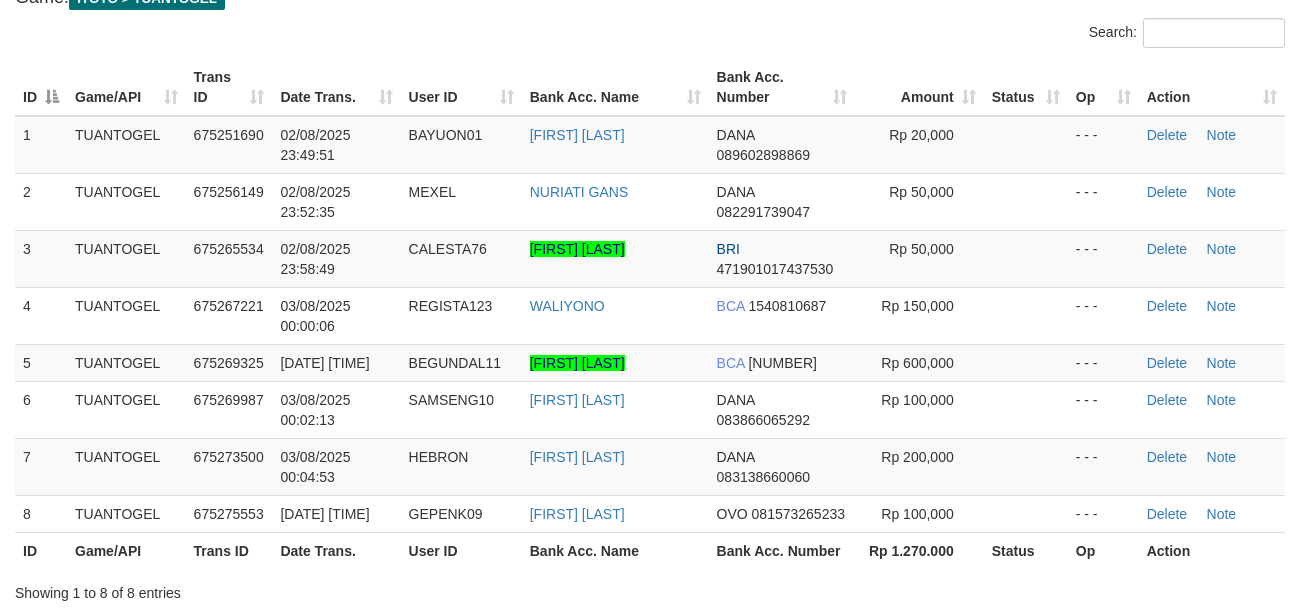 scroll, scrollTop: 133, scrollLeft: 0, axis: vertical 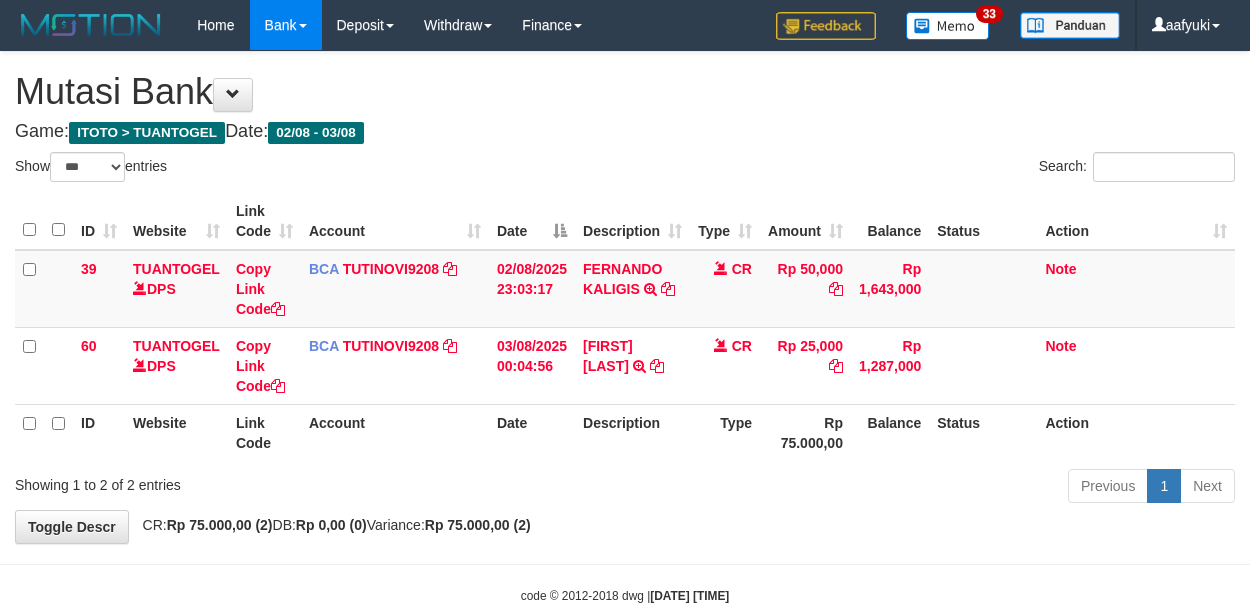 select on "***" 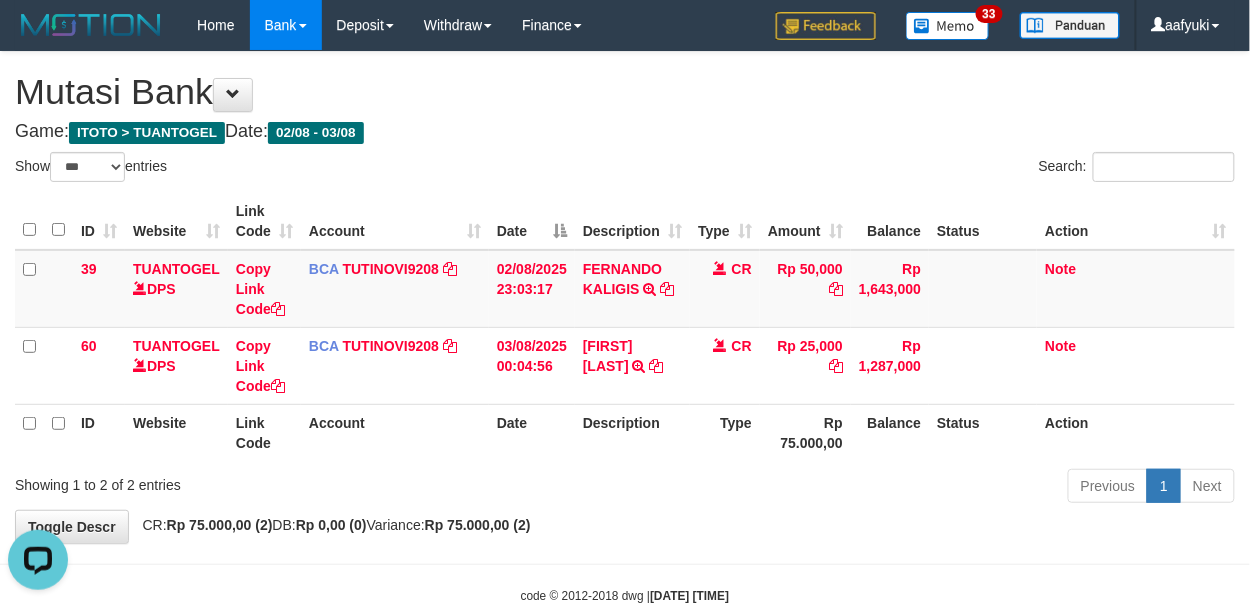 scroll, scrollTop: 0, scrollLeft: 0, axis: both 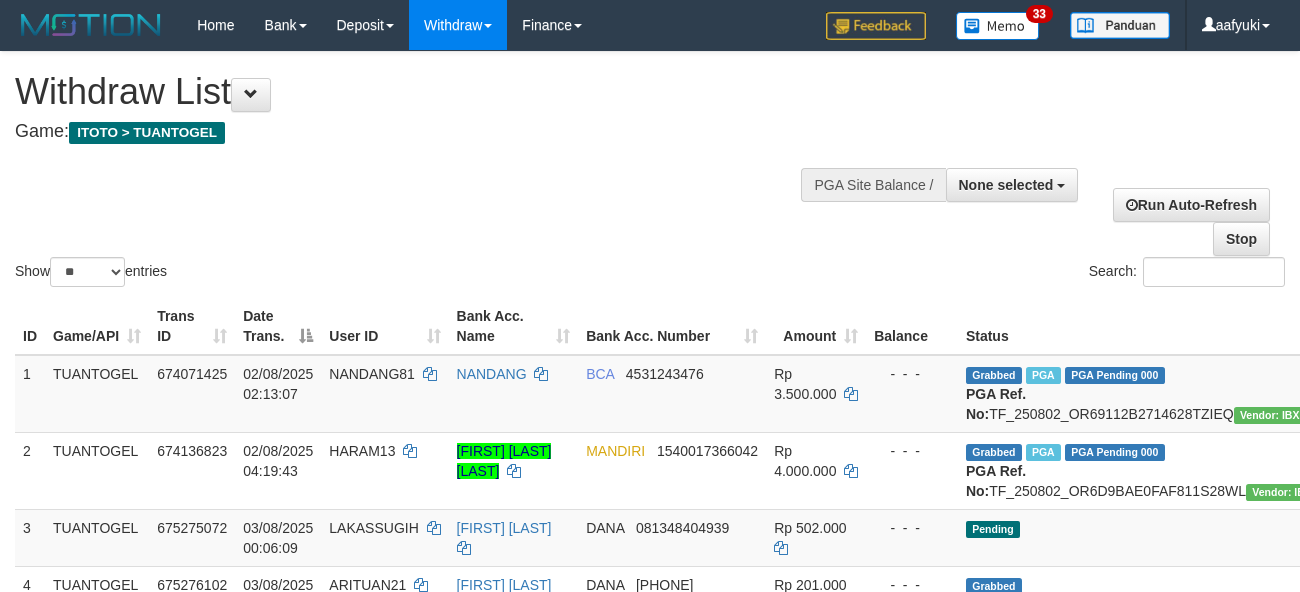select 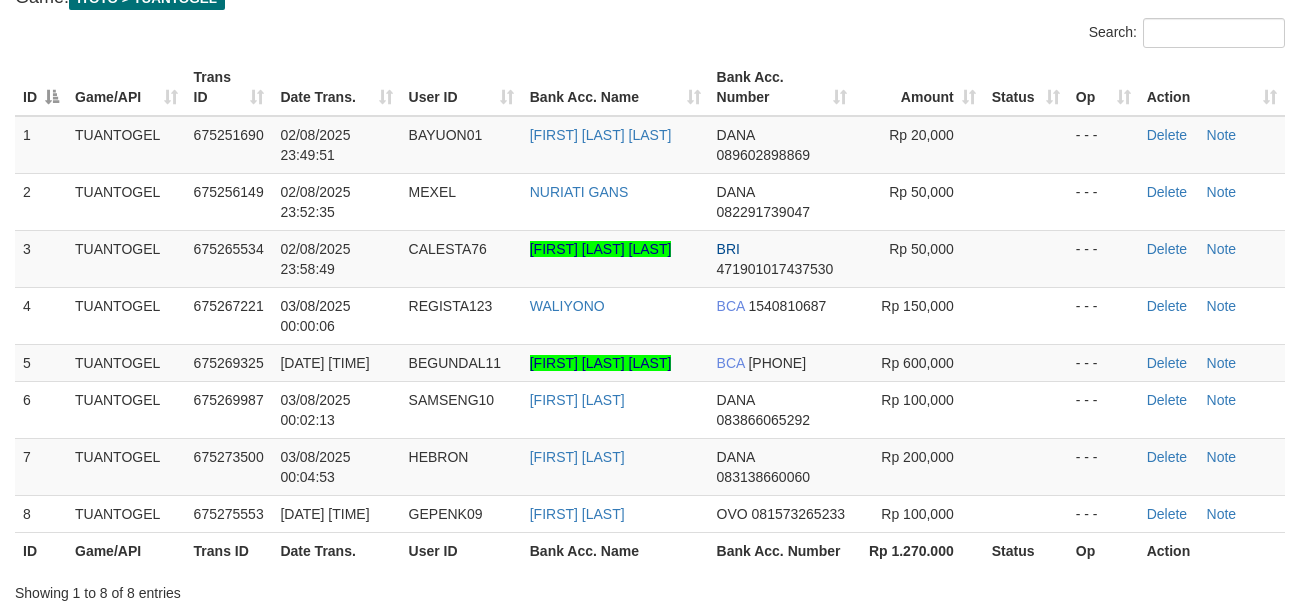 scroll, scrollTop: 133, scrollLeft: 0, axis: vertical 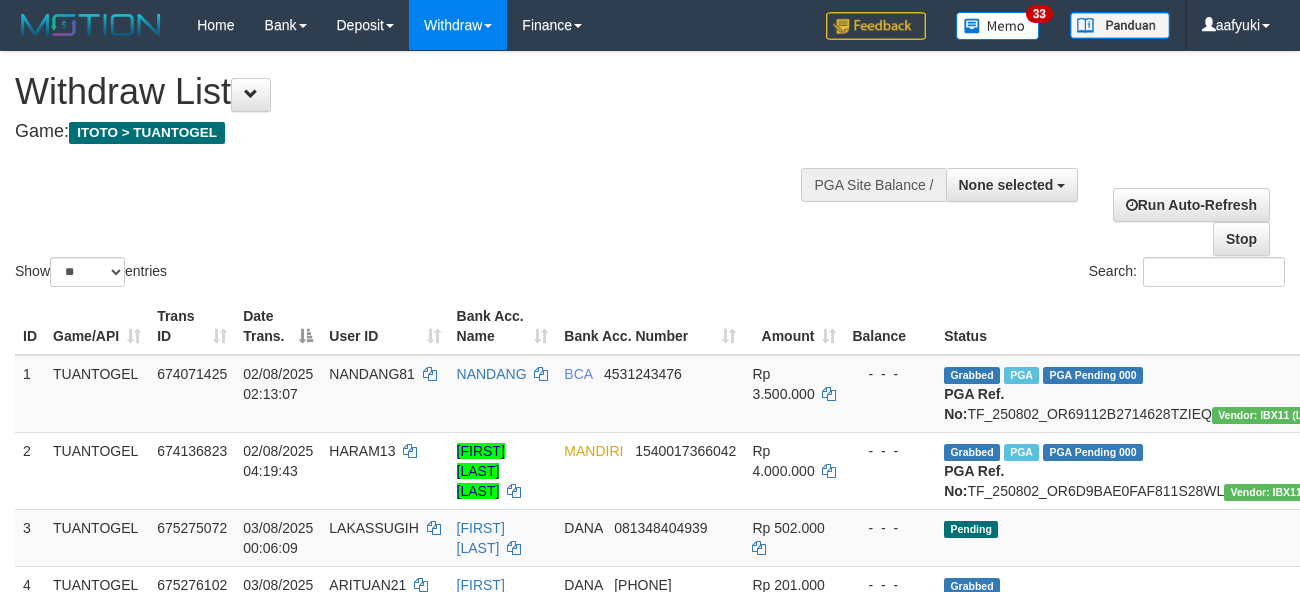 select 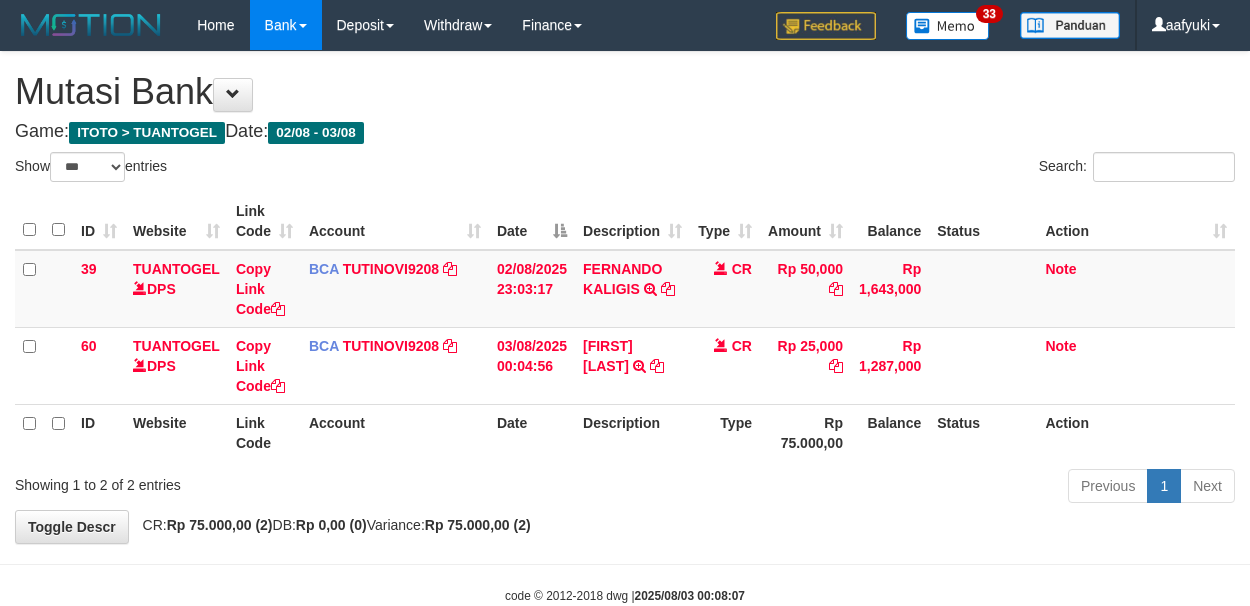 select on "***" 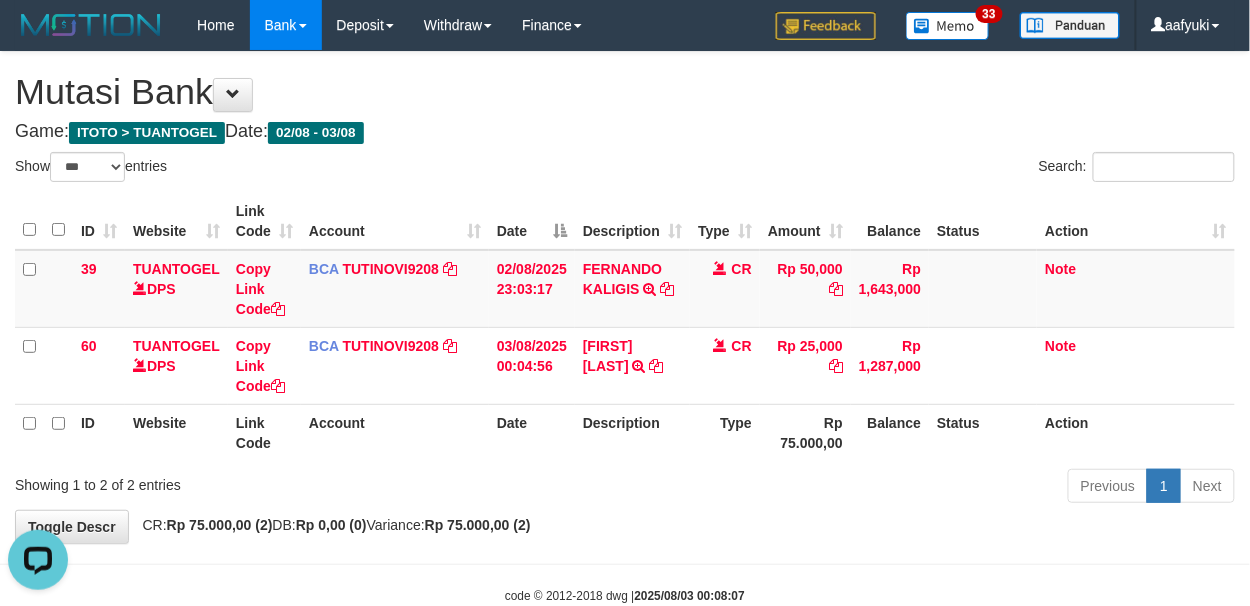 scroll, scrollTop: 0, scrollLeft: 0, axis: both 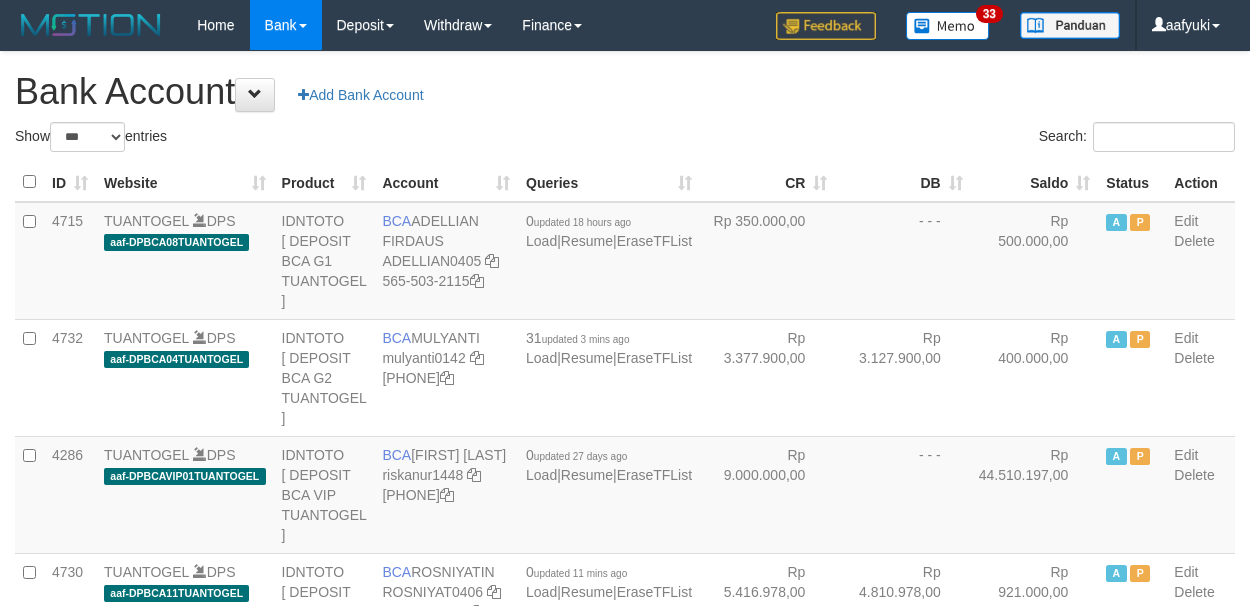 select on "***" 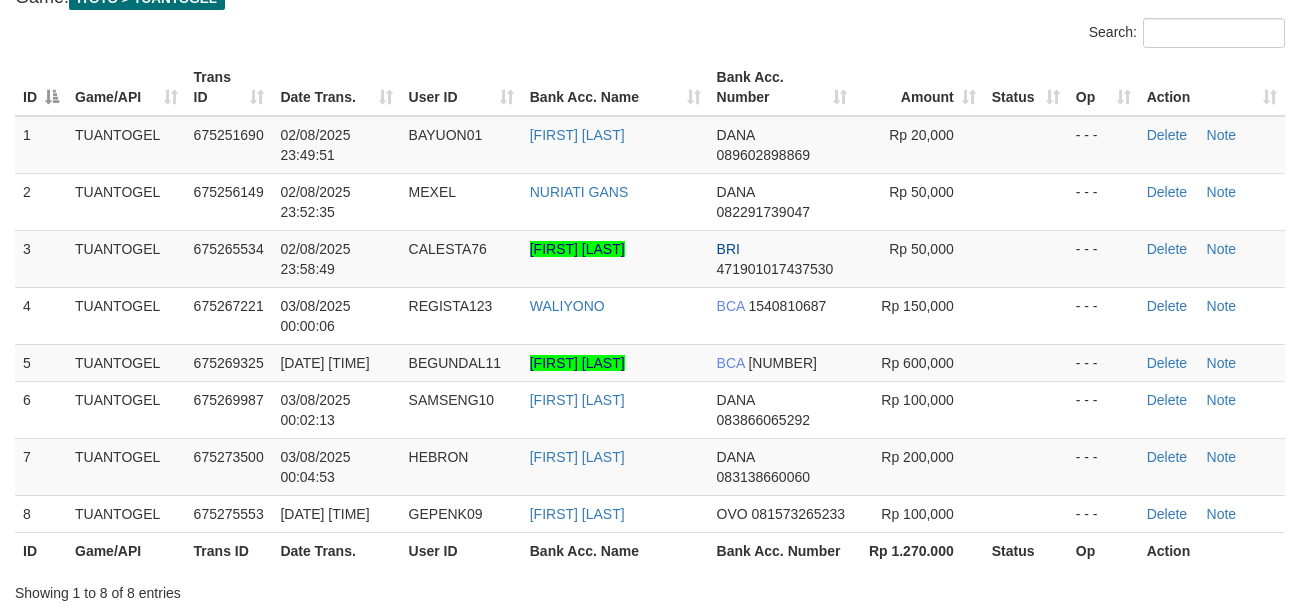 scroll, scrollTop: 133, scrollLeft: 0, axis: vertical 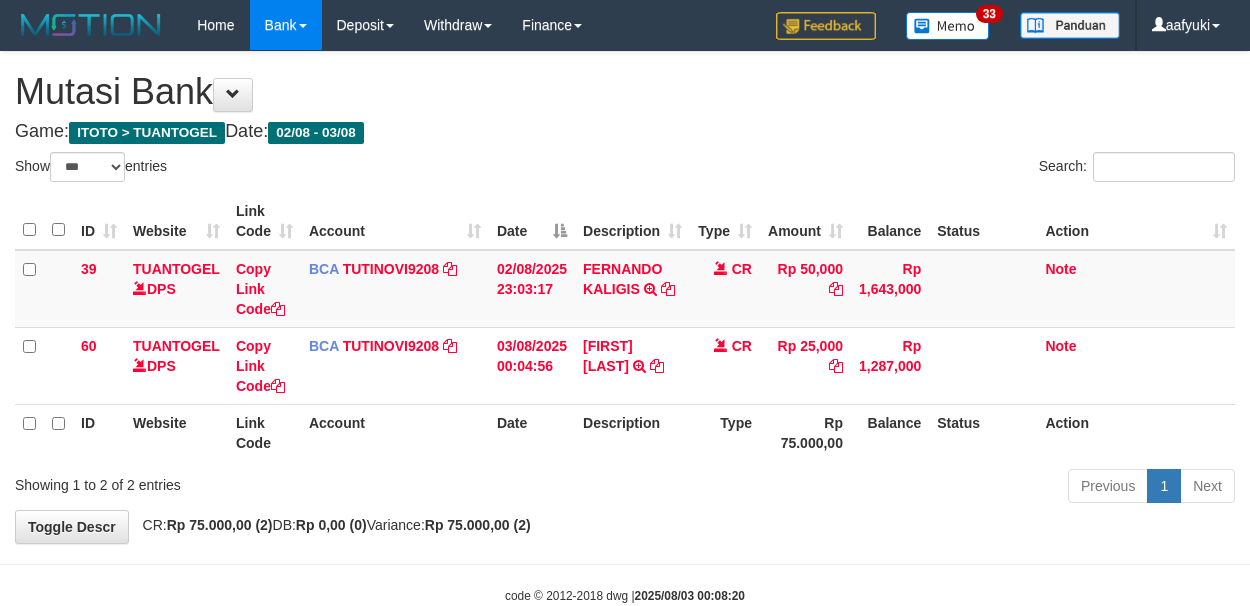 select on "***" 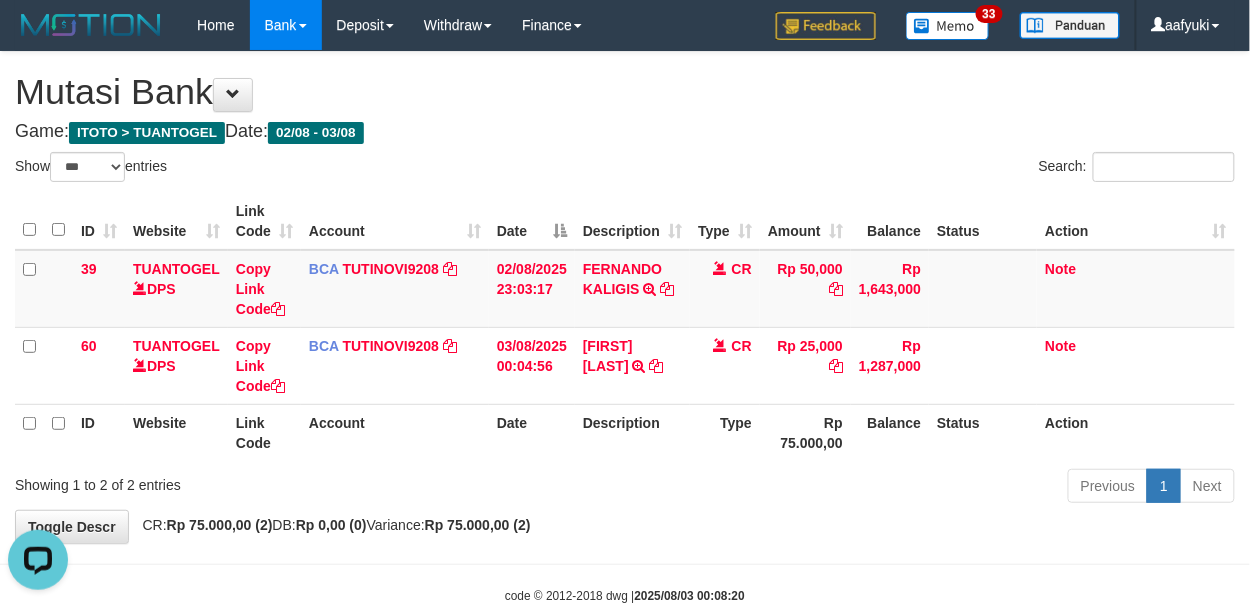 scroll, scrollTop: 0, scrollLeft: 0, axis: both 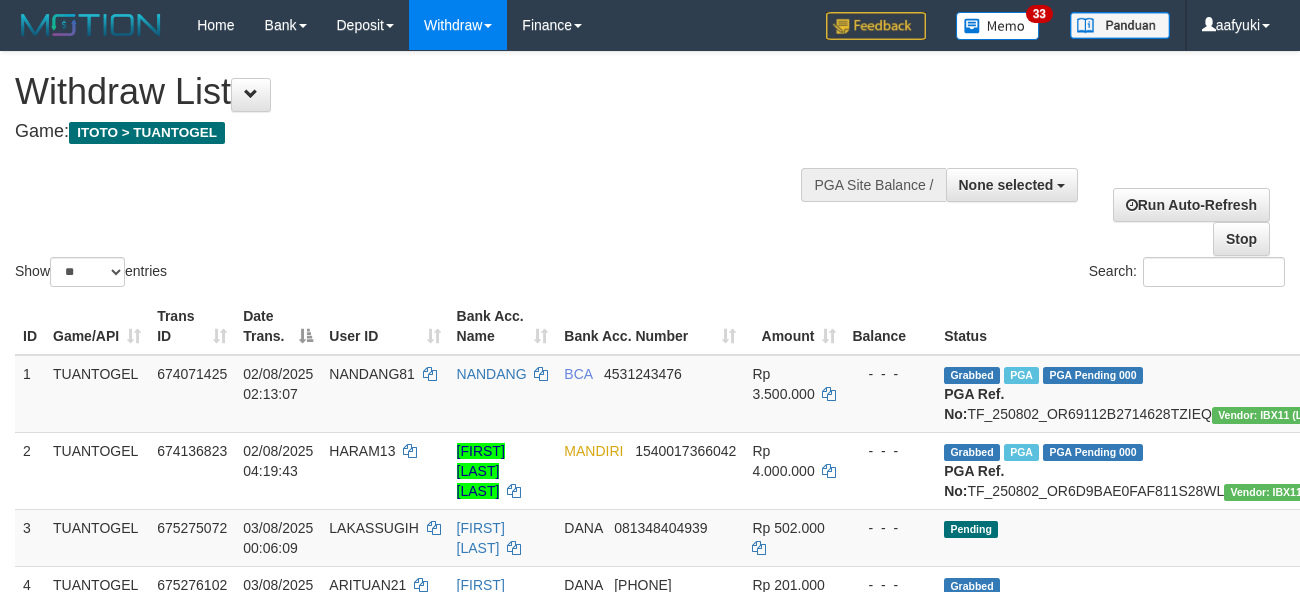 select 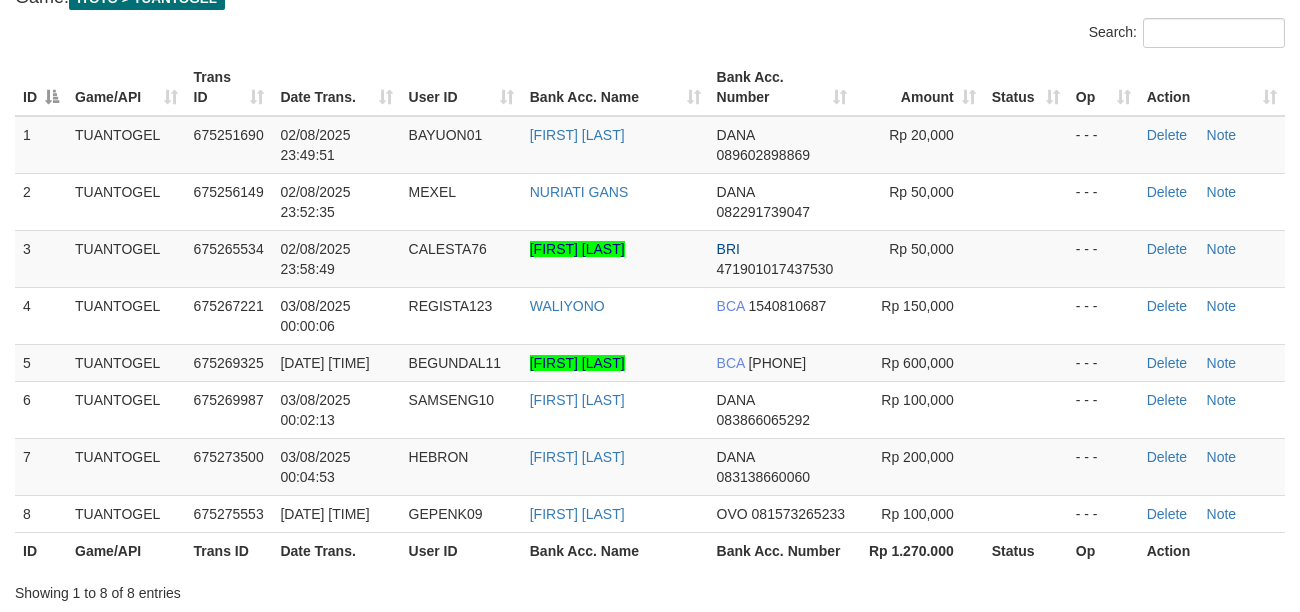 scroll, scrollTop: 133, scrollLeft: 0, axis: vertical 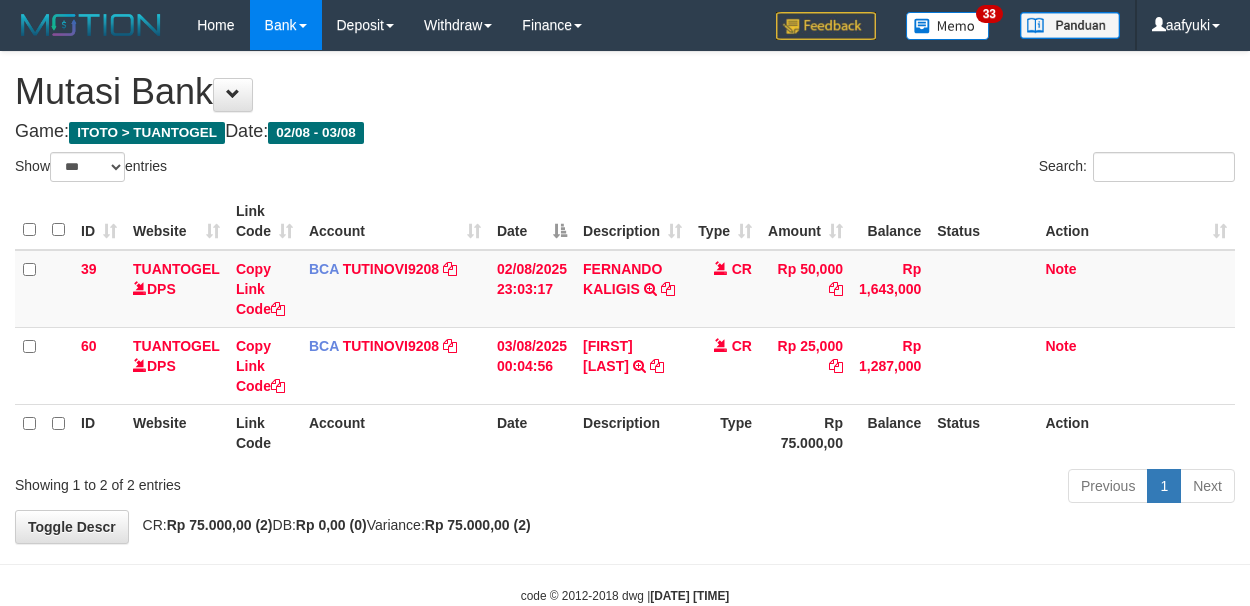 select on "***" 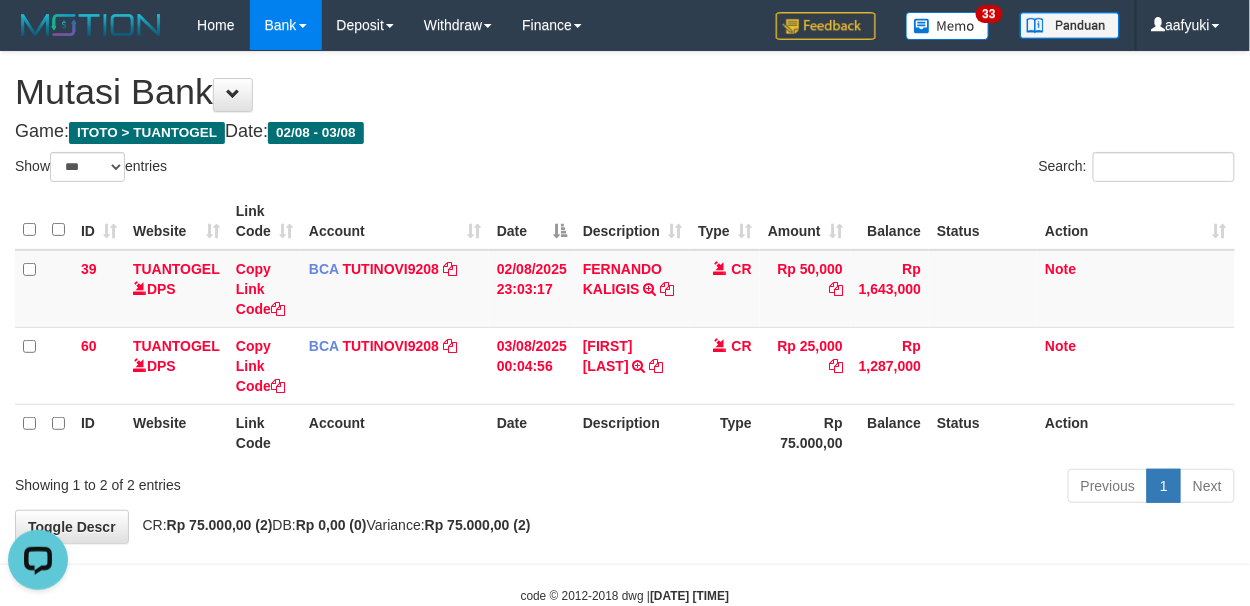 scroll, scrollTop: 0, scrollLeft: 0, axis: both 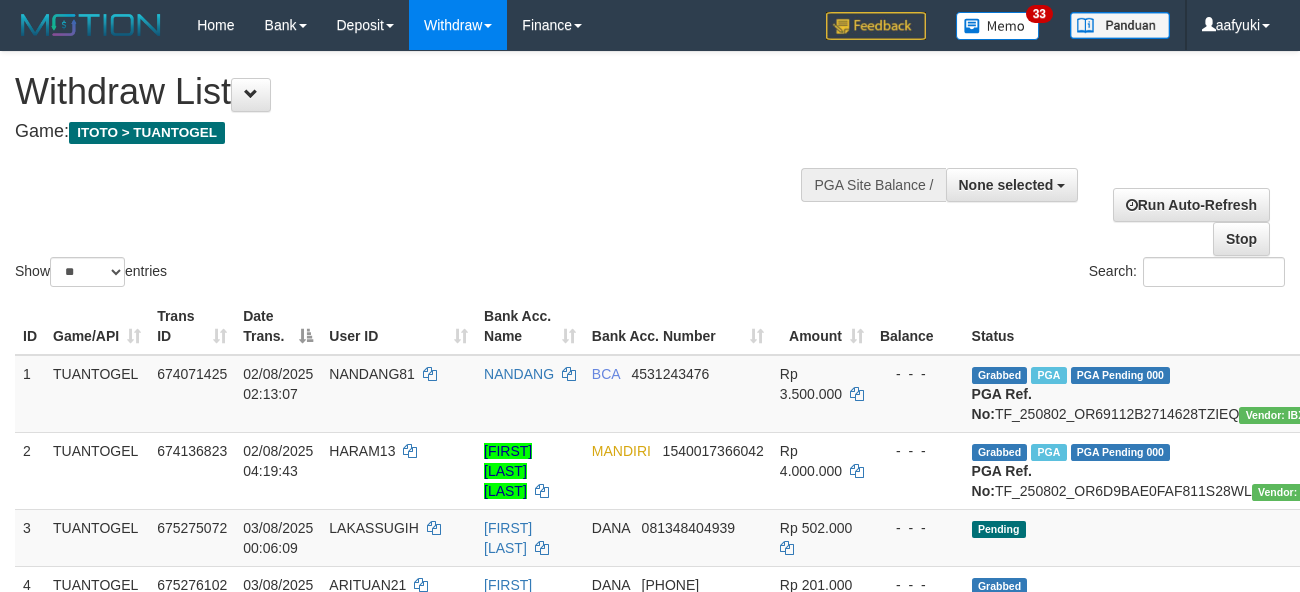 select 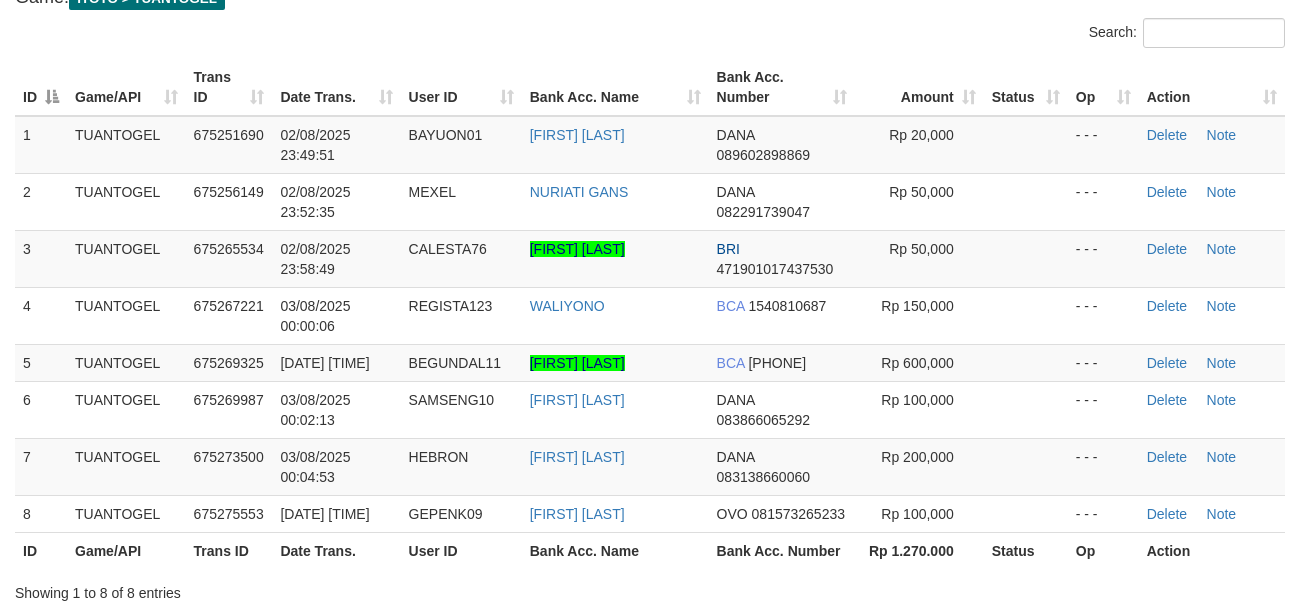scroll, scrollTop: 133, scrollLeft: 0, axis: vertical 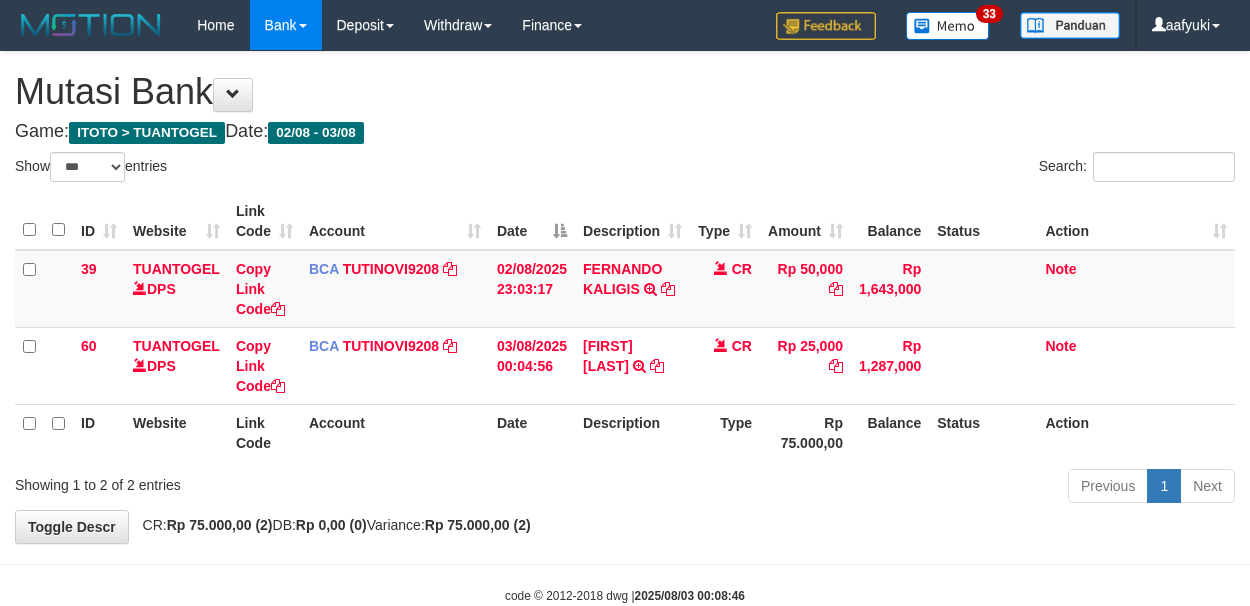 select on "***" 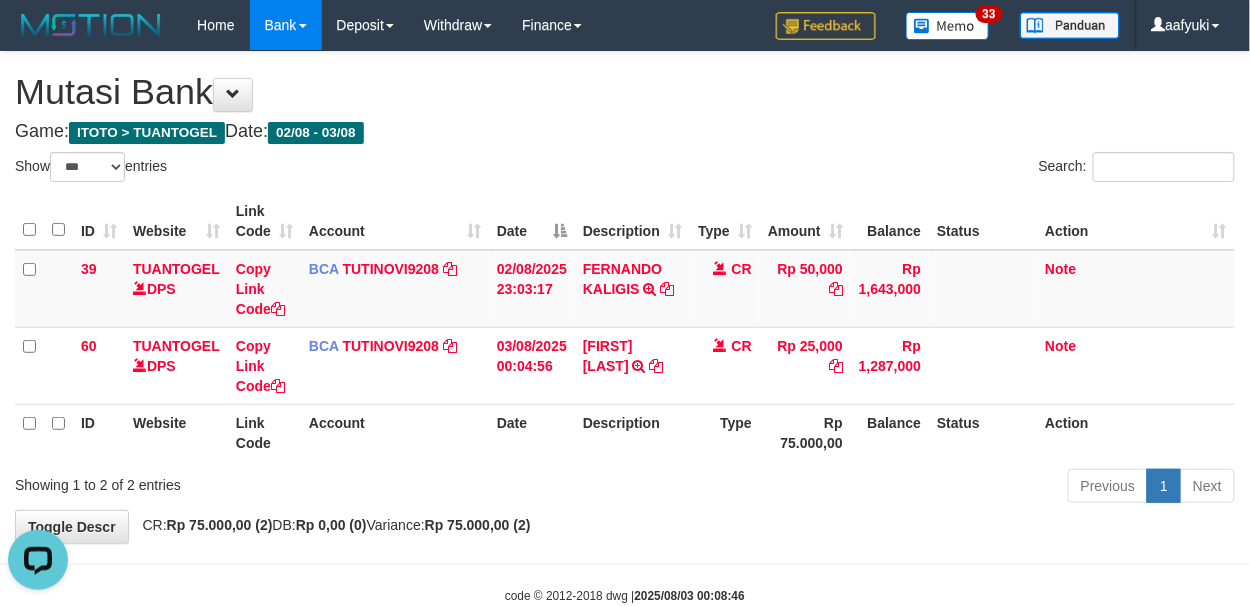scroll, scrollTop: 0, scrollLeft: 0, axis: both 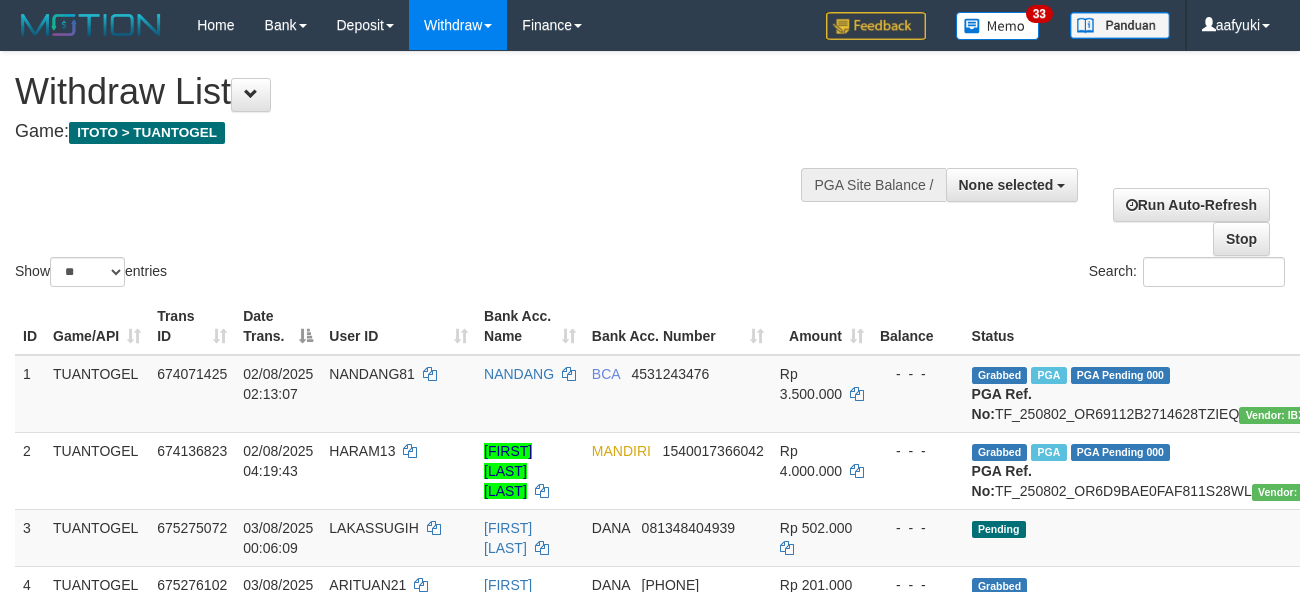 select 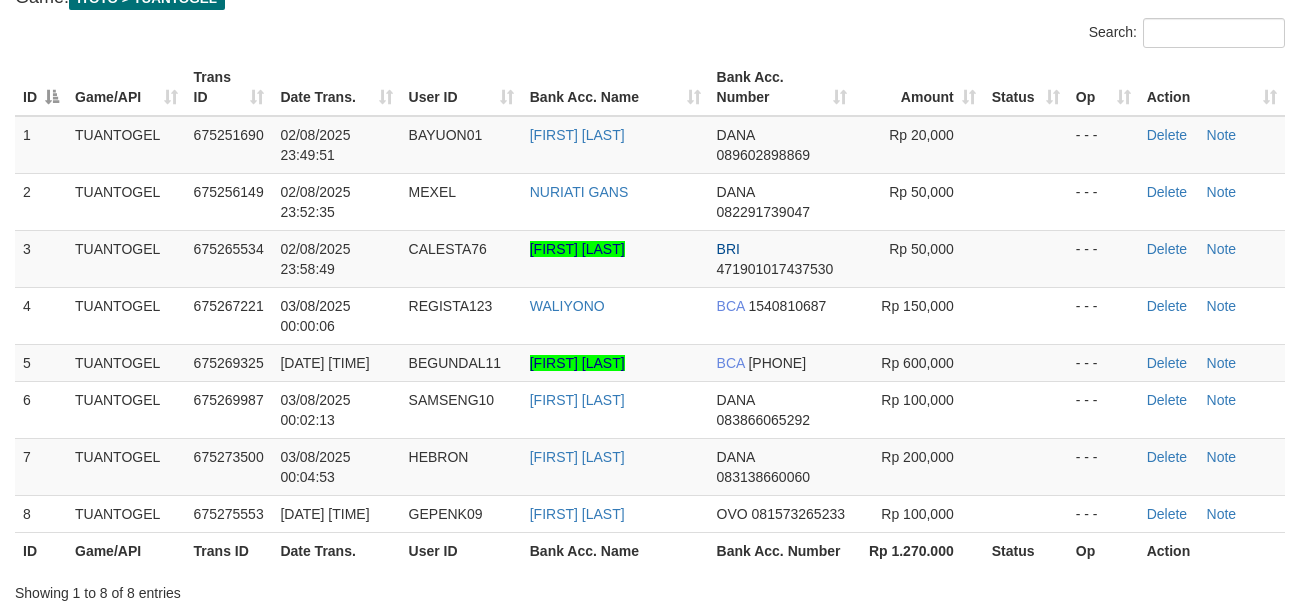 scroll, scrollTop: 133, scrollLeft: 0, axis: vertical 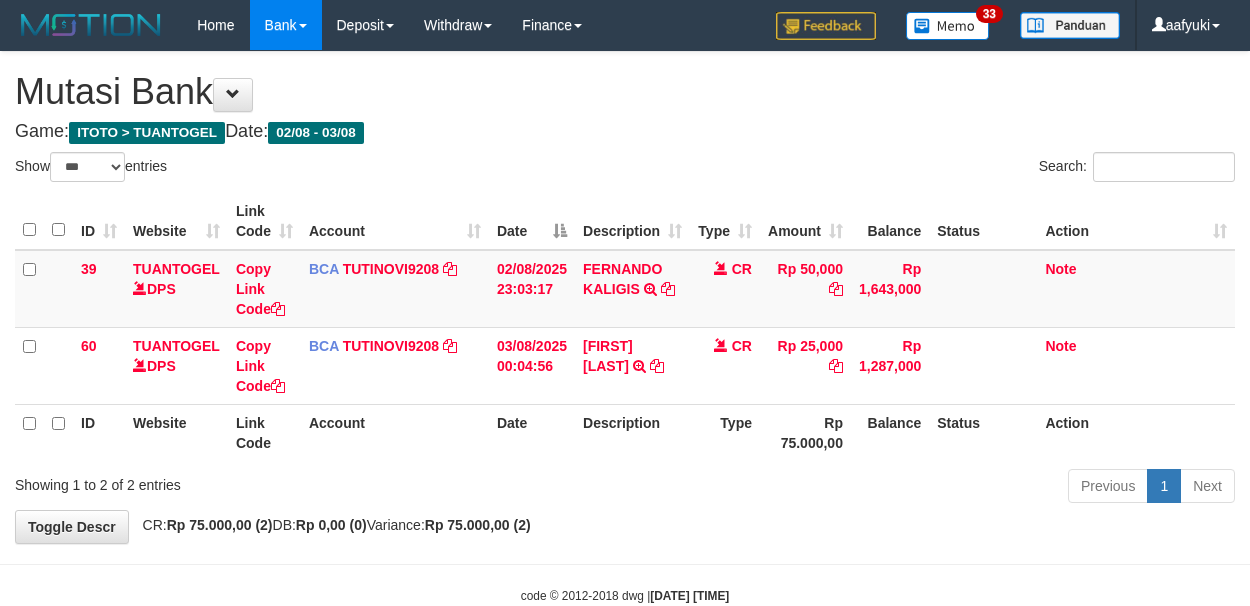 select on "***" 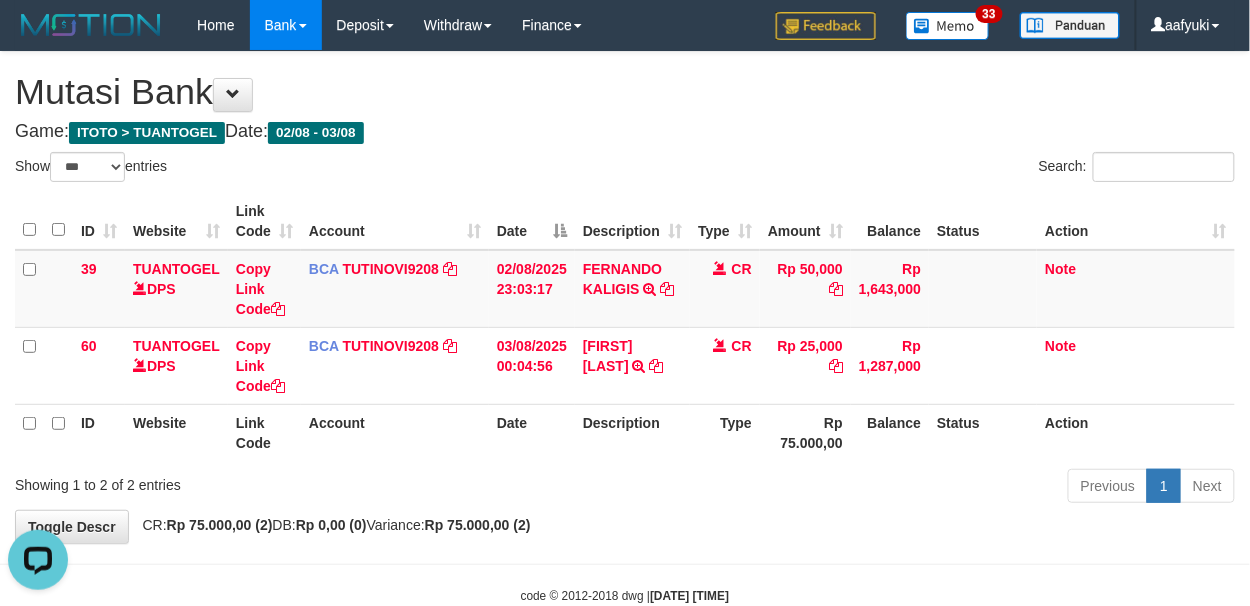 scroll, scrollTop: 0, scrollLeft: 0, axis: both 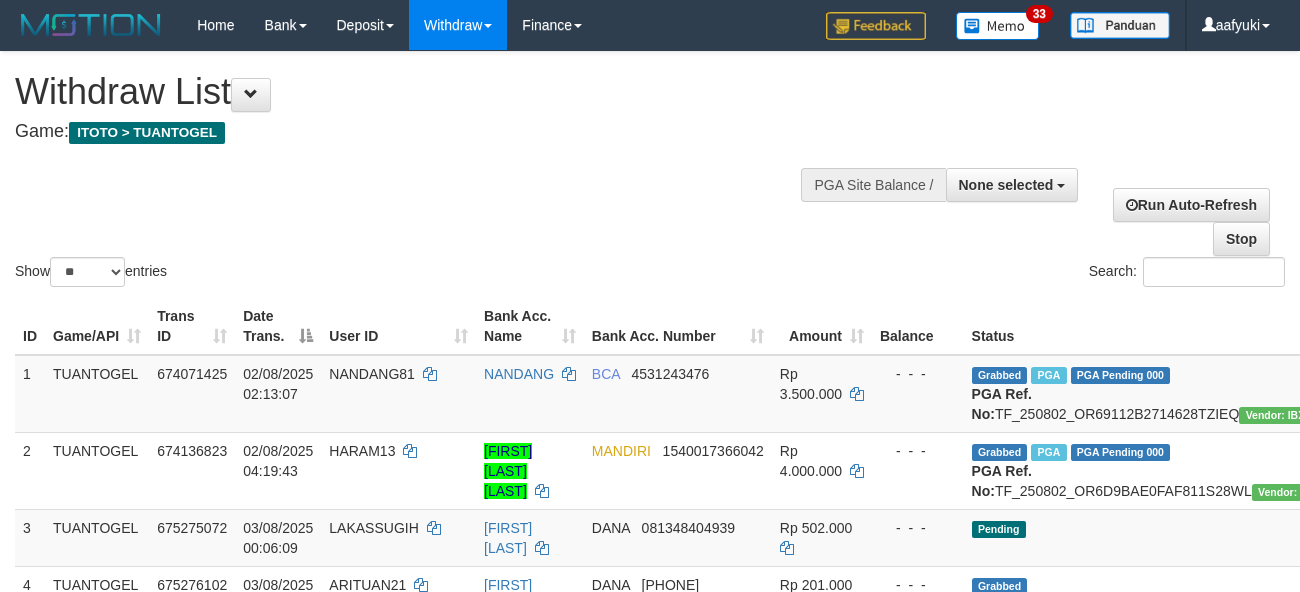 select 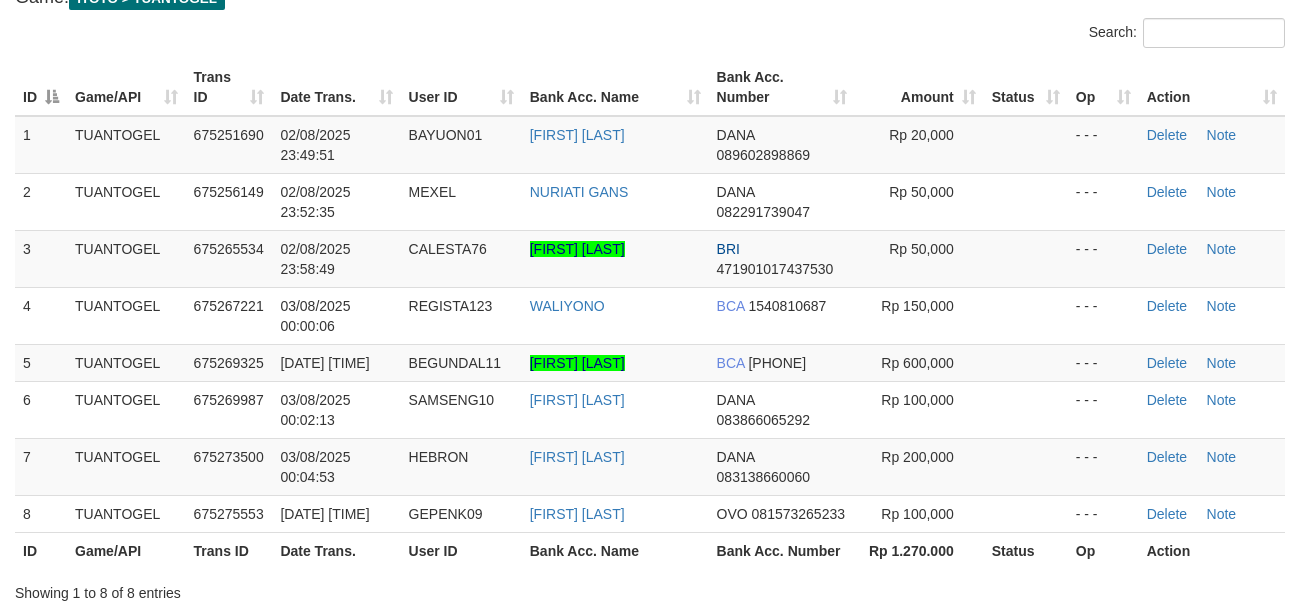 scroll, scrollTop: 133, scrollLeft: 0, axis: vertical 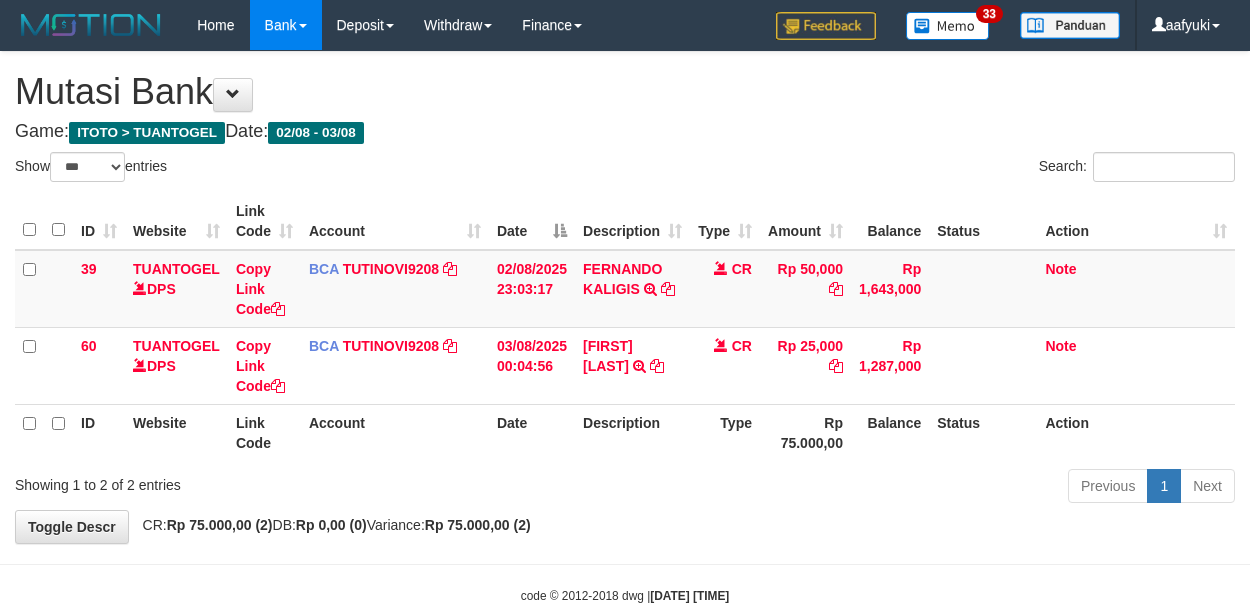 select on "***" 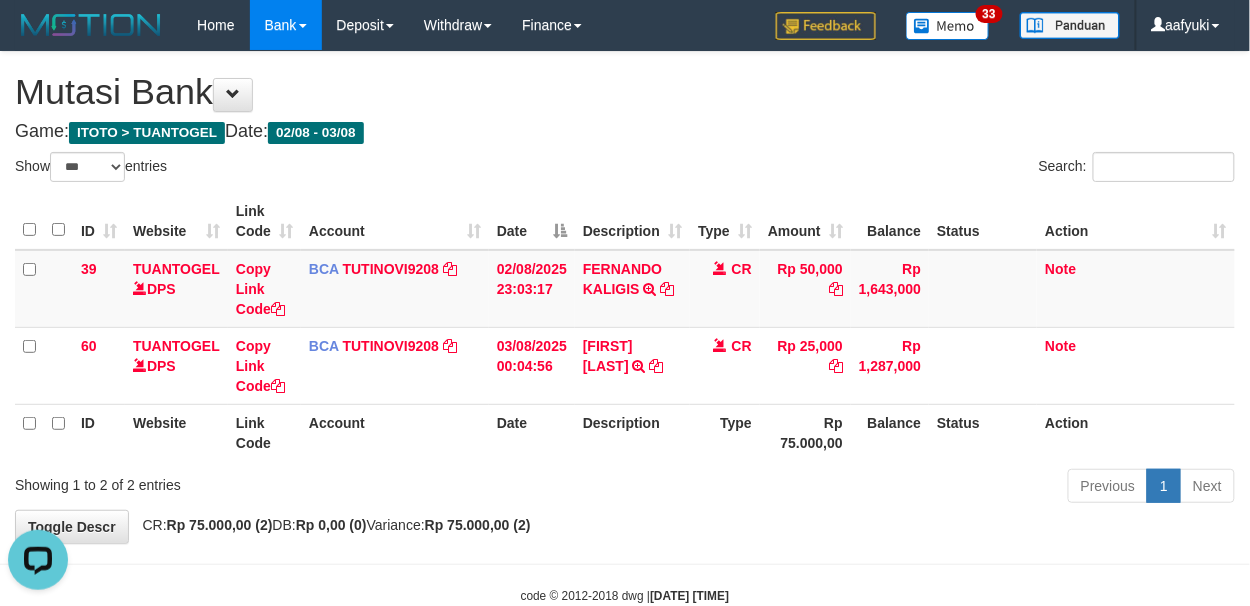scroll, scrollTop: 0, scrollLeft: 0, axis: both 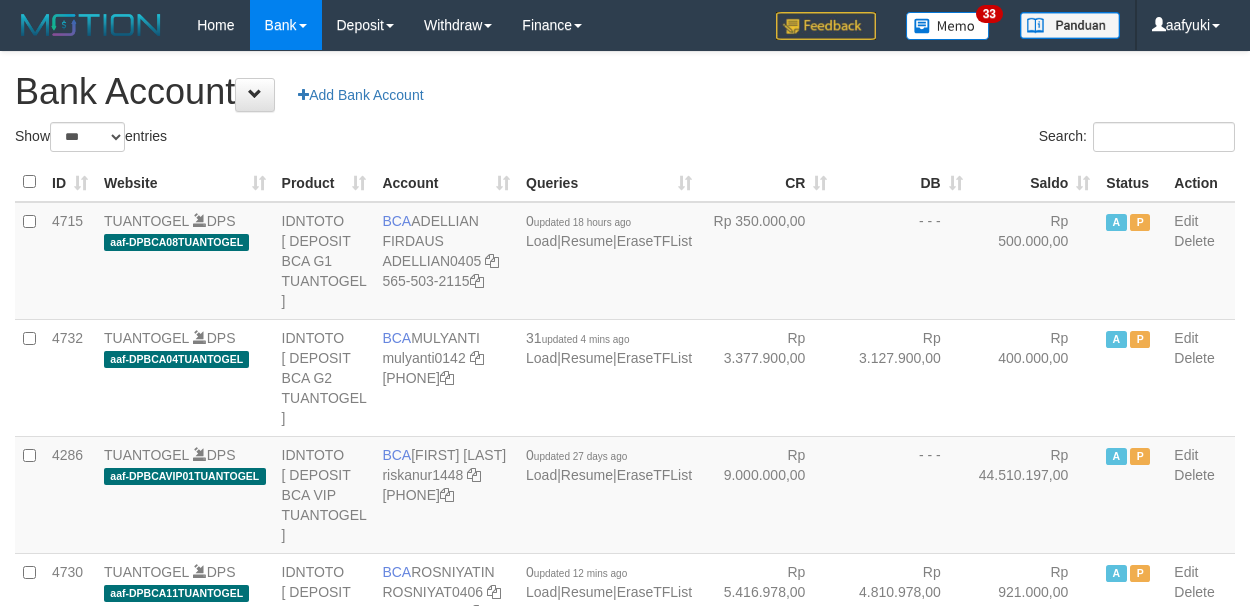select on "***" 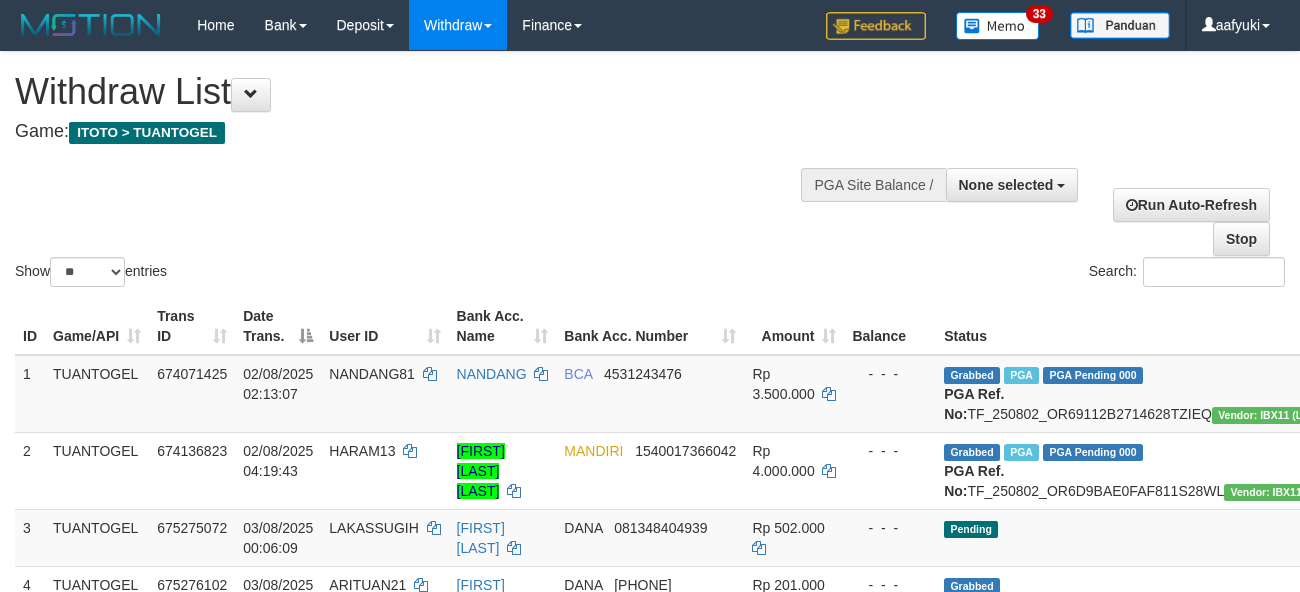 select 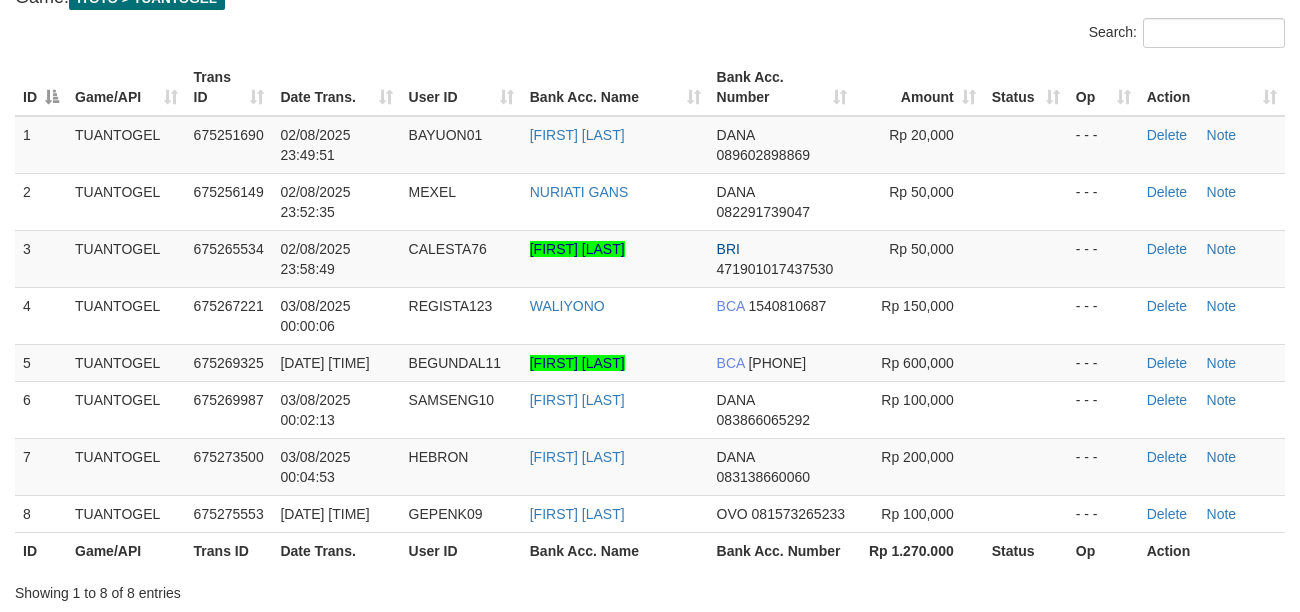 scroll, scrollTop: 133, scrollLeft: 0, axis: vertical 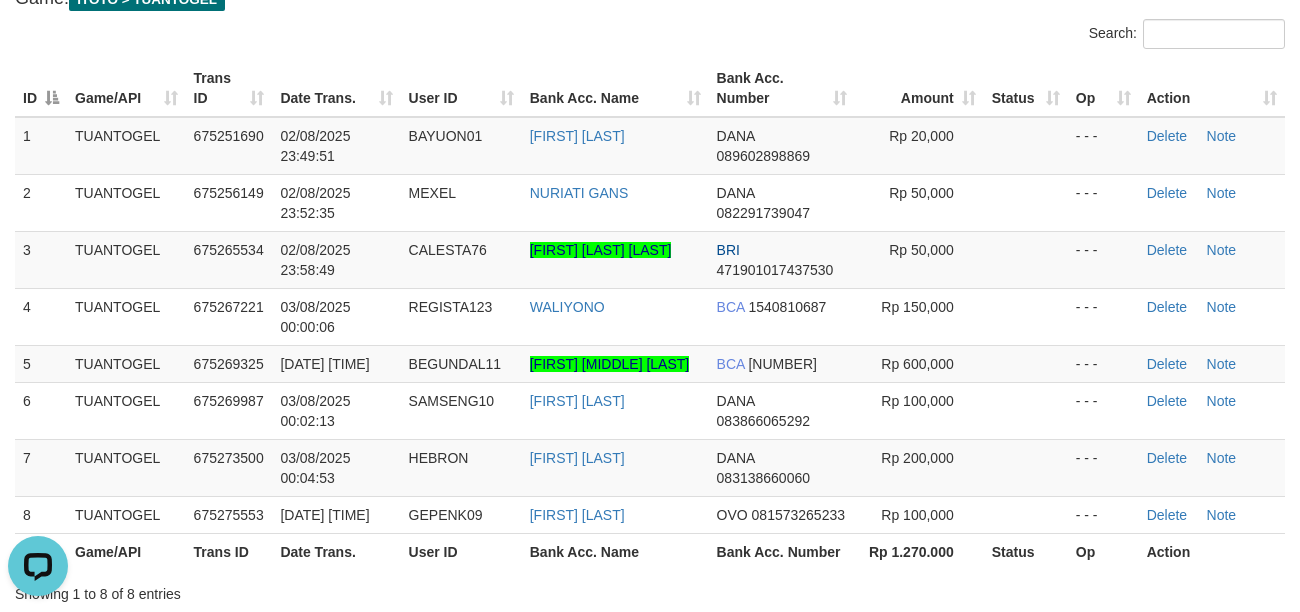 click on "Bank Acc. Name" at bounding box center (615, 88) 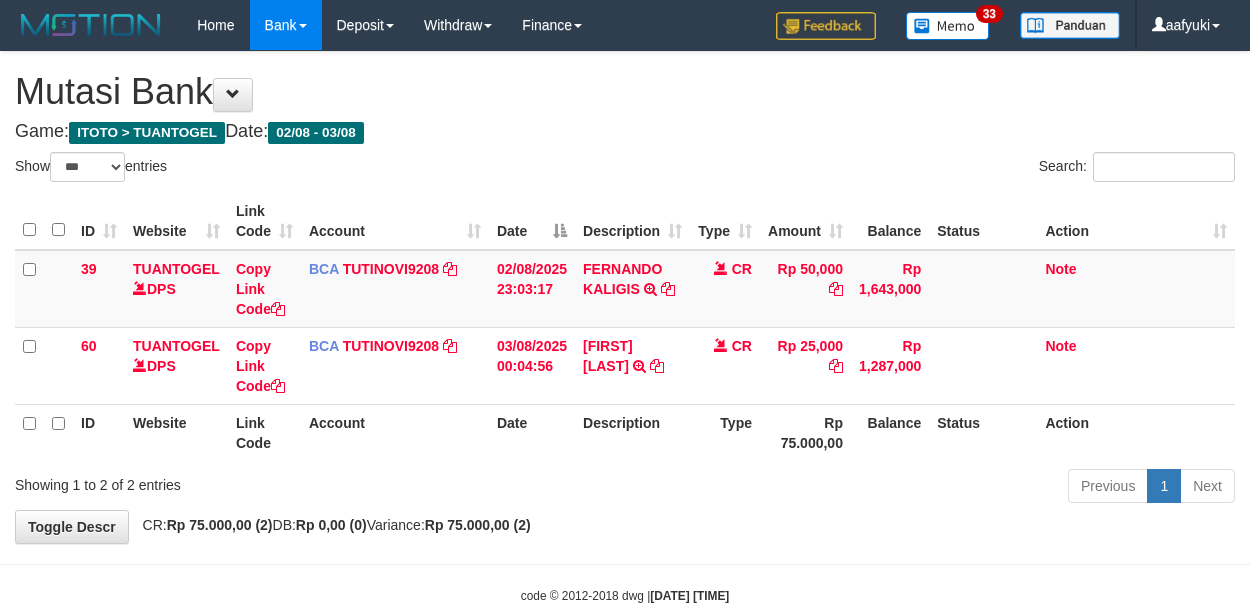 select on "***" 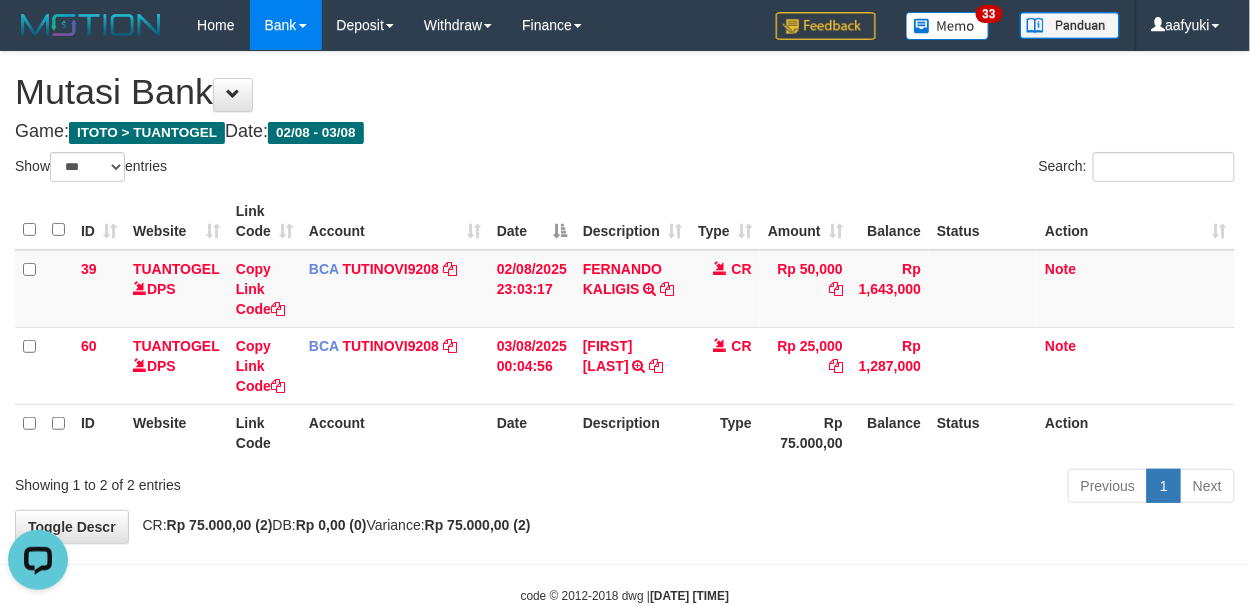 scroll, scrollTop: 0, scrollLeft: 0, axis: both 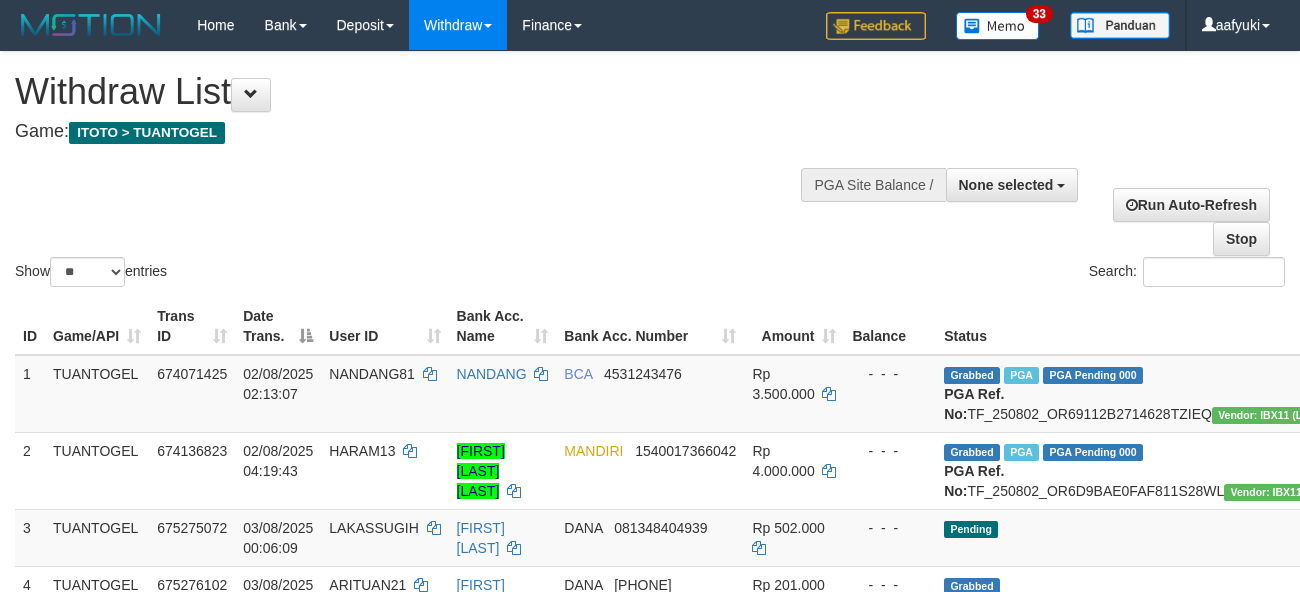 select 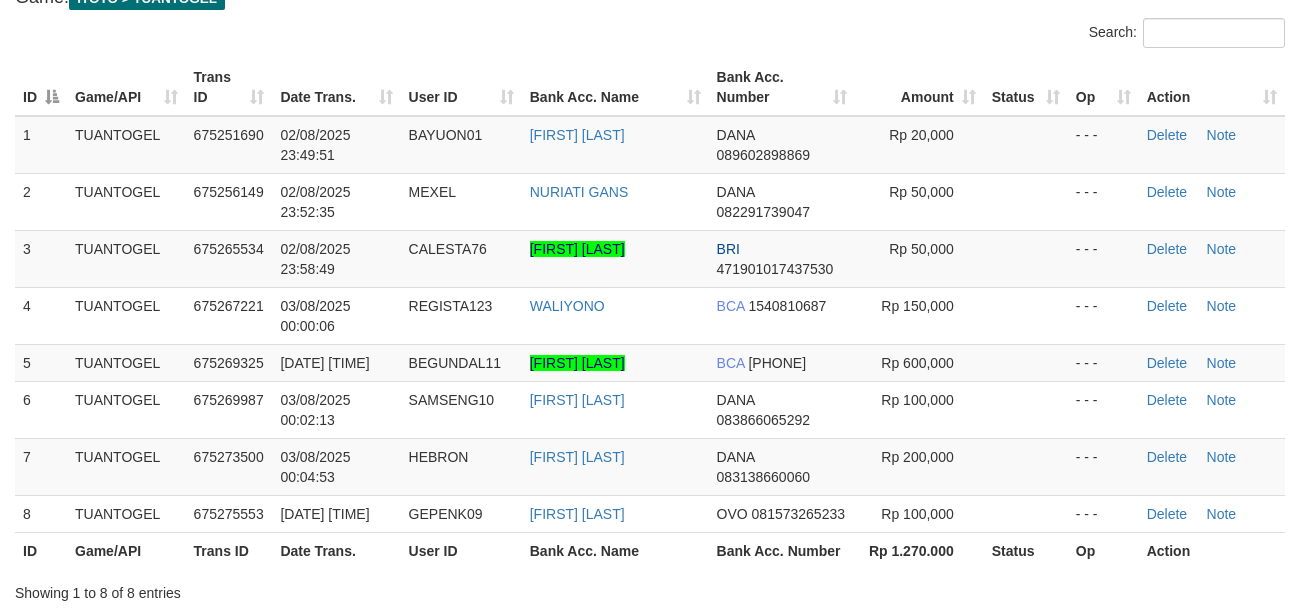 scroll, scrollTop: 133, scrollLeft: 0, axis: vertical 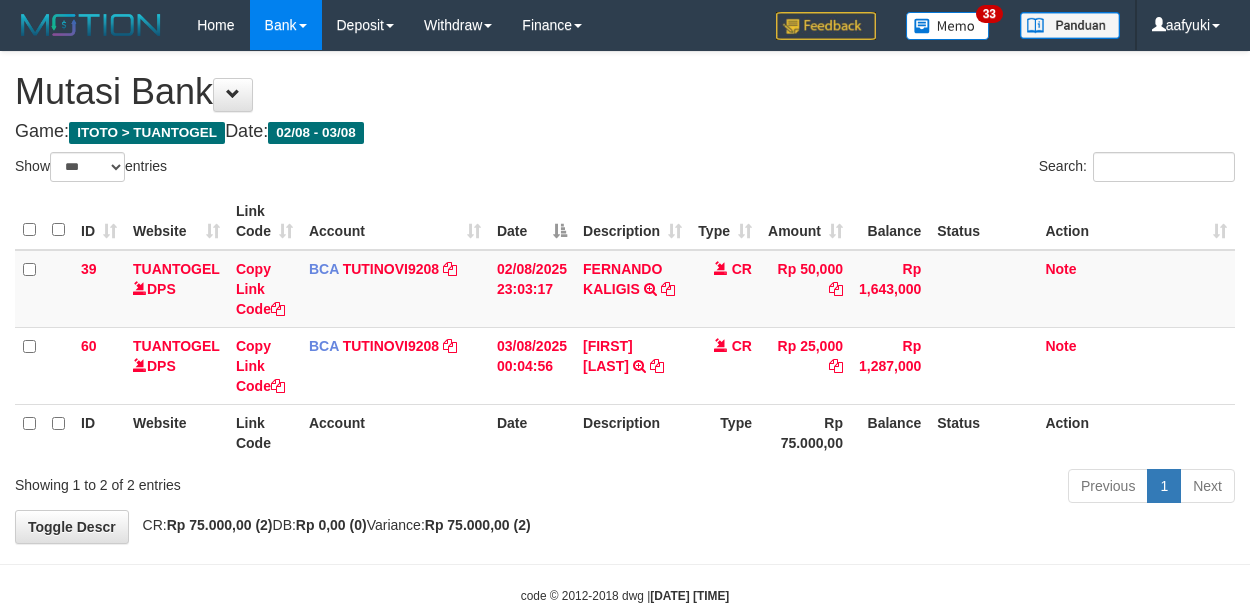 select on "***" 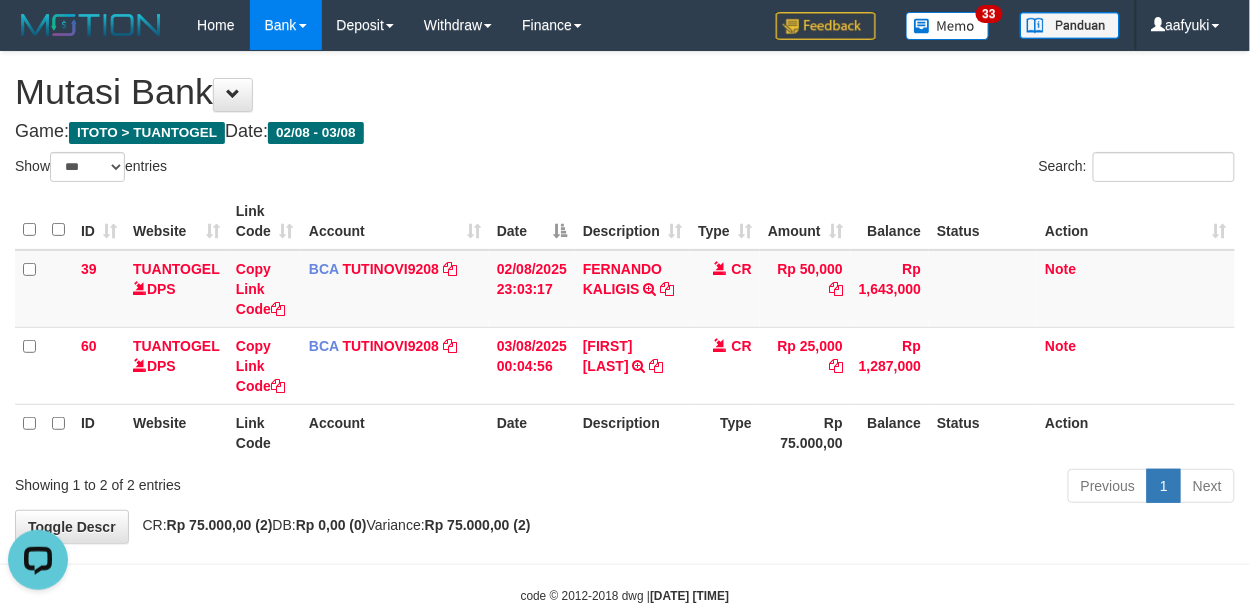scroll, scrollTop: 0, scrollLeft: 0, axis: both 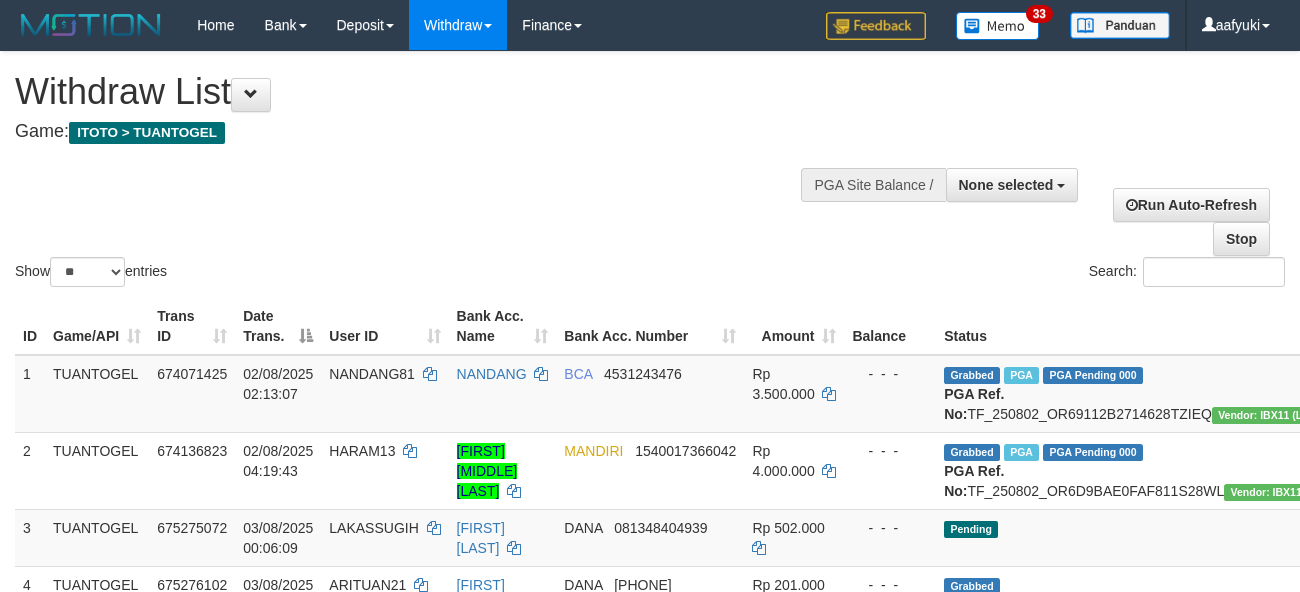 select 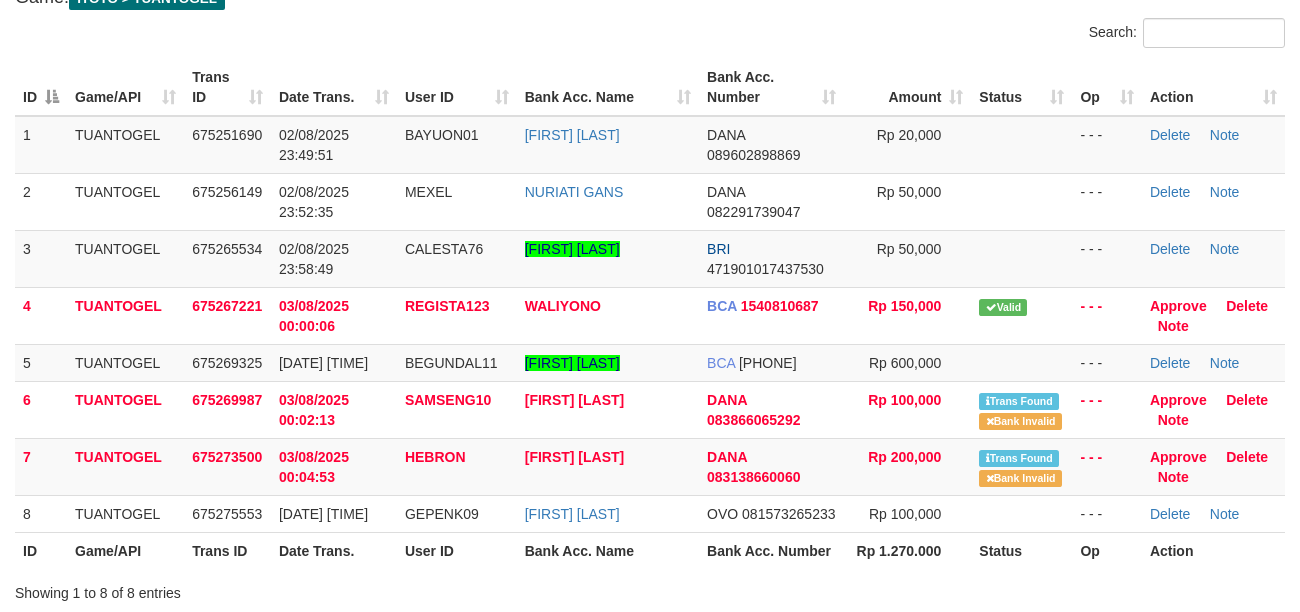 scroll, scrollTop: 133, scrollLeft: 0, axis: vertical 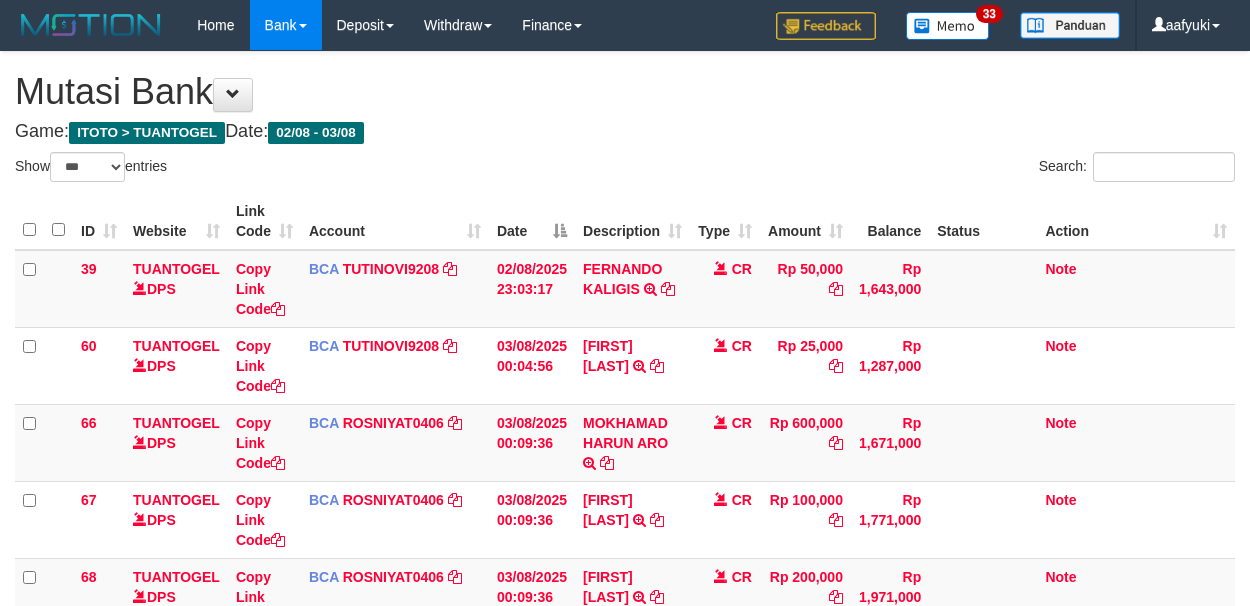 select on "***" 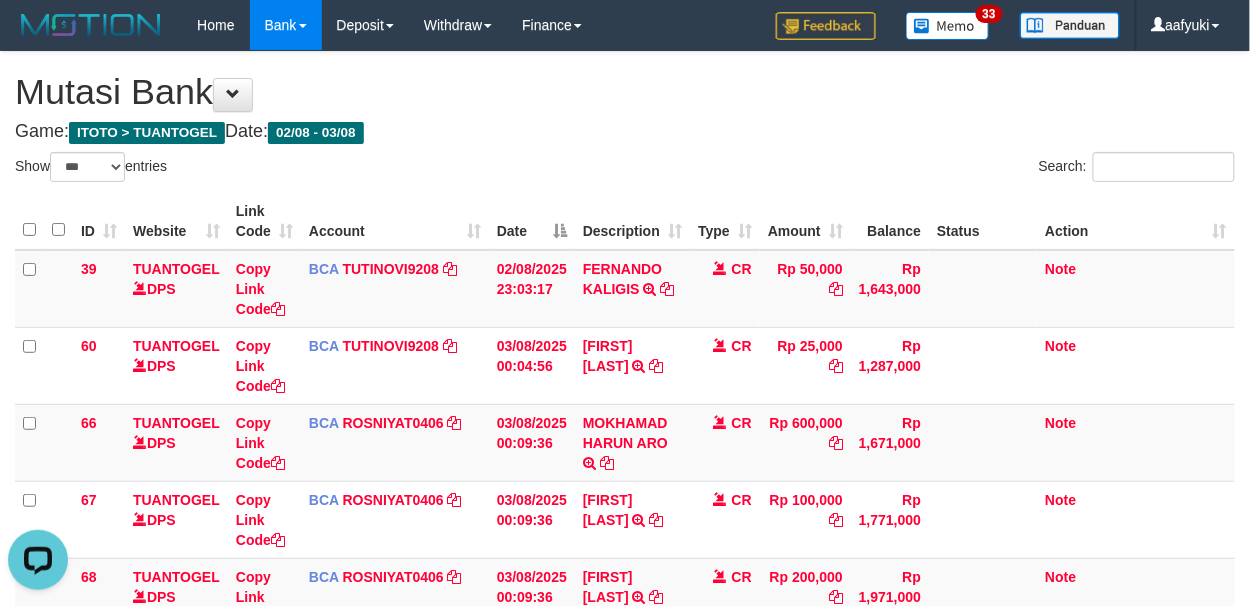 scroll, scrollTop: 0, scrollLeft: 0, axis: both 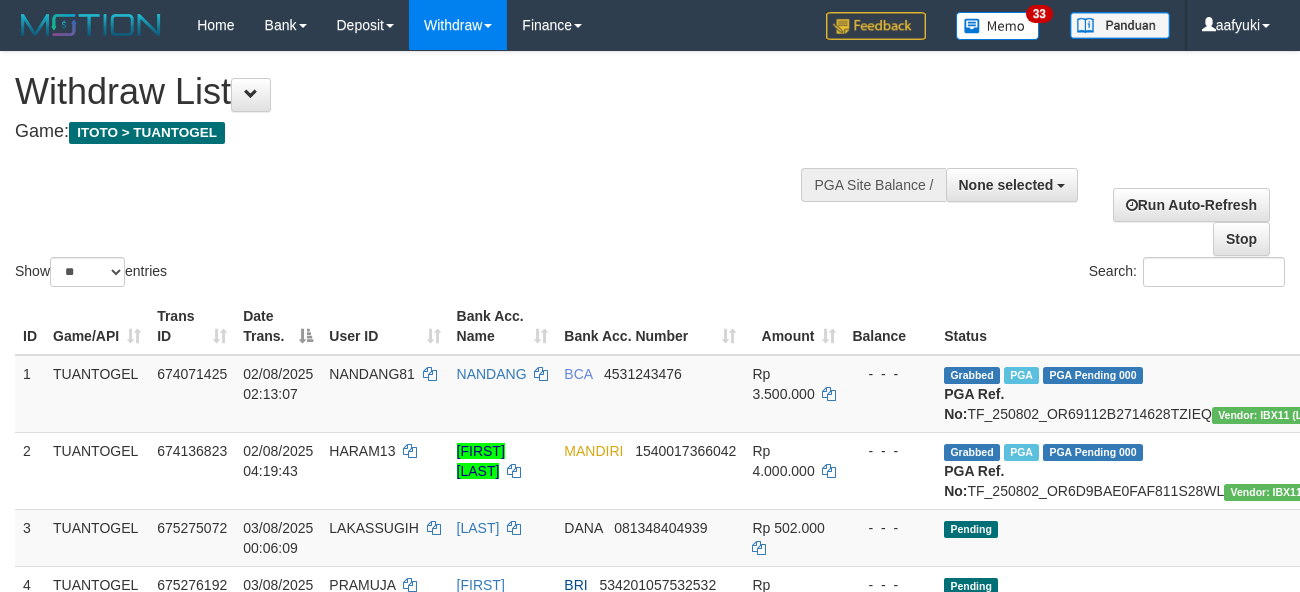 select 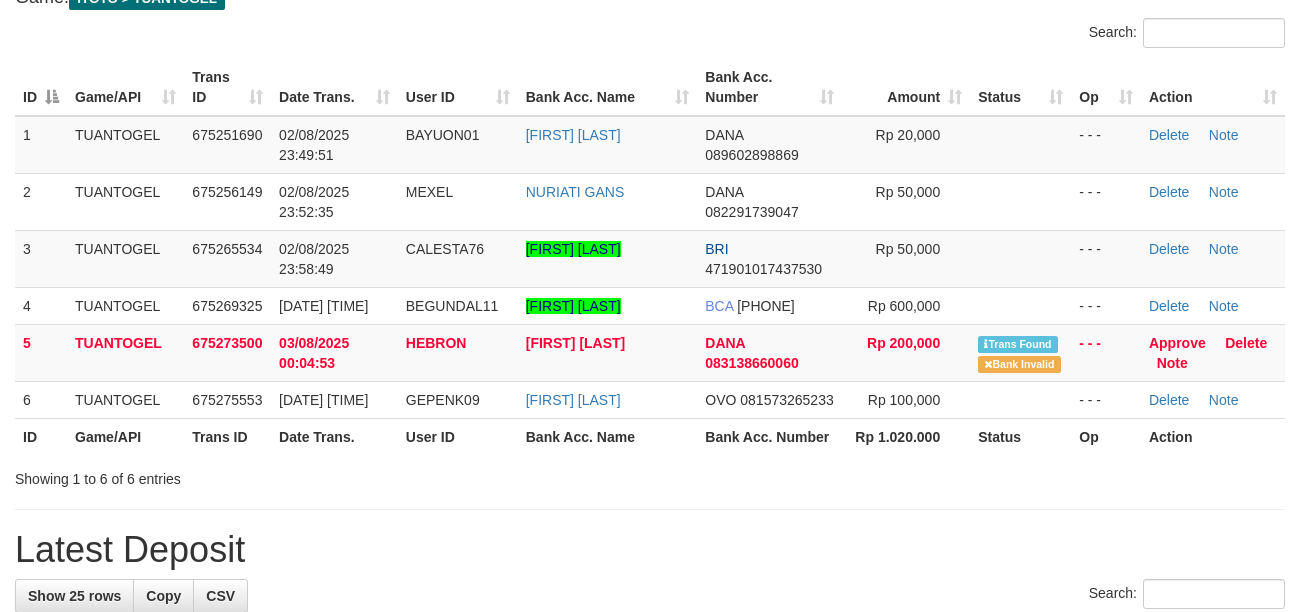 scroll, scrollTop: 133, scrollLeft: 0, axis: vertical 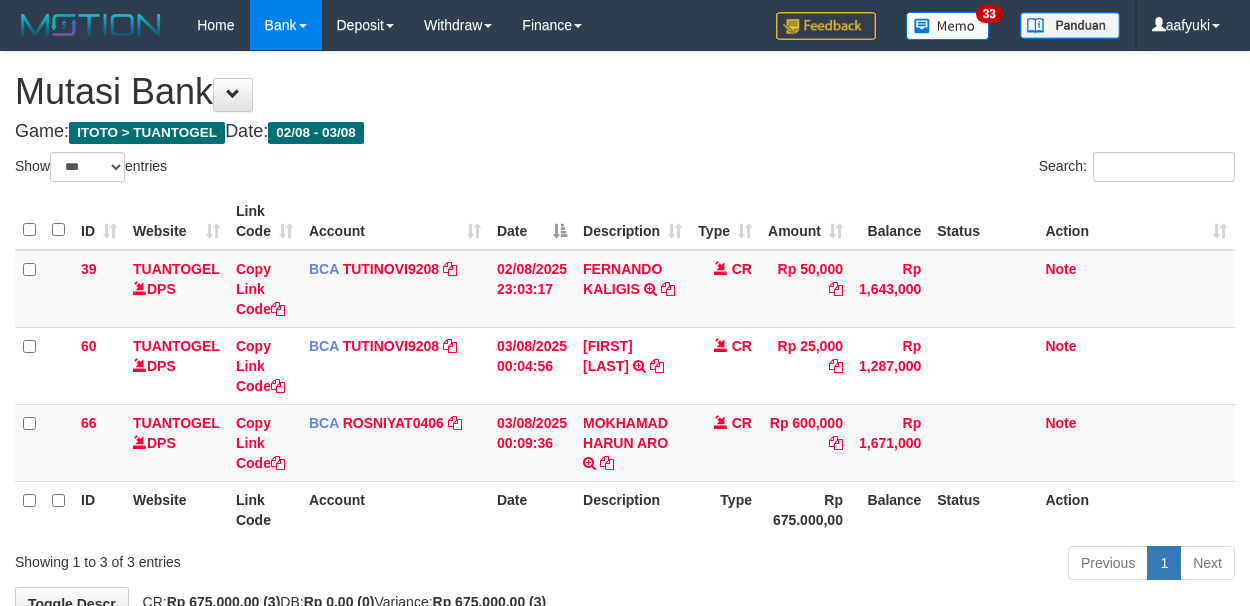 select on "***" 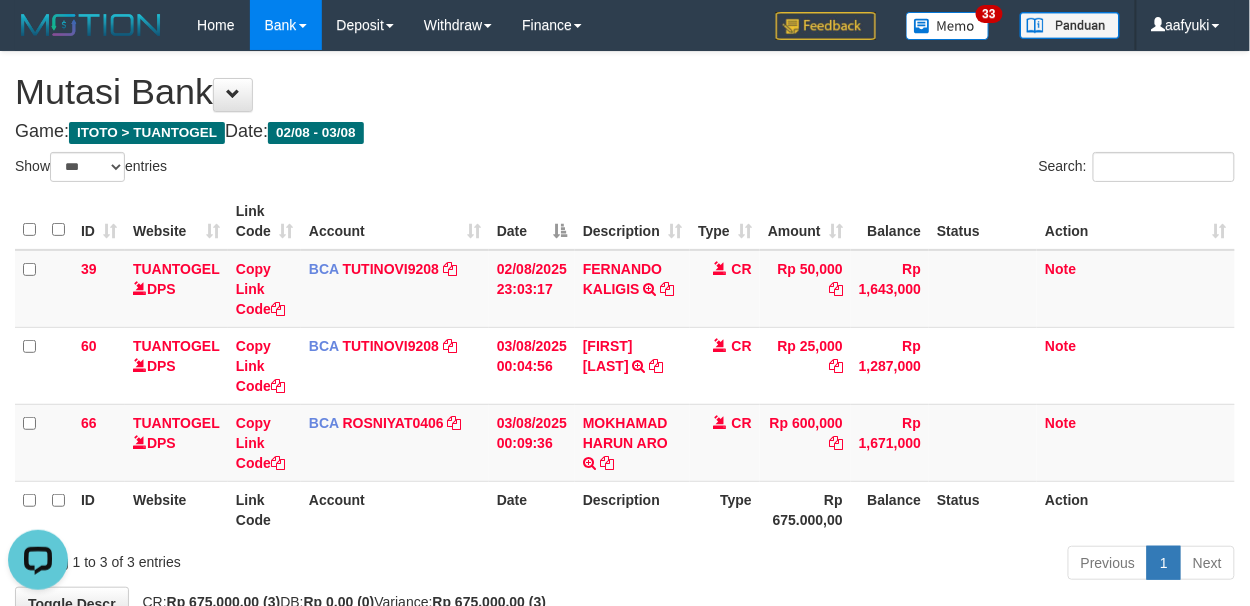 scroll, scrollTop: 0, scrollLeft: 0, axis: both 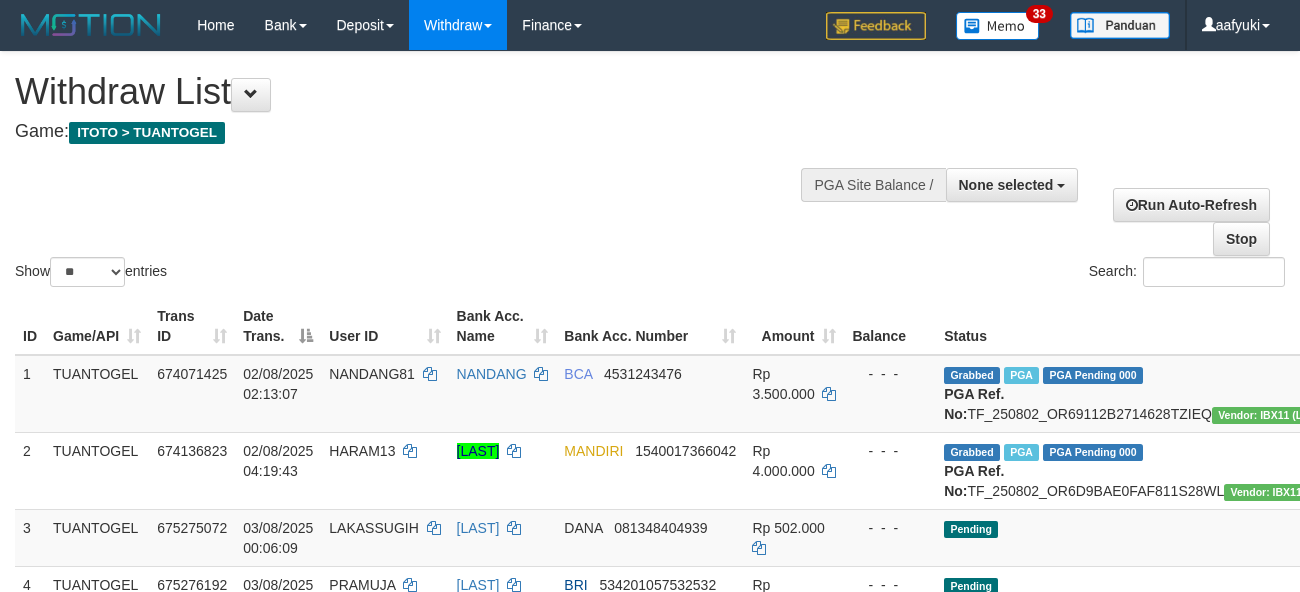 select 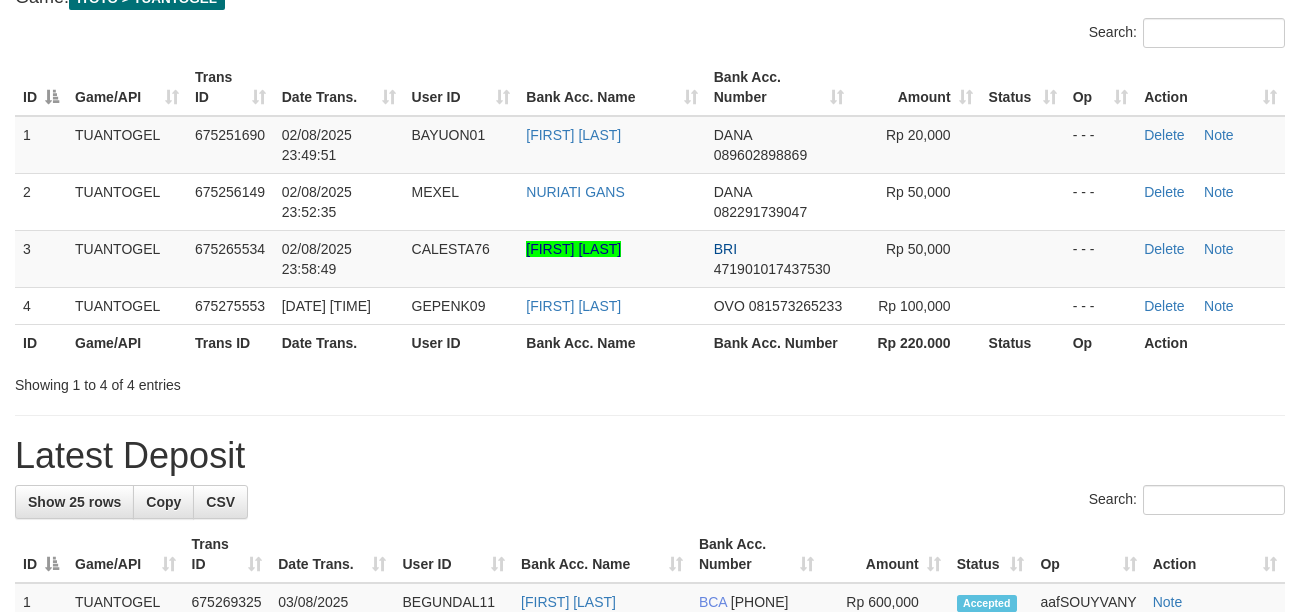 scroll, scrollTop: 133, scrollLeft: 0, axis: vertical 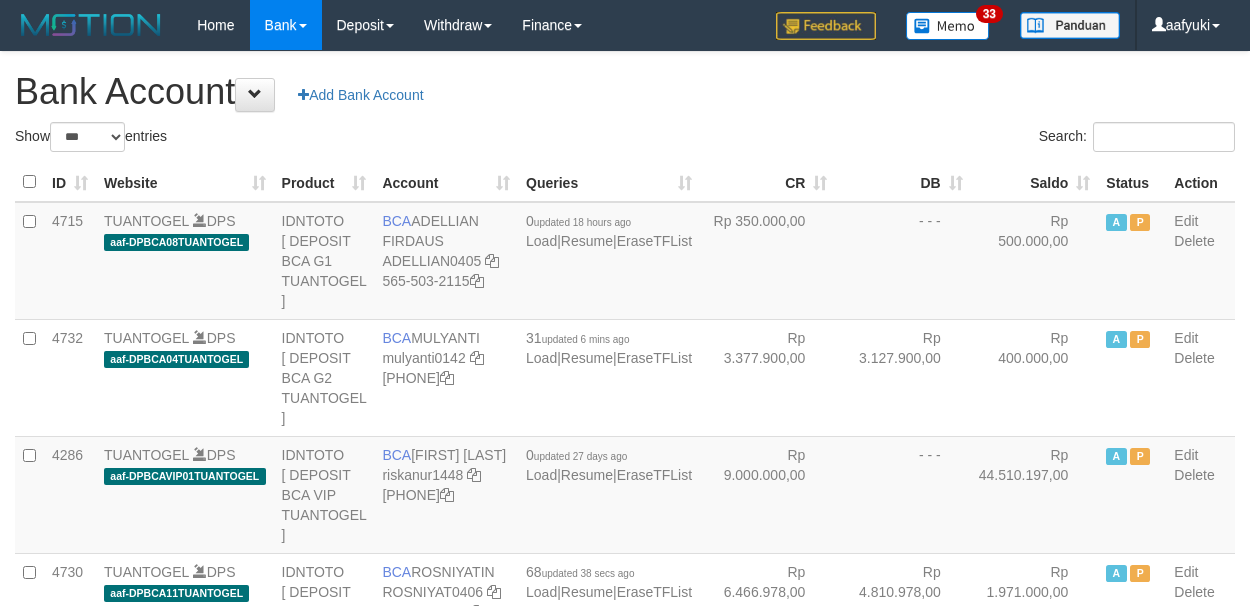 select on "***" 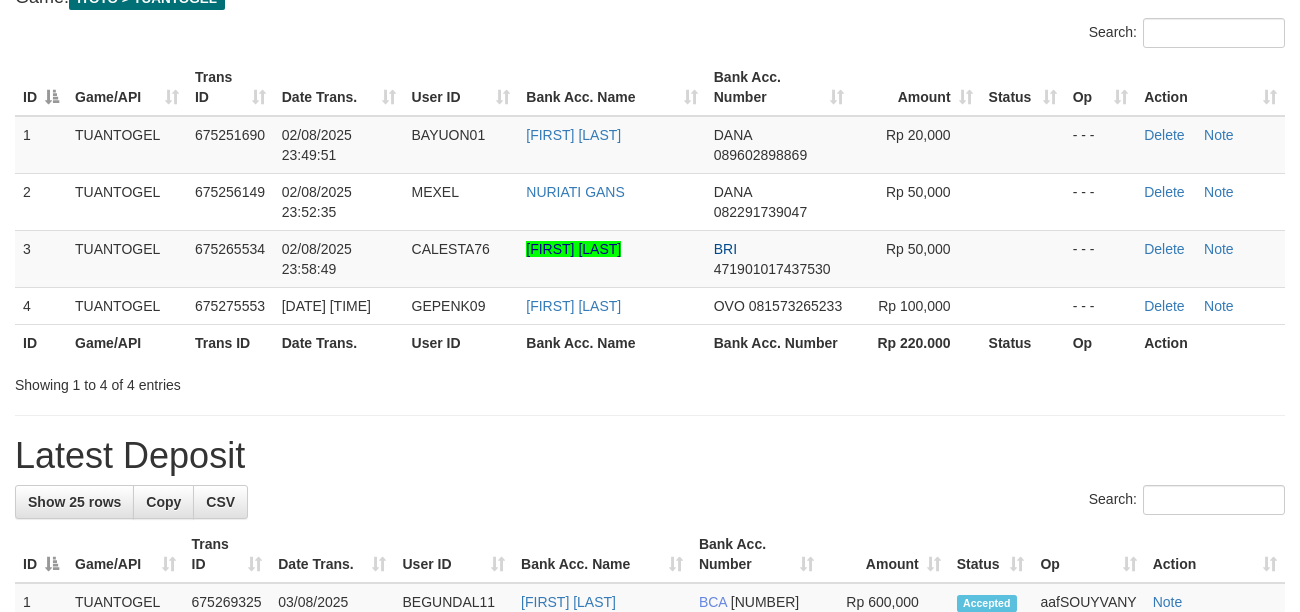 scroll, scrollTop: 133, scrollLeft: 0, axis: vertical 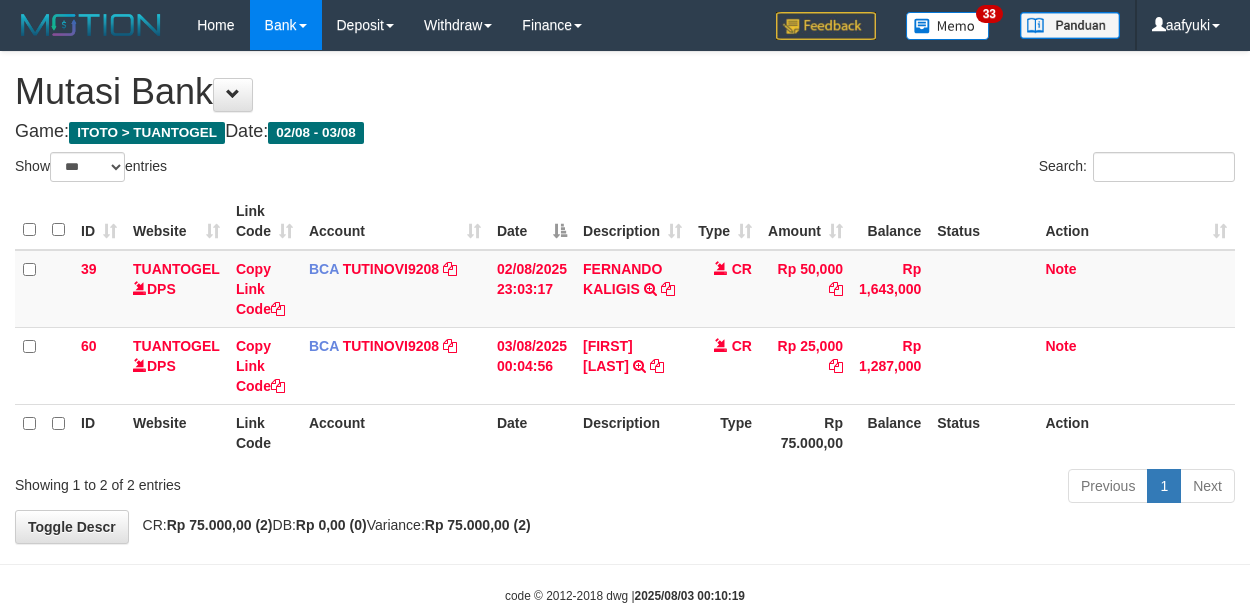 select on "***" 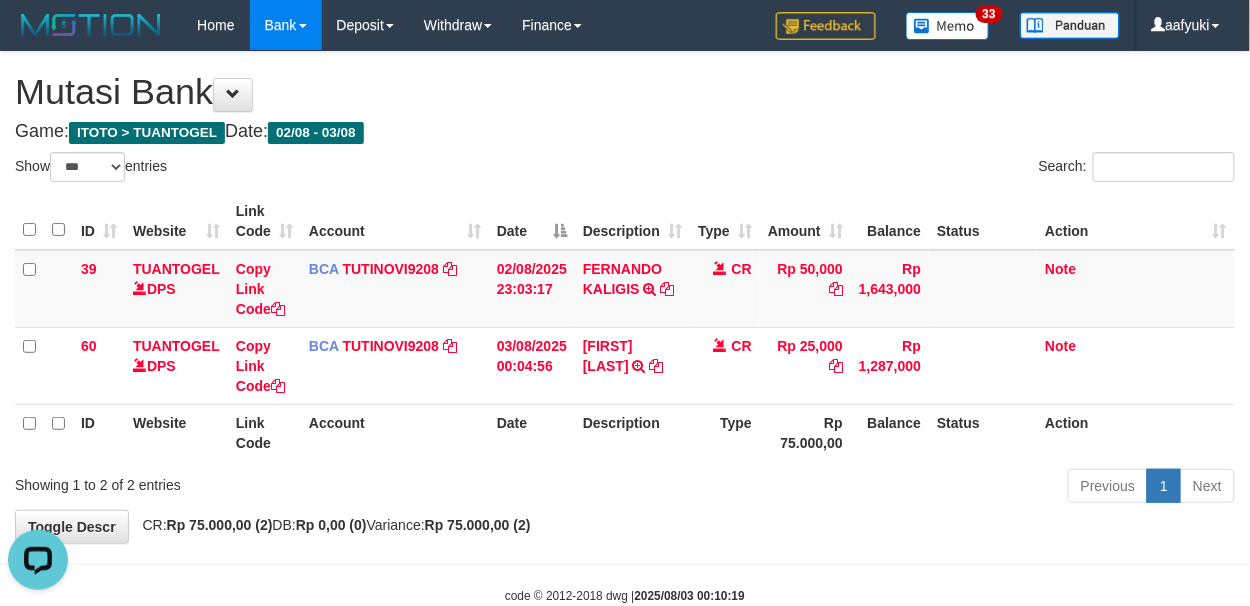 scroll, scrollTop: 0, scrollLeft: 0, axis: both 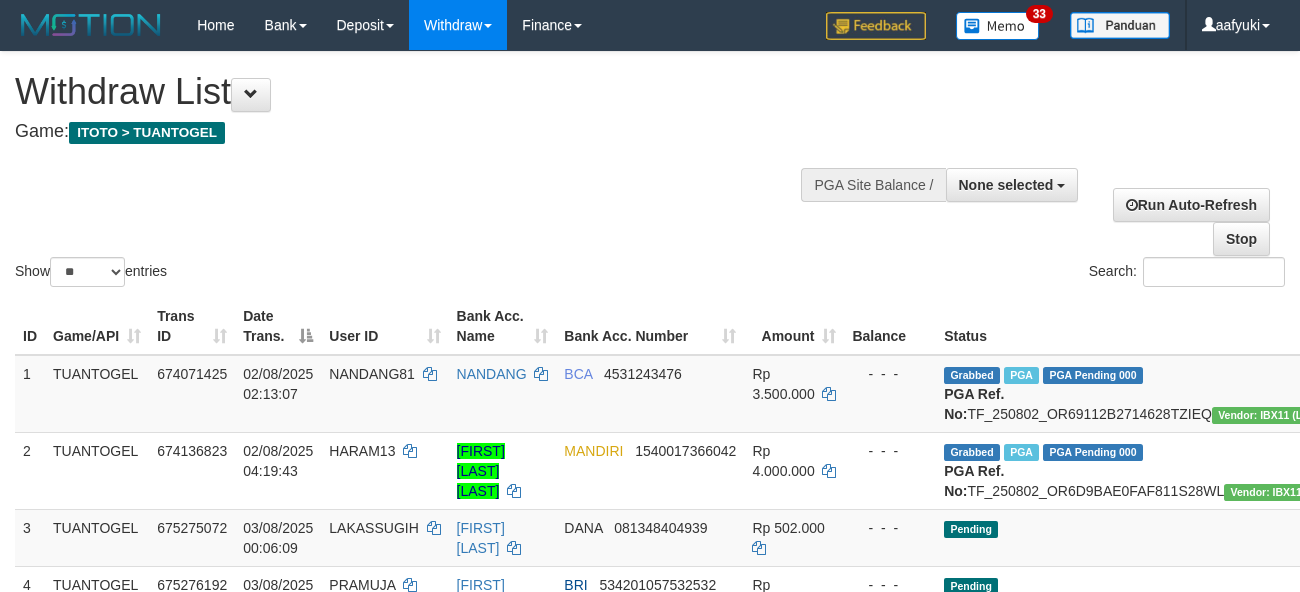 select 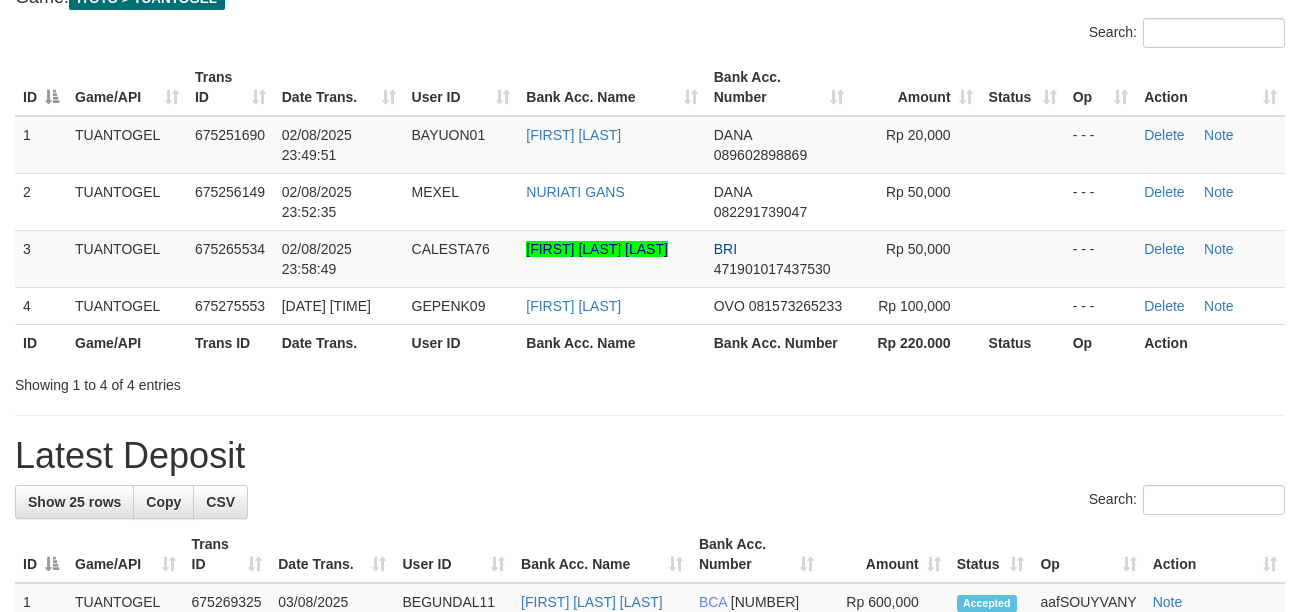 scroll, scrollTop: 133, scrollLeft: 0, axis: vertical 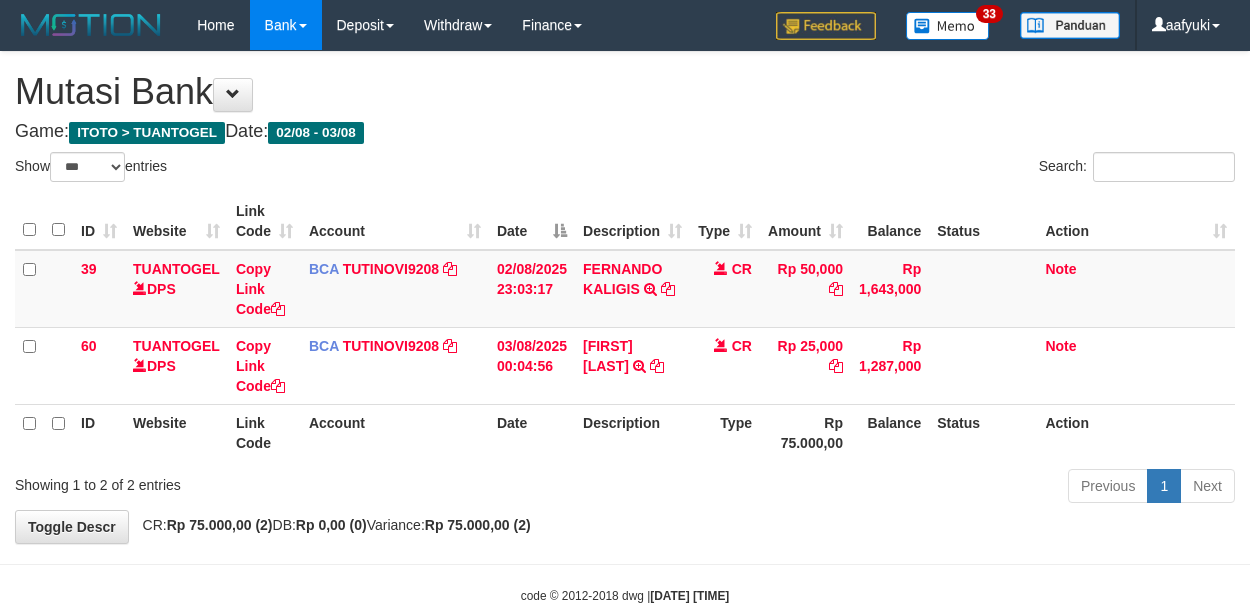 select on "***" 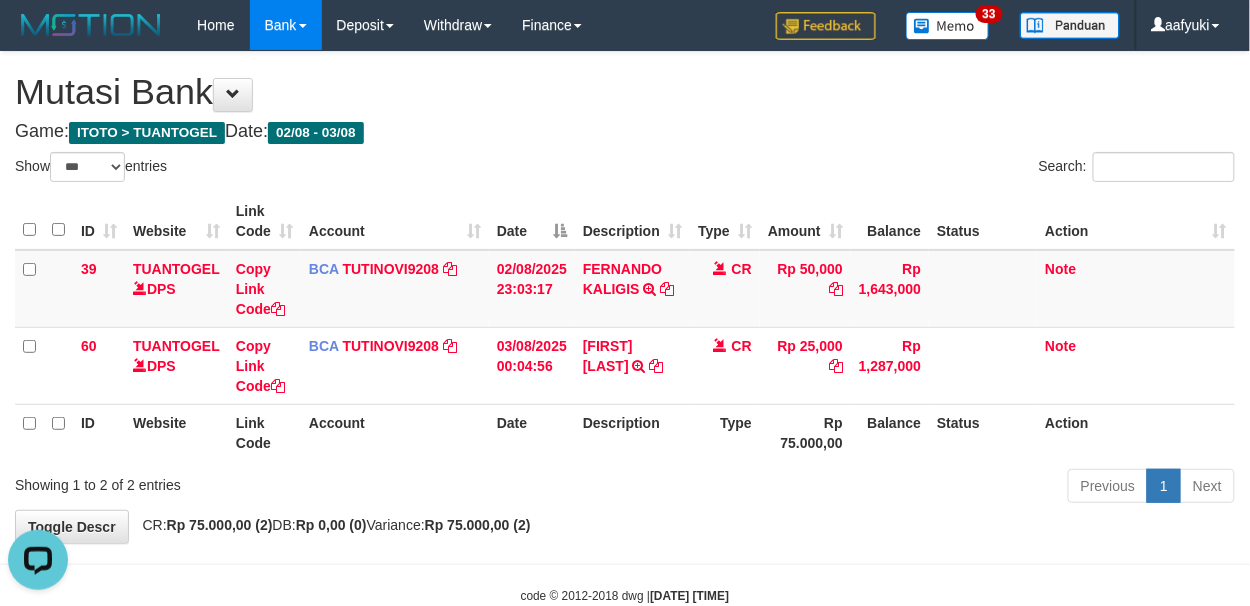 scroll, scrollTop: 0, scrollLeft: 0, axis: both 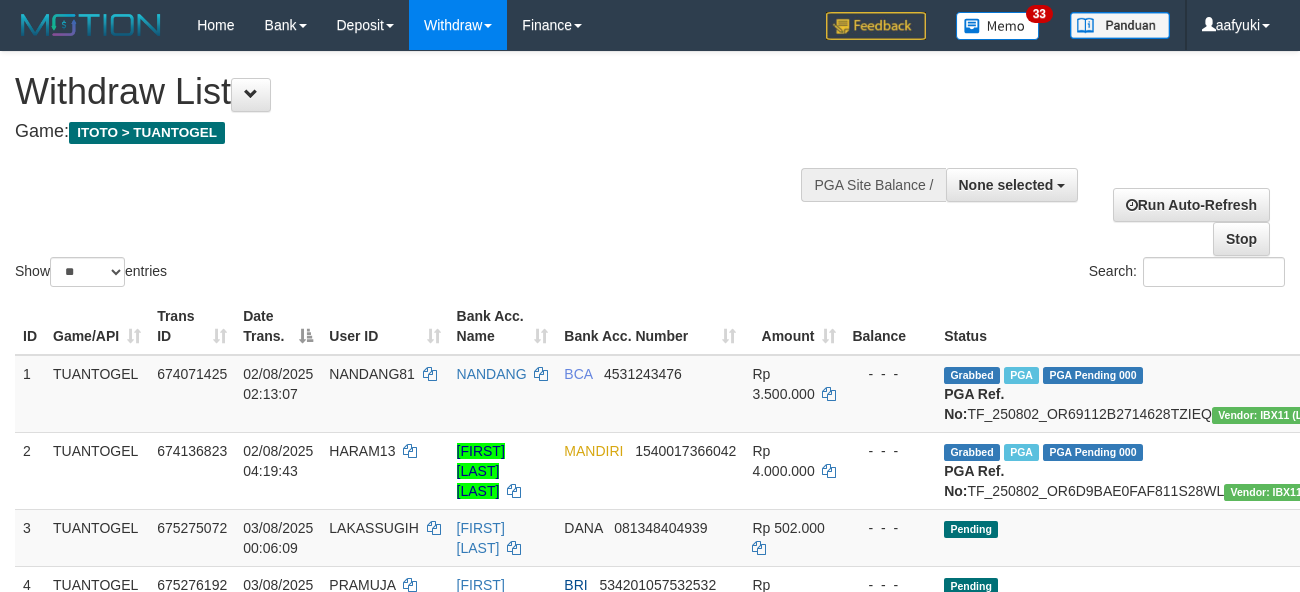 select 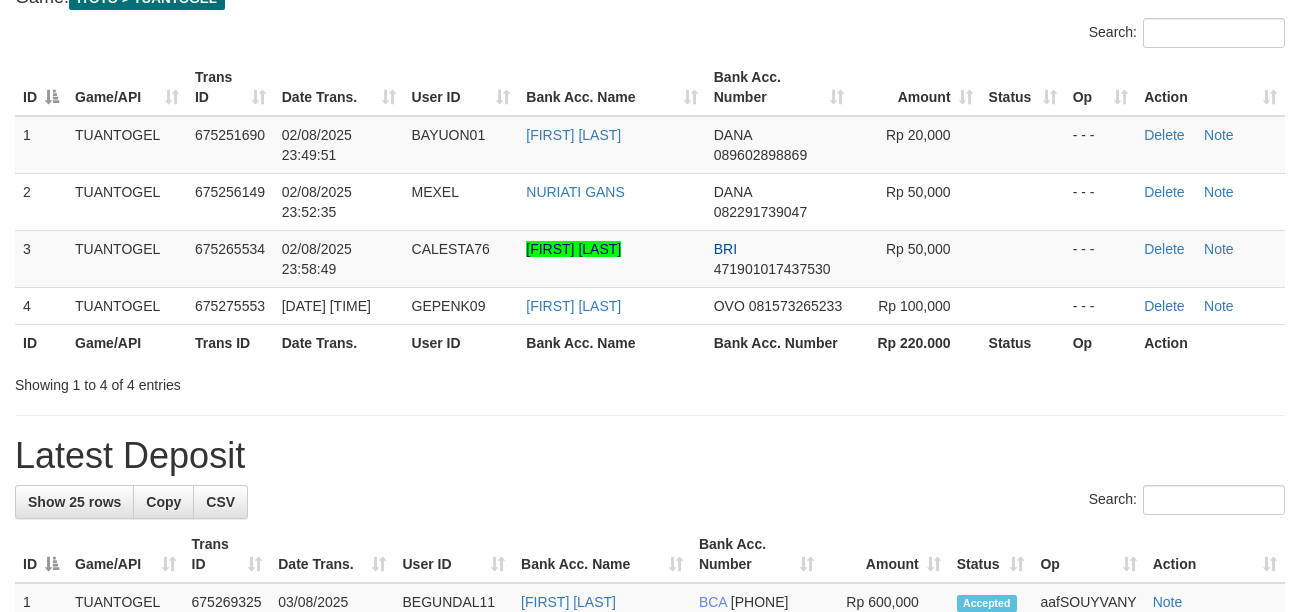 scroll, scrollTop: 133, scrollLeft: 0, axis: vertical 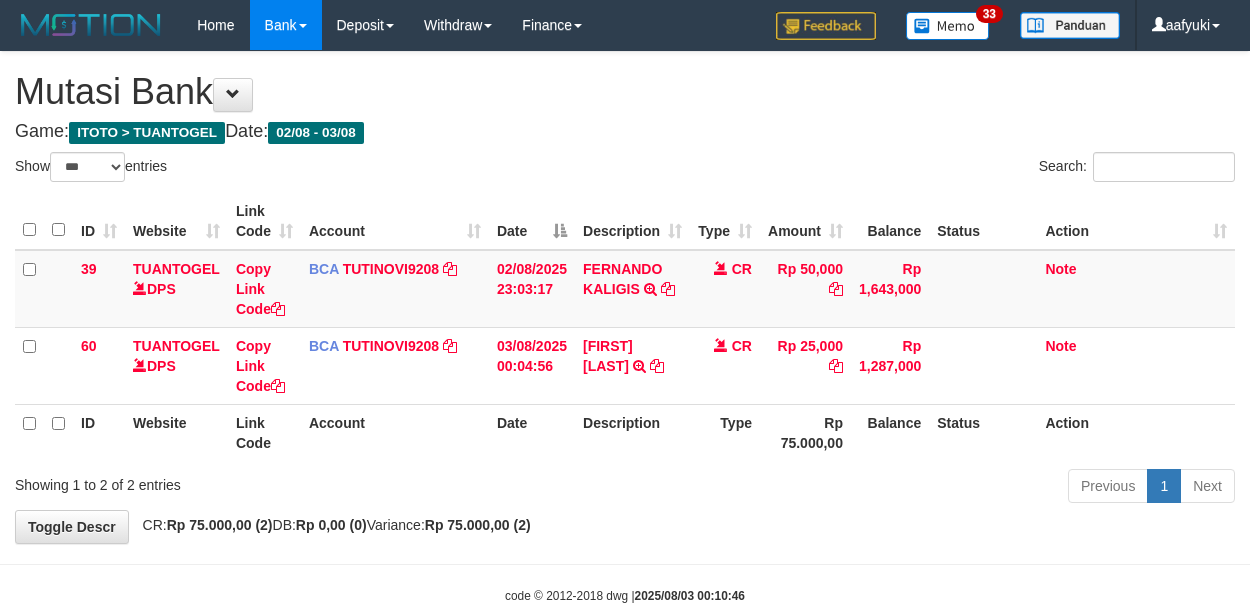select on "***" 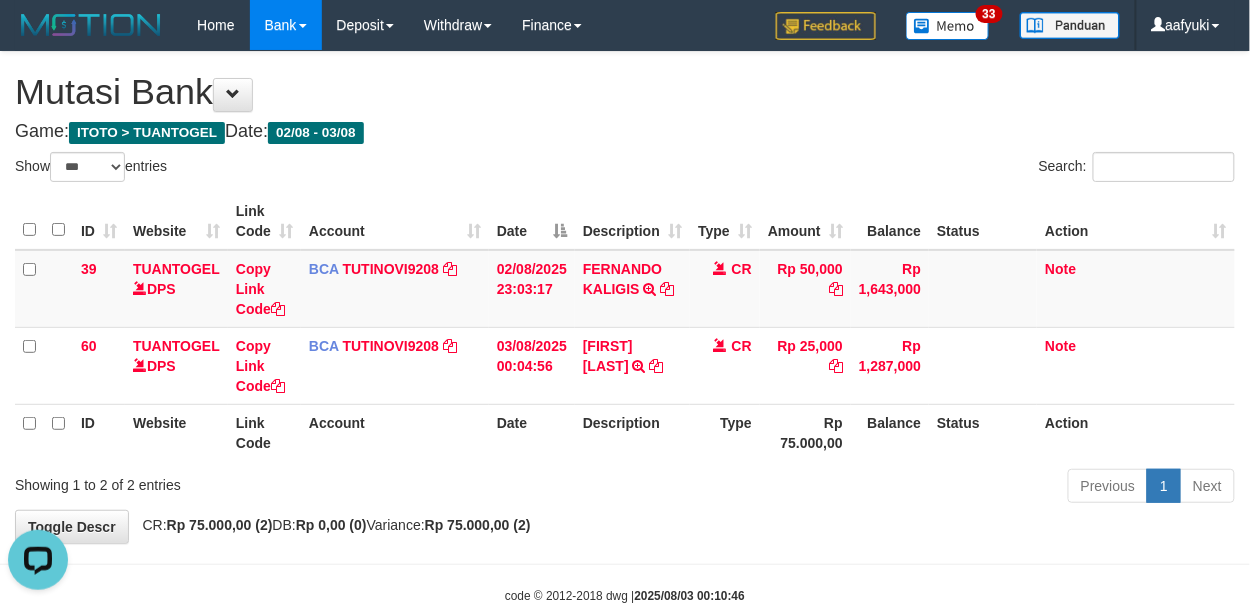 scroll, scrollTop: 0, scrollLeft: 0, axis: both 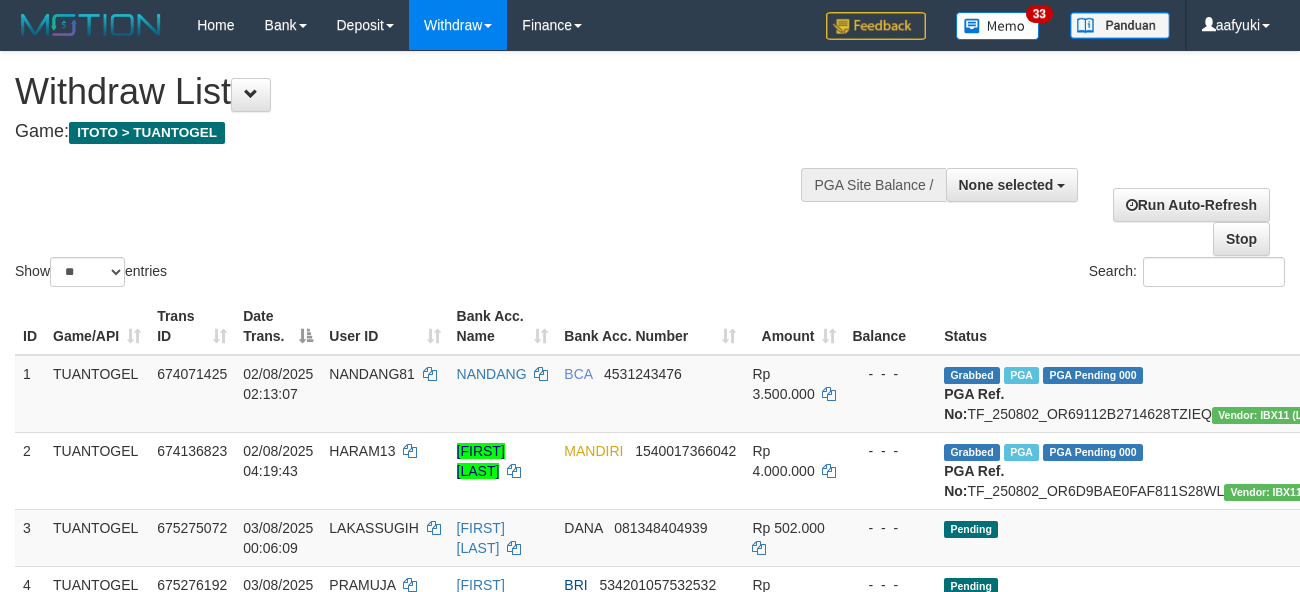 select 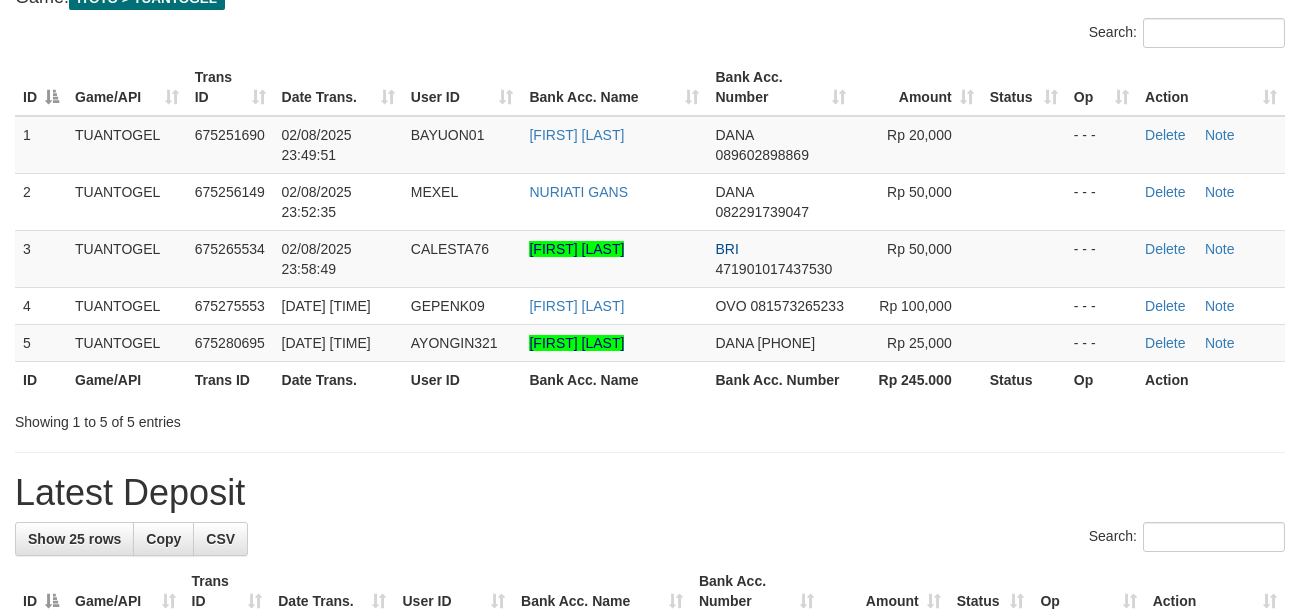 scroll, scrollTop: 133, scrollLeft: 0, axis: vertical 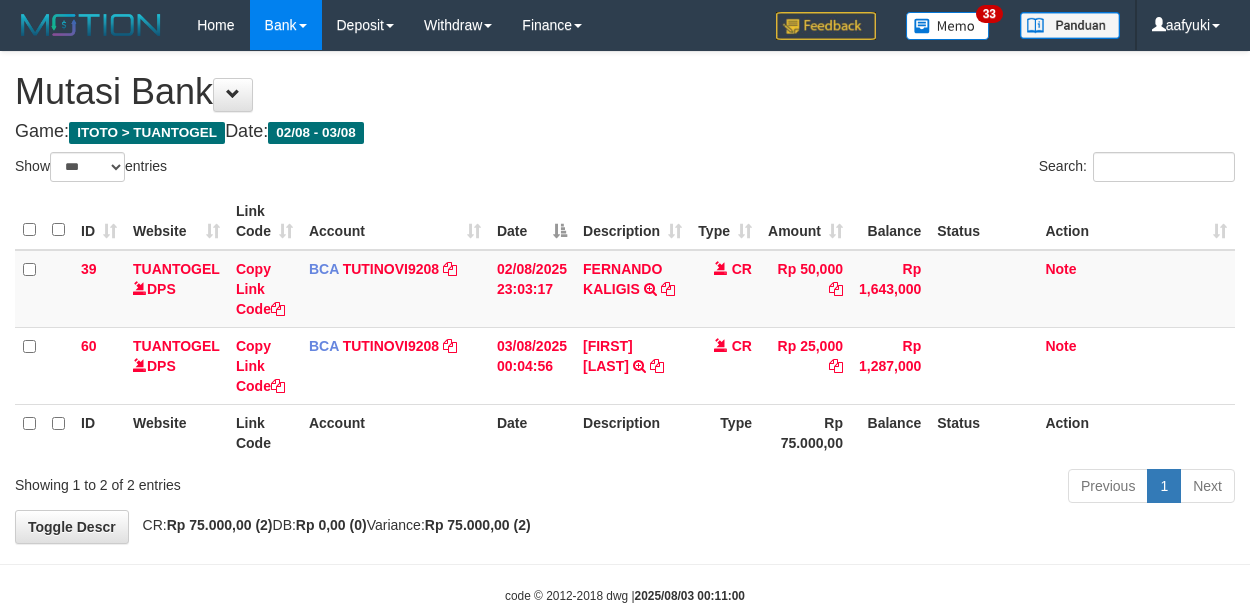 select on "***" 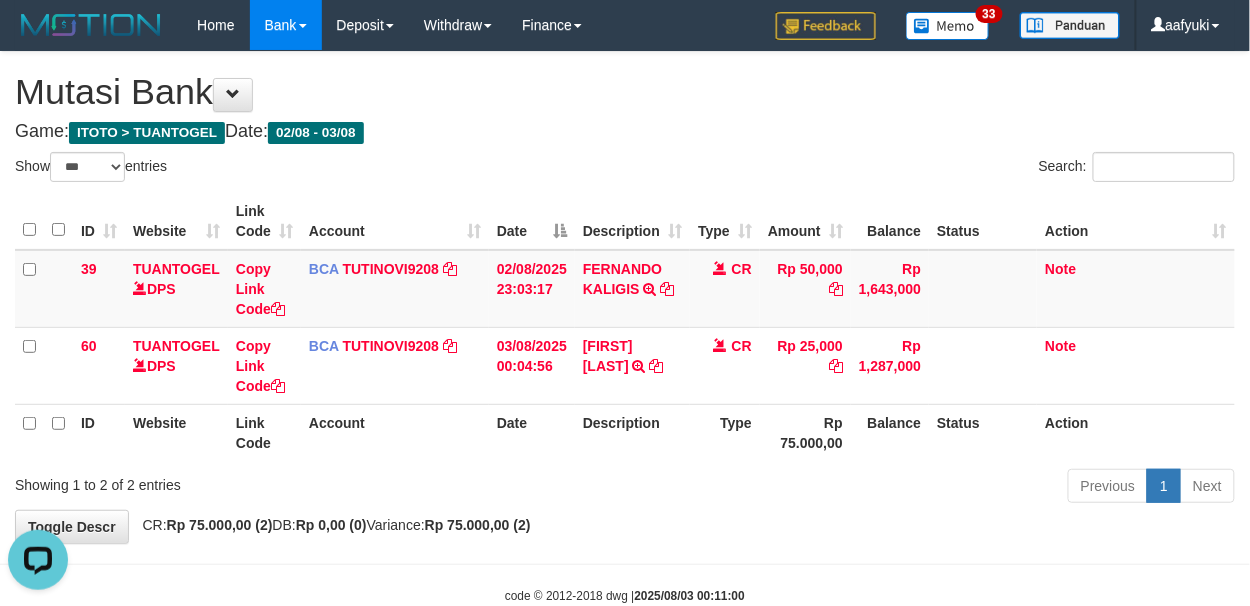 scroll, scrollTop: 0, scrollLeft: 0, axis: both 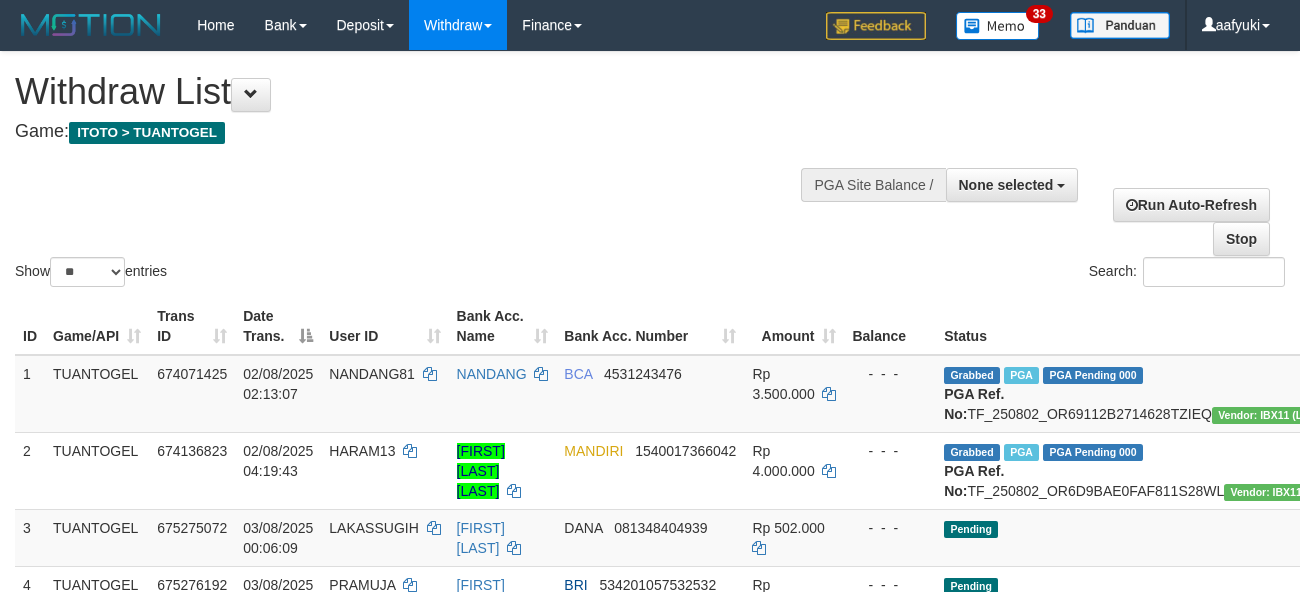 select 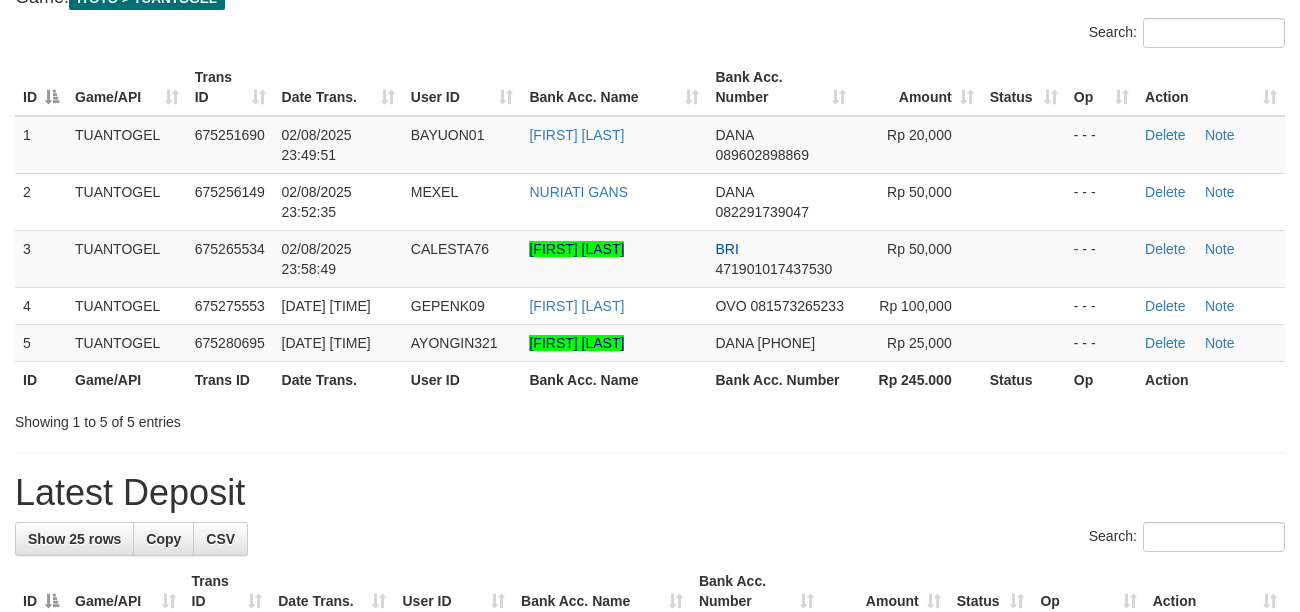 scroll, scrollTop: 133, scrollLeft: 0, axis: vertical 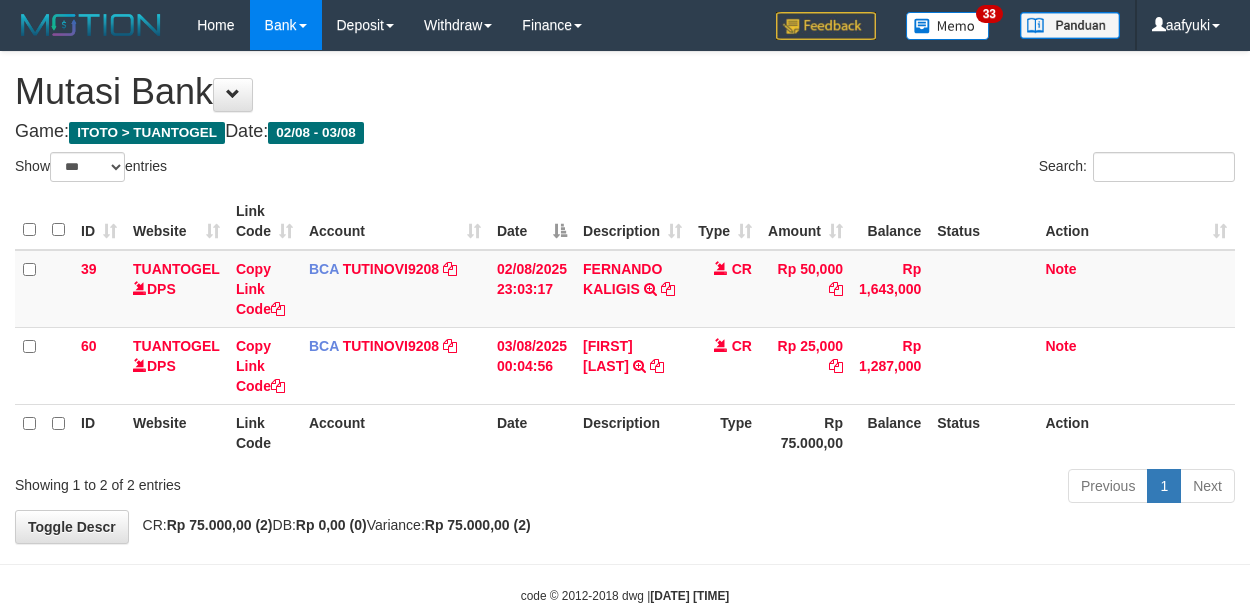 select on "***" 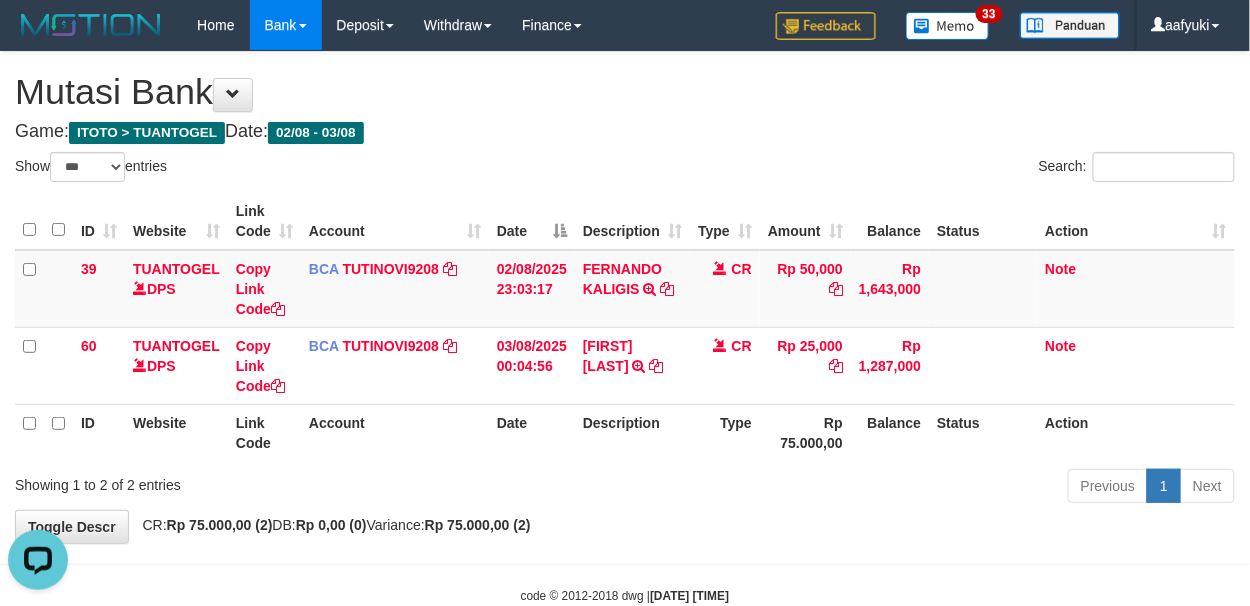 scroll, scrollTop: 0, scrollLeft: 0, axis: both 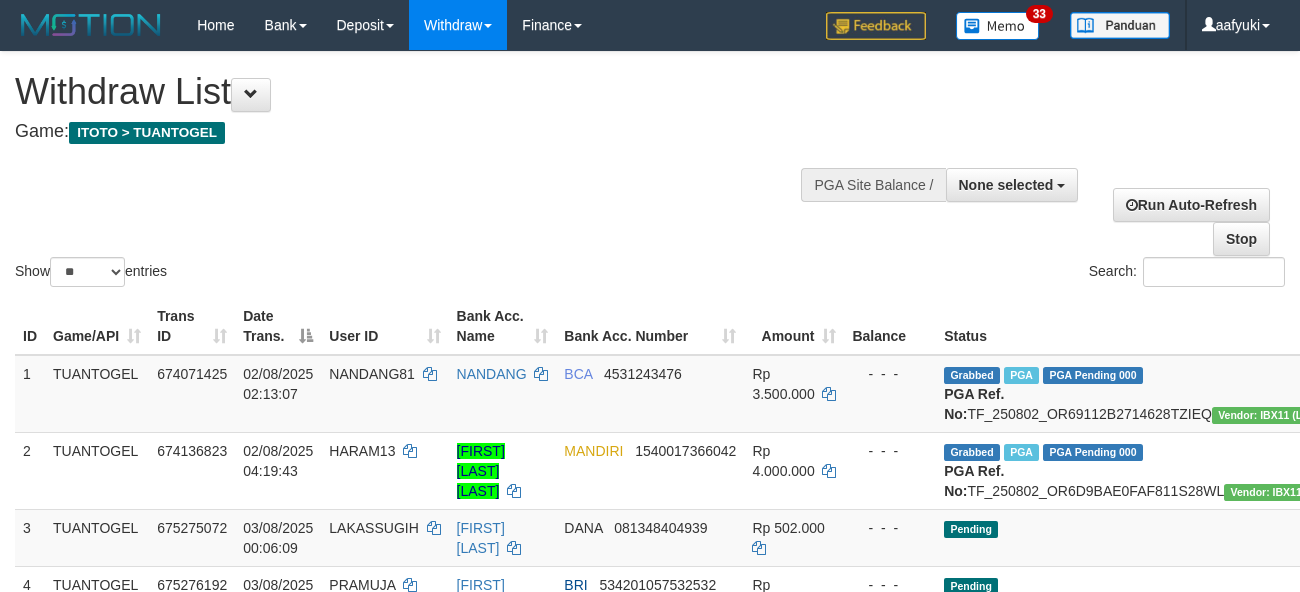 select 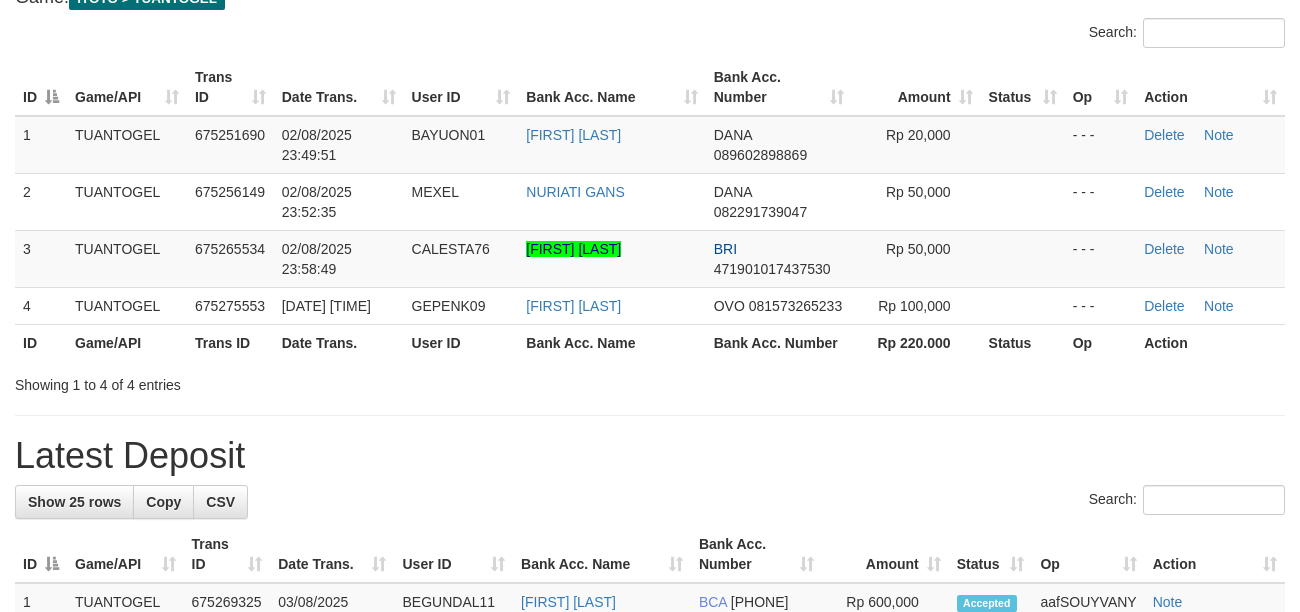 scroll, scrollTop: 133, scrollLeft: 0, axis: vertical 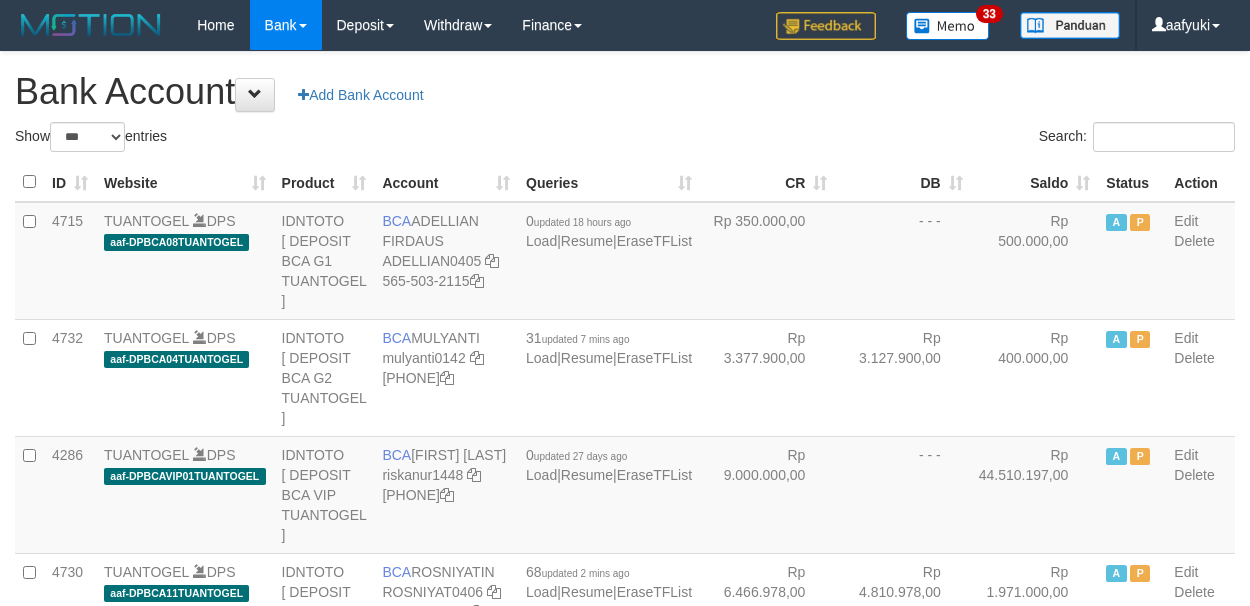 select on "***" 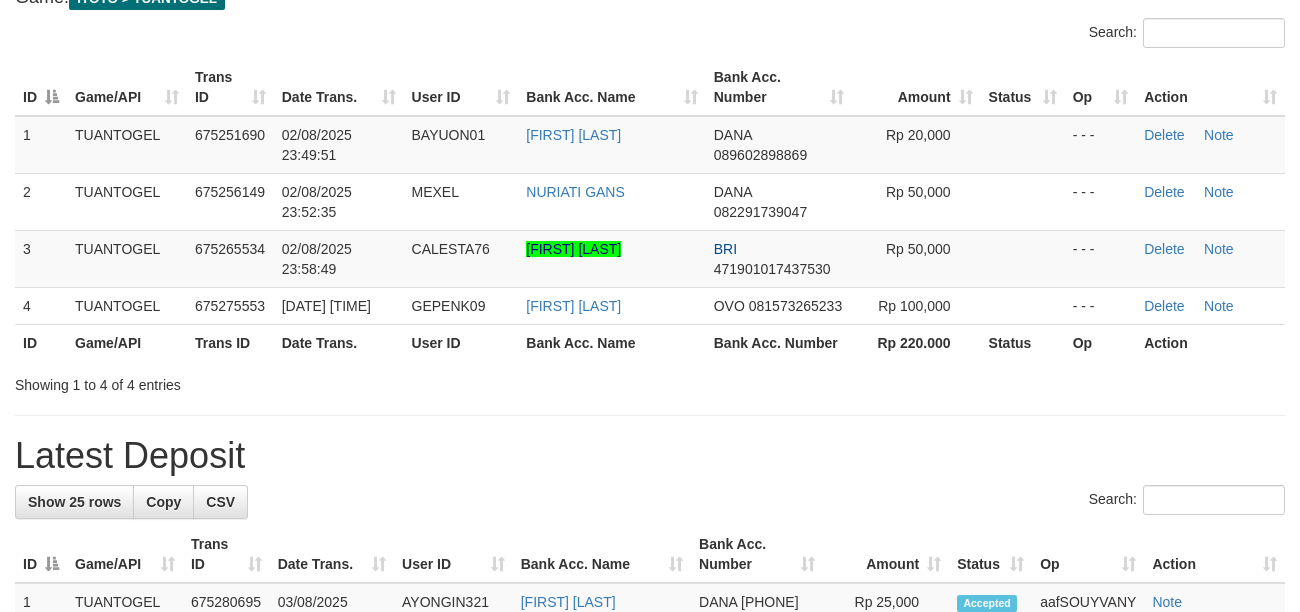 scroll, scrollTop: 133, scrollLeft: 0, axis: vertical 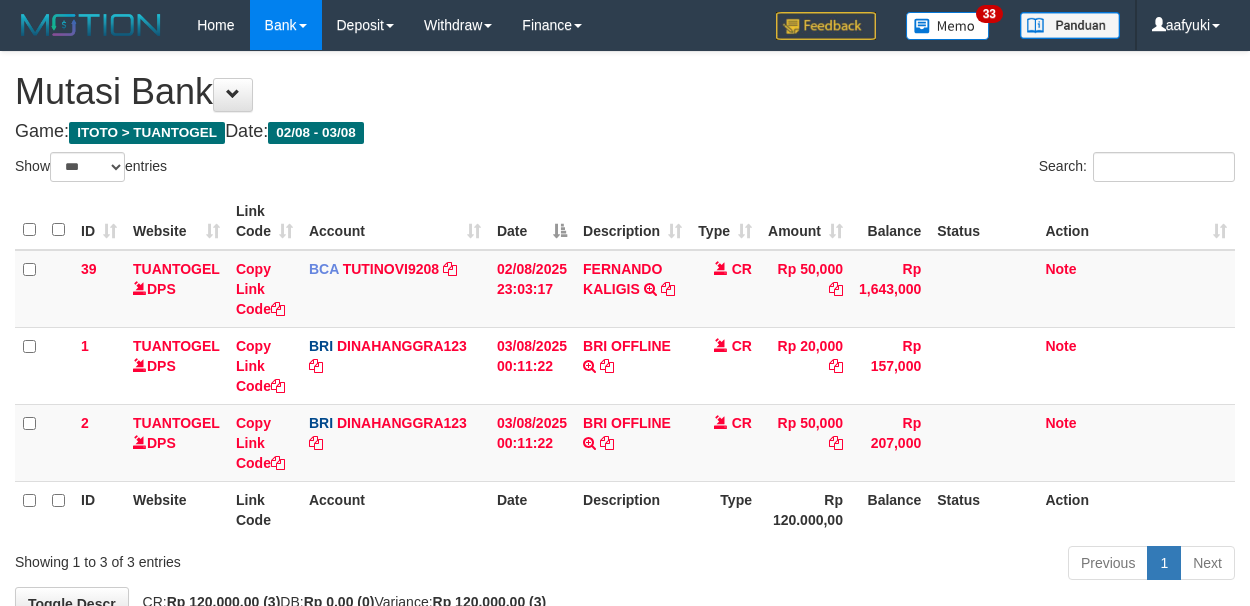 select on "***" 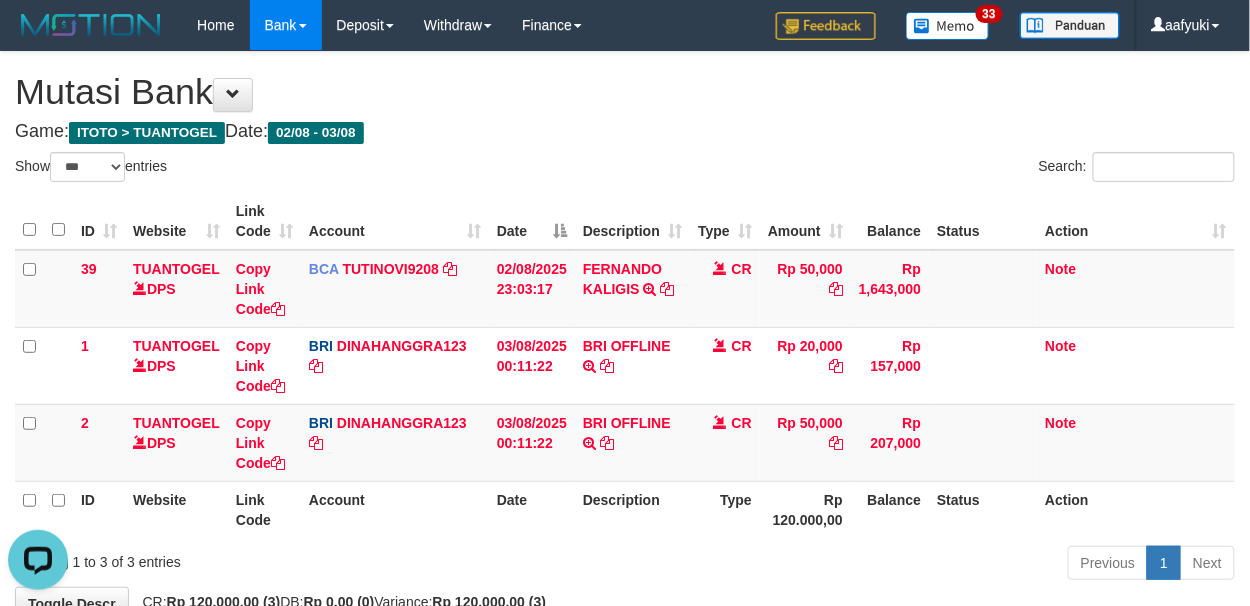scroll, scrollTop: 0, scrollLeft: 0, axis: both 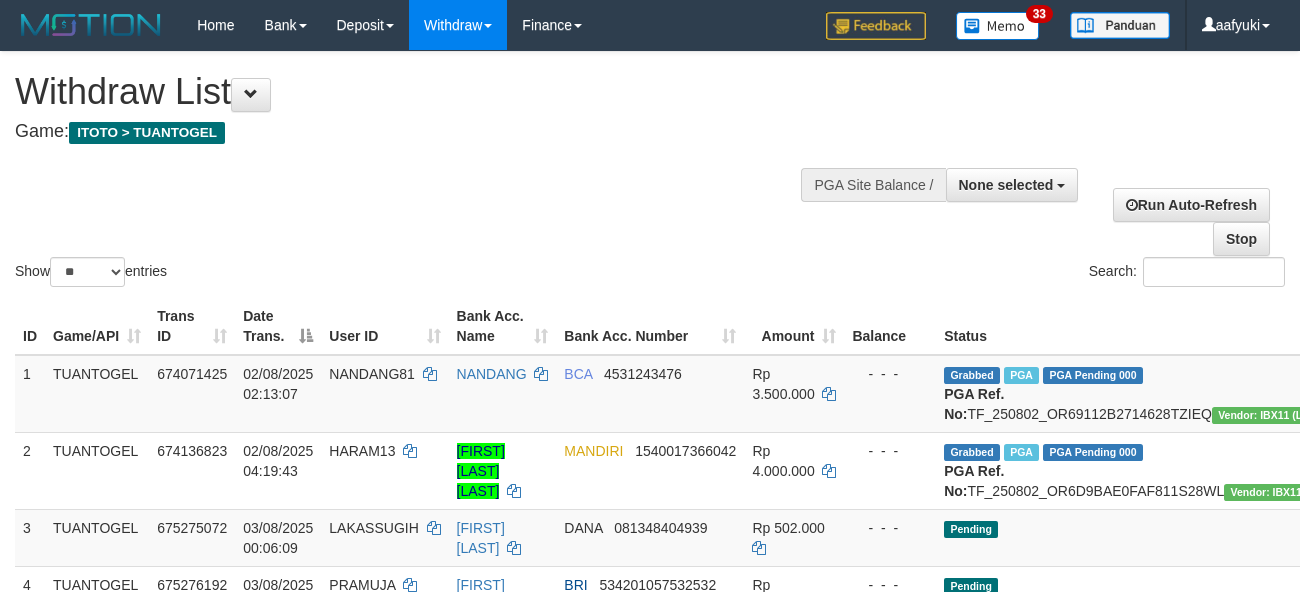 select 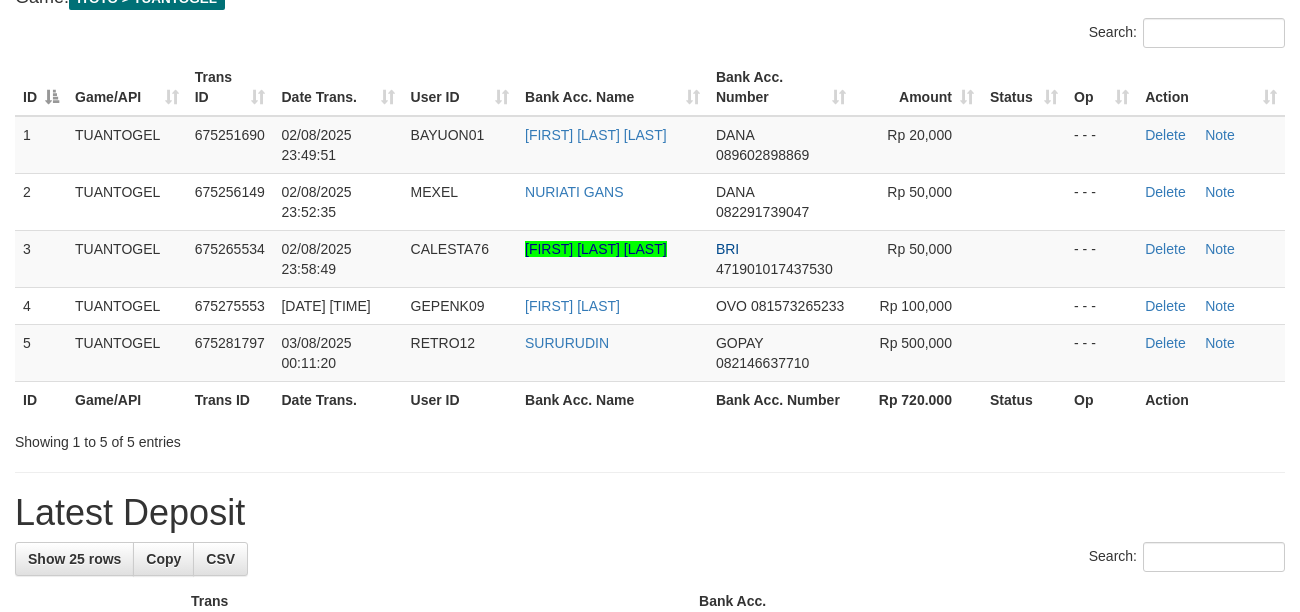 scroll, scrollTop: 133, scrollLeft: 0, axis: vertical 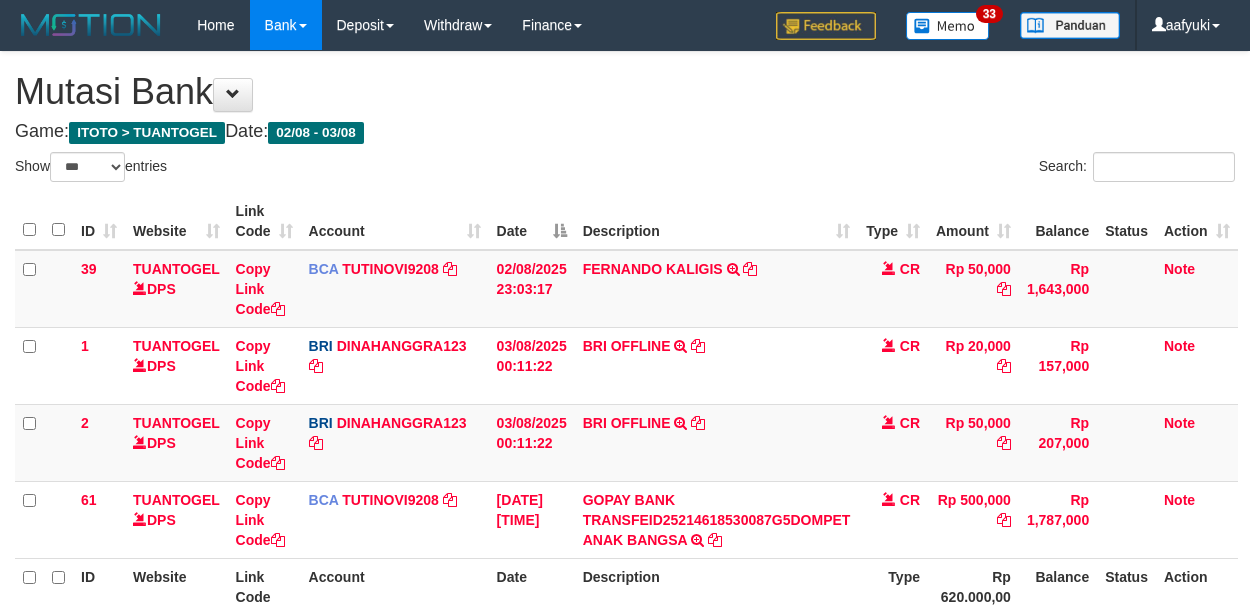 select on "***" 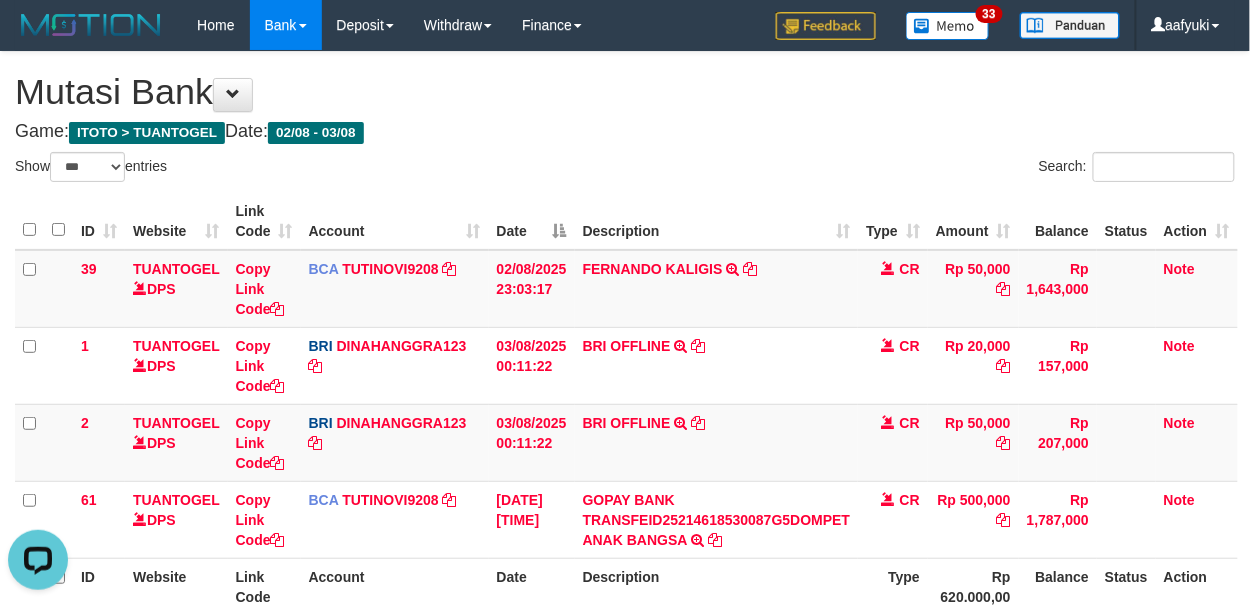 scroll, scrollTop: 0, scrollLeft: 0, axis: both 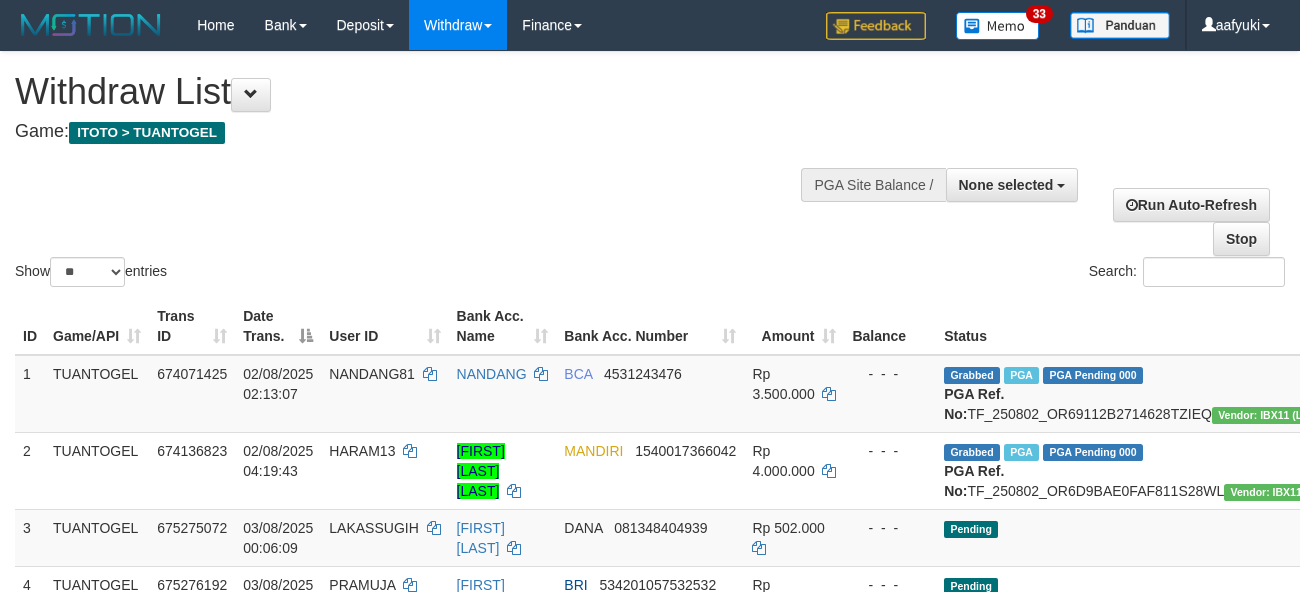 select 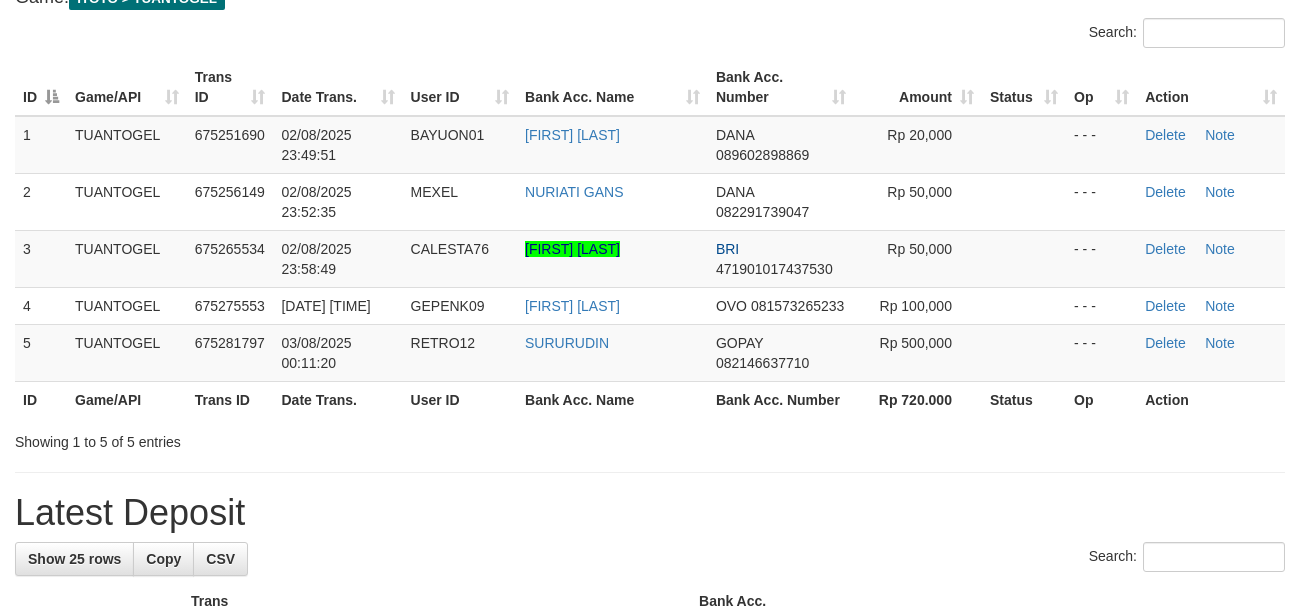 scroll, scrollTop: 133, scrollLeft: 0, axis: vertical 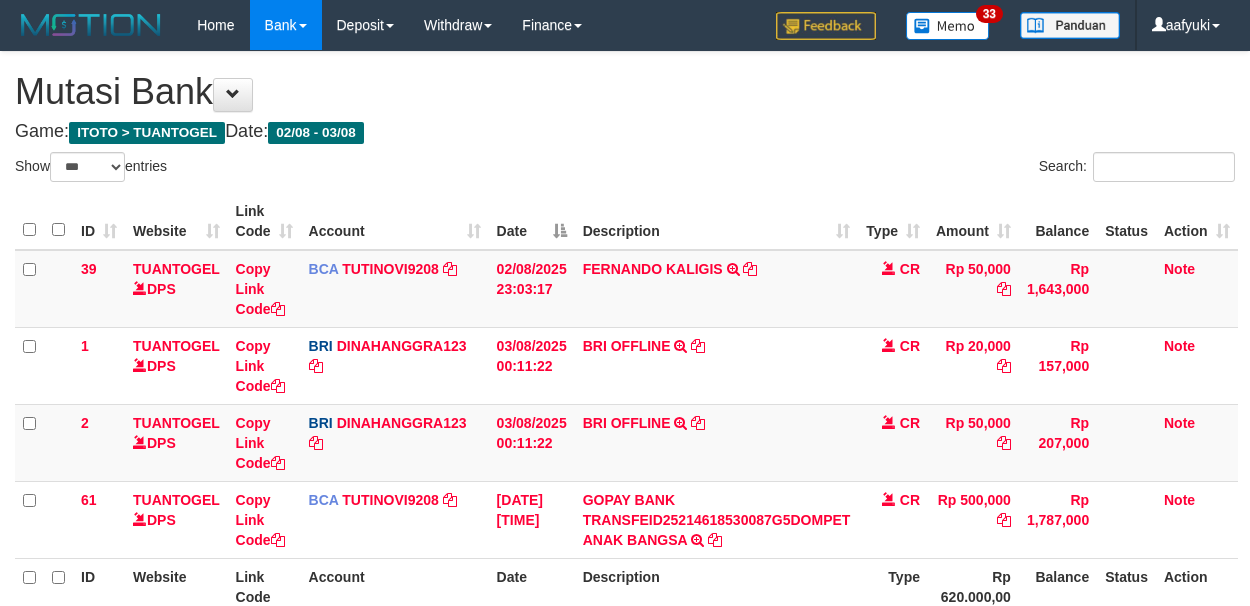 select on "***" 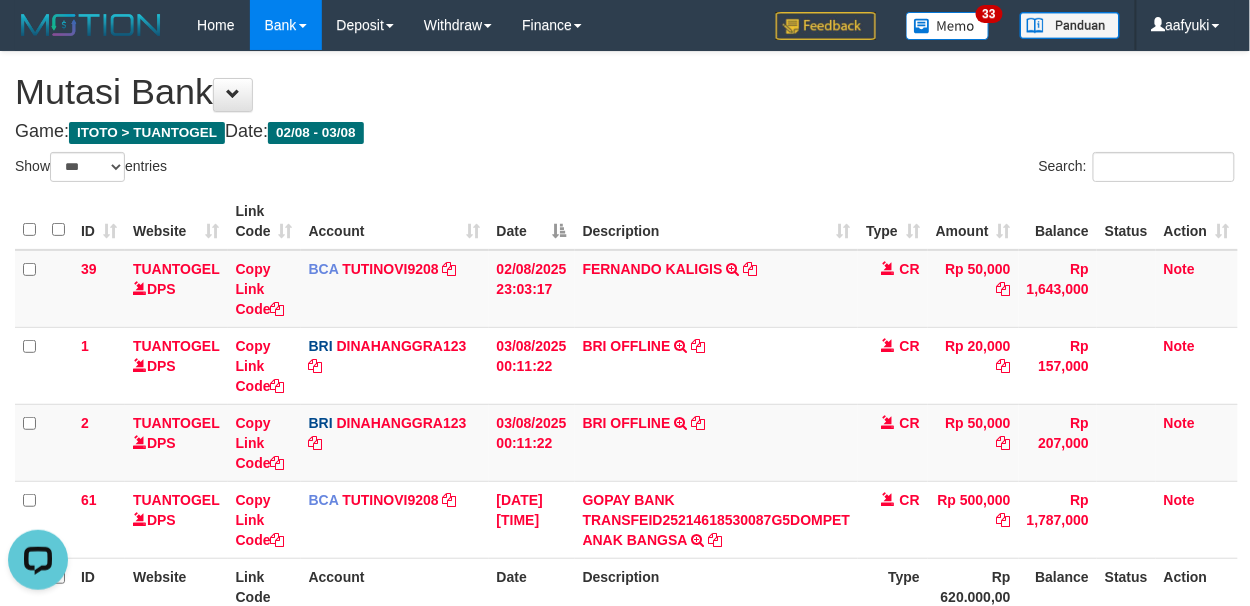 scroll, scrollTop: 0, scrollLeft: 0, axis: both 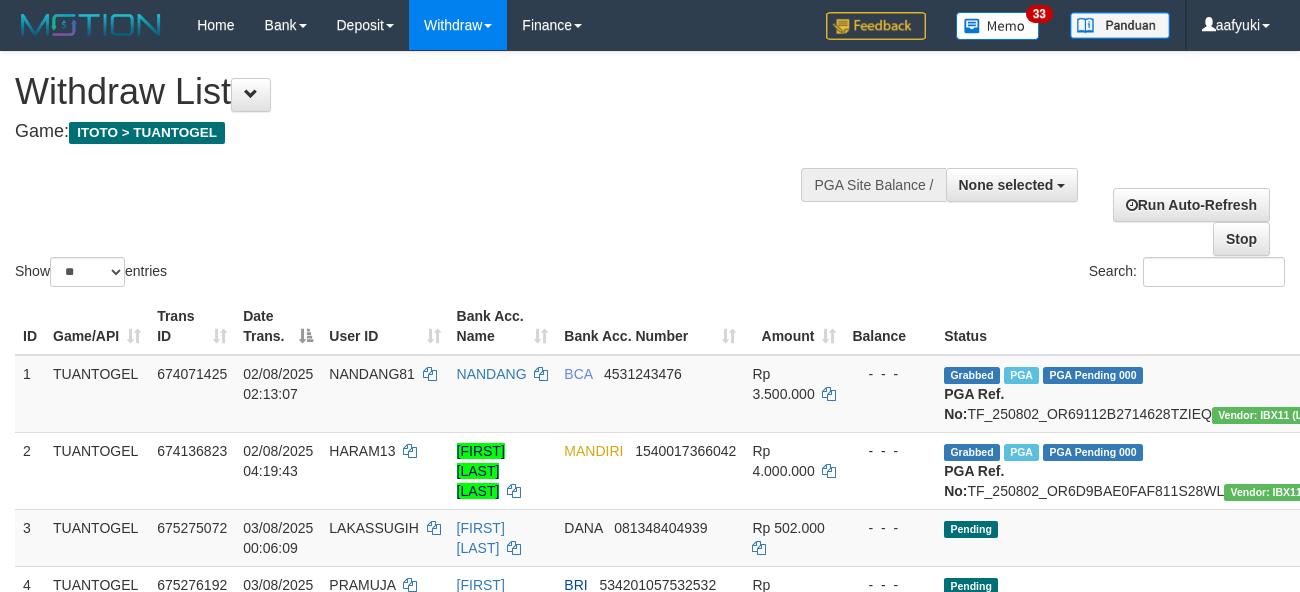 select 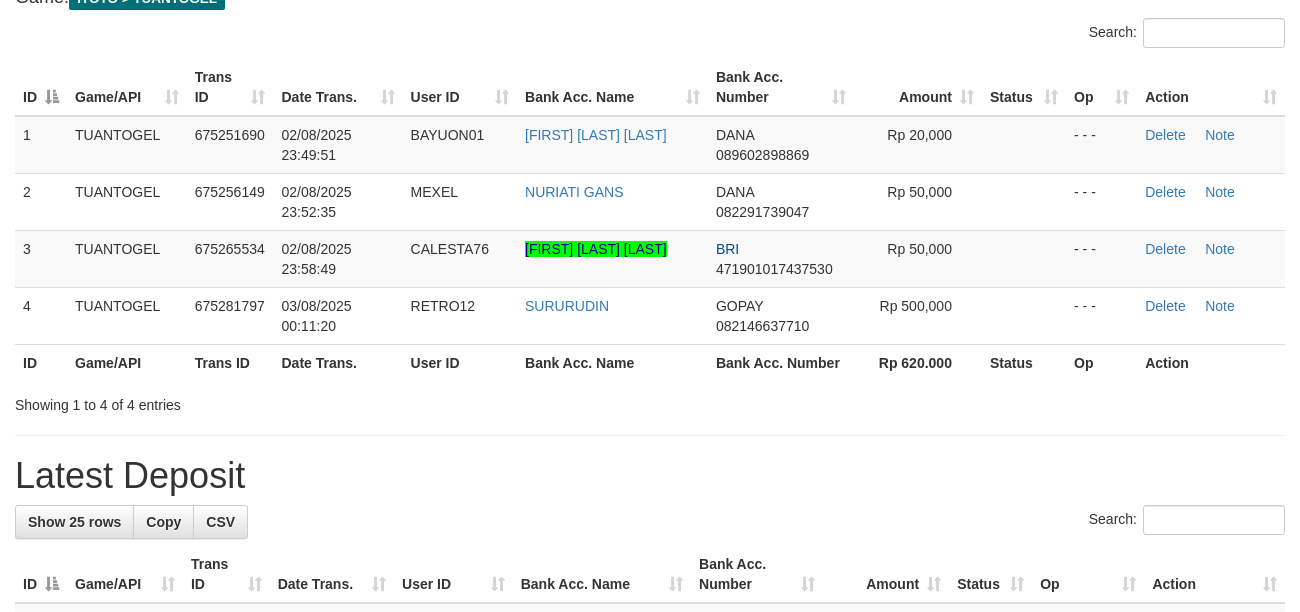 scroll, scrollTop: 133, scrollLeft: 0, axis: vertical 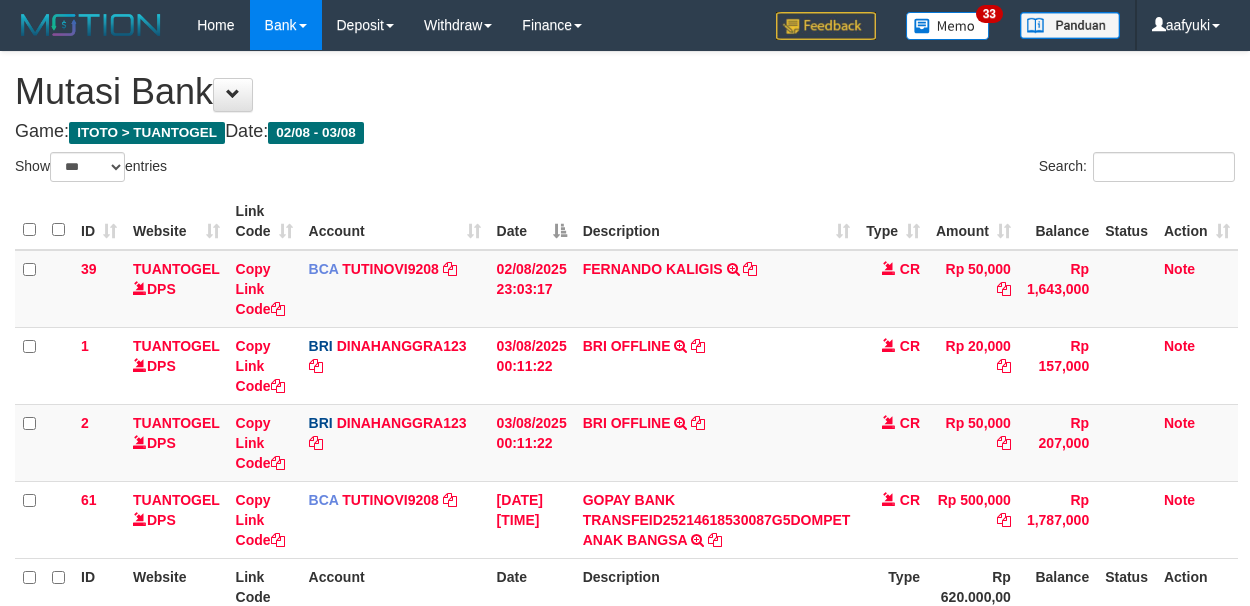 select on "***" 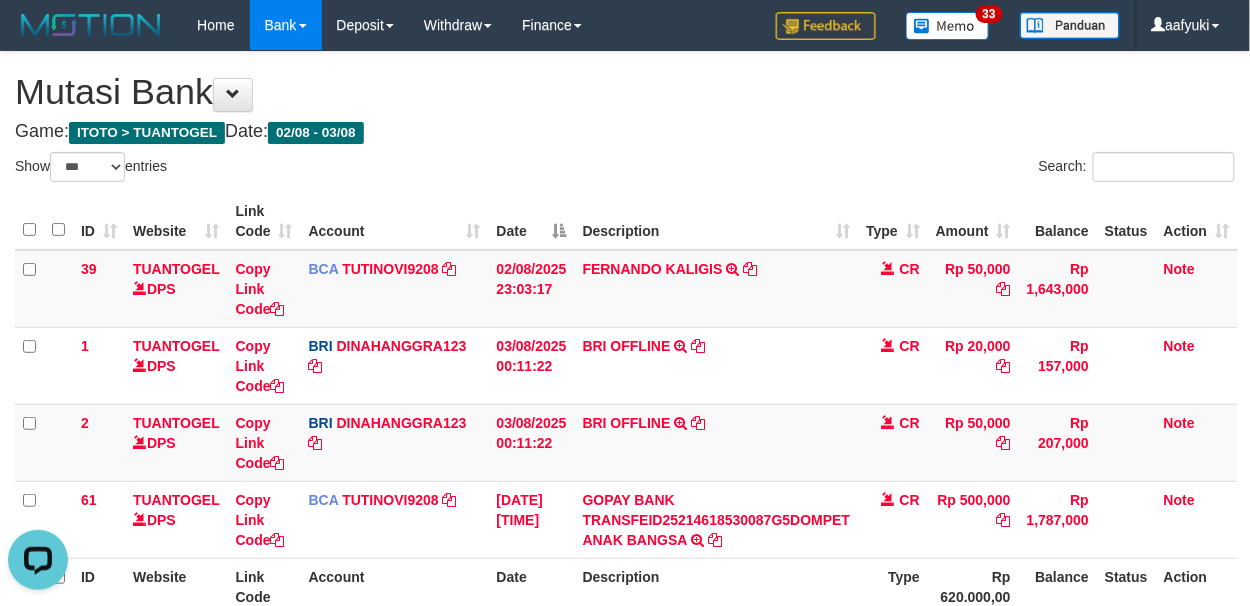 scroll, scrollTop: 0, scrollLeft: 0, axis: both 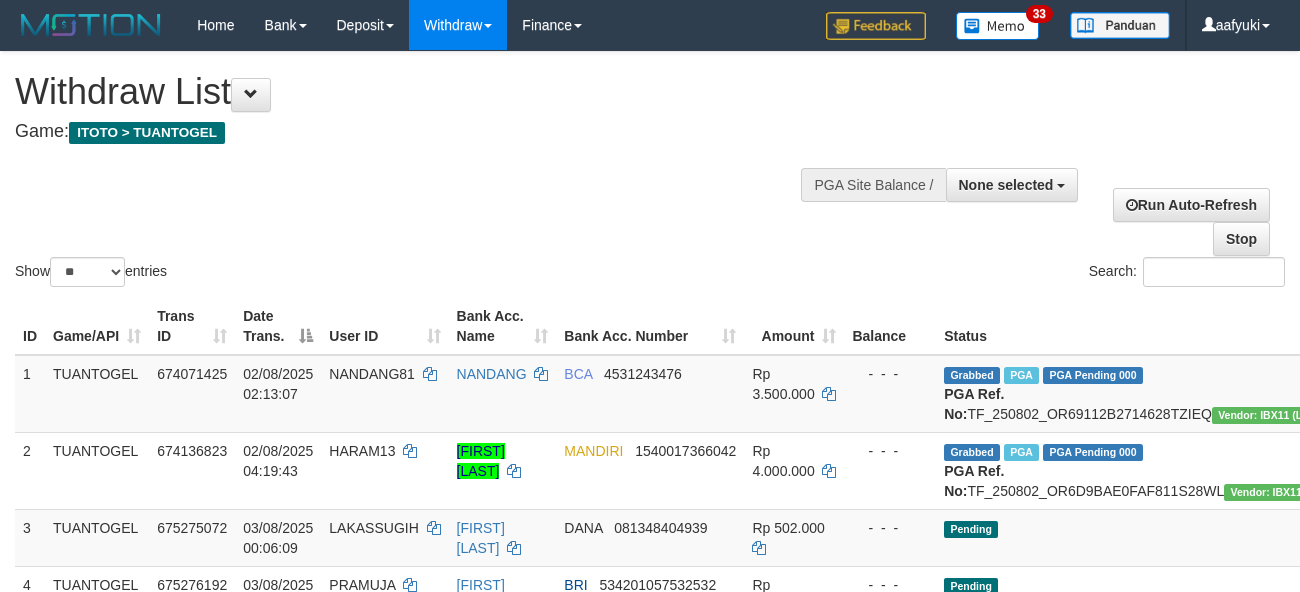 select 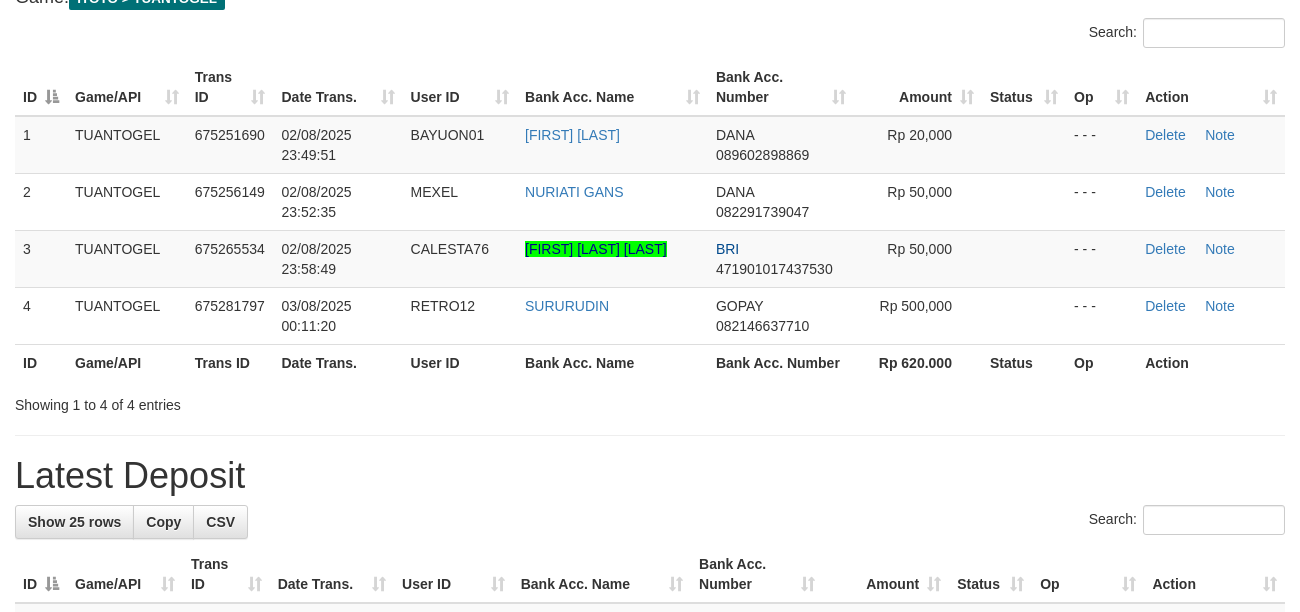 scroll, scrollTop: 133, scrollLeft: 0, axis: vertical 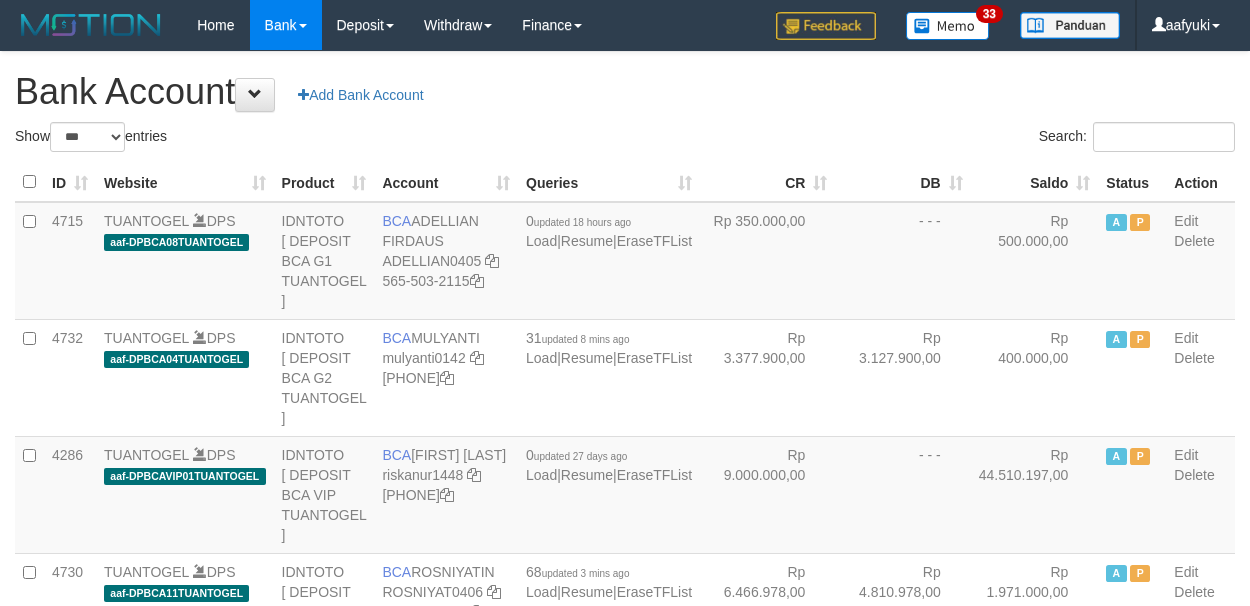 select on "***" 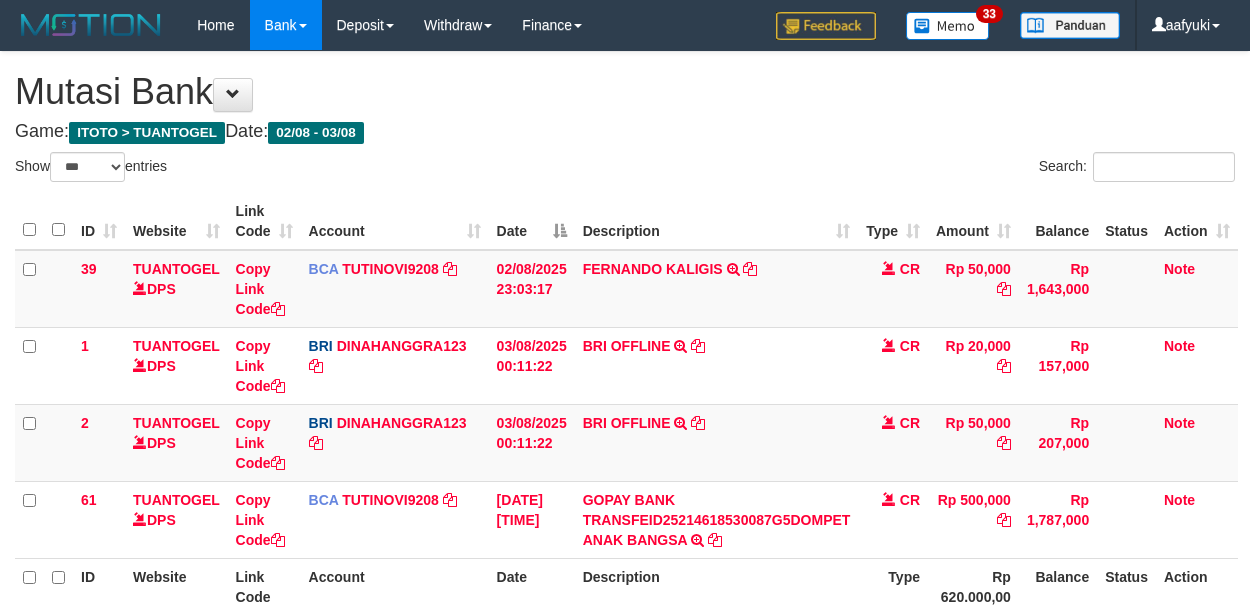 select on "***" 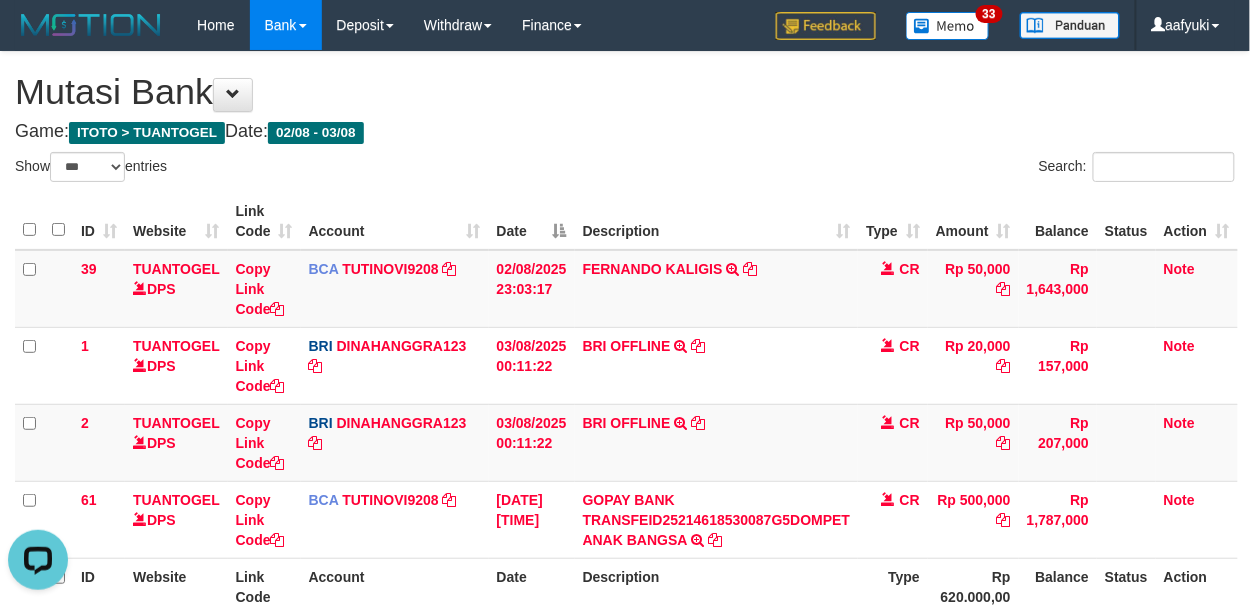 scroll, scrollTop: 0, scrollLeft: 0, axis: both 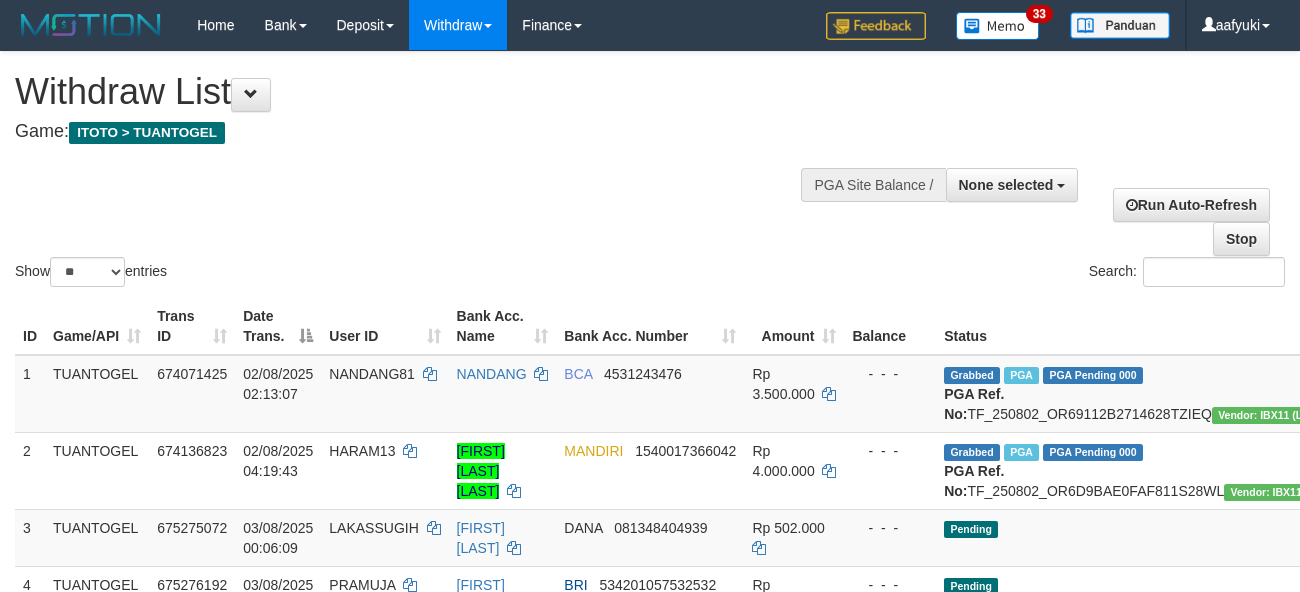 select 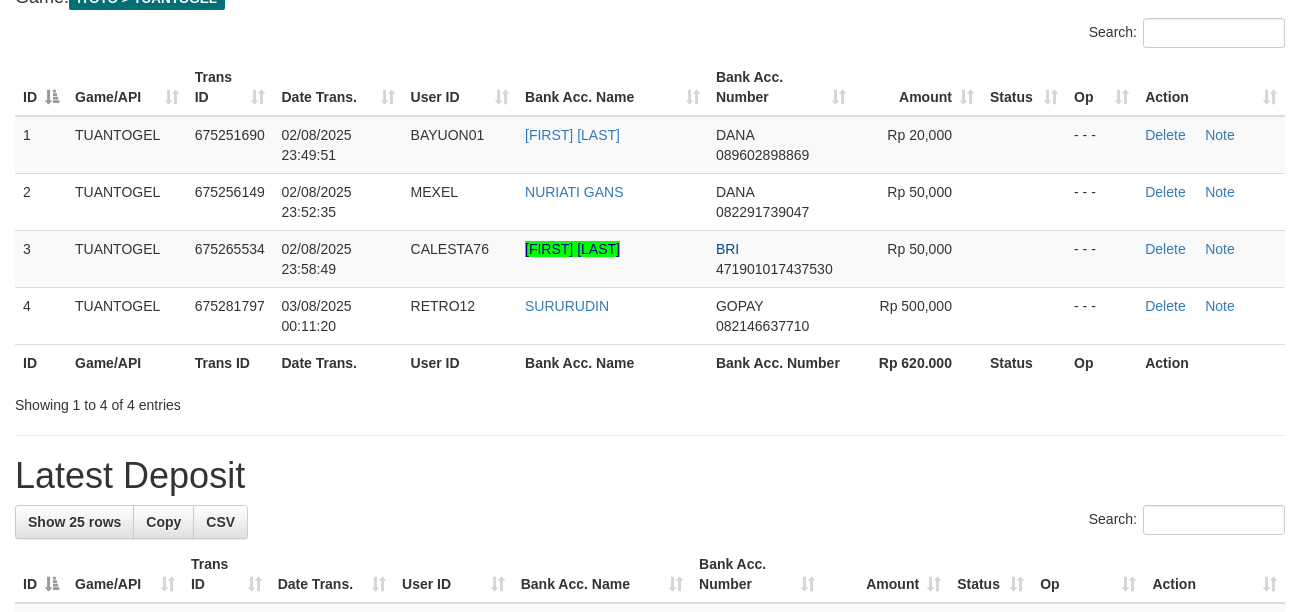 scroll, scrollTop: 133, scrollLeft: 0, axis: vertical 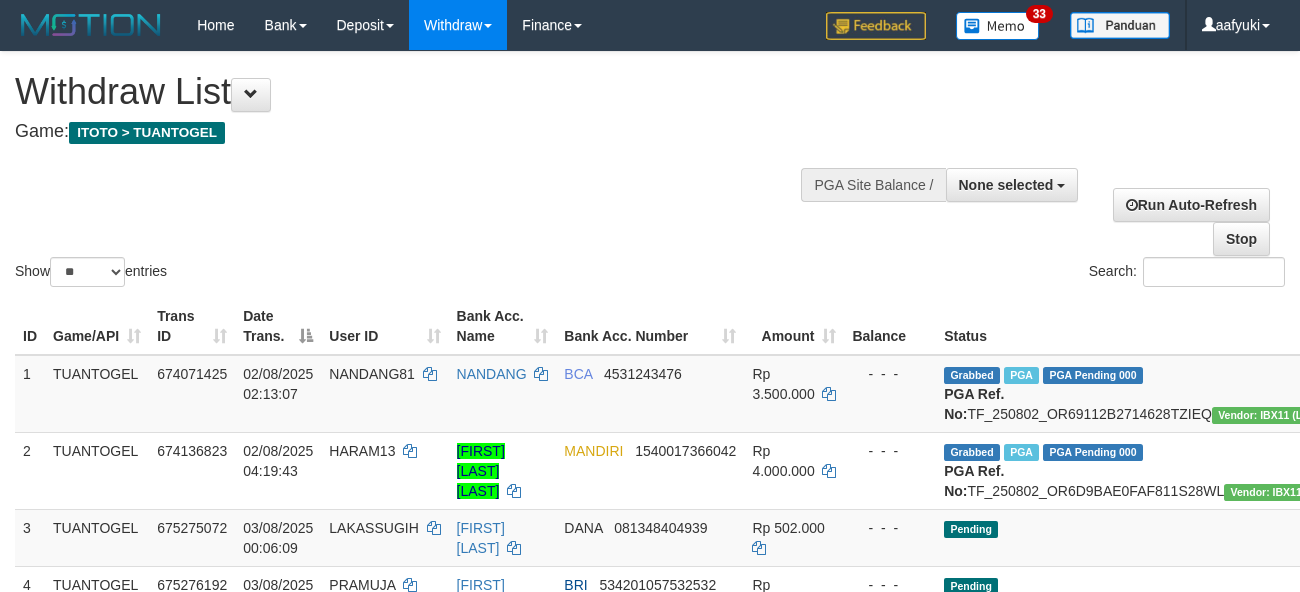 select 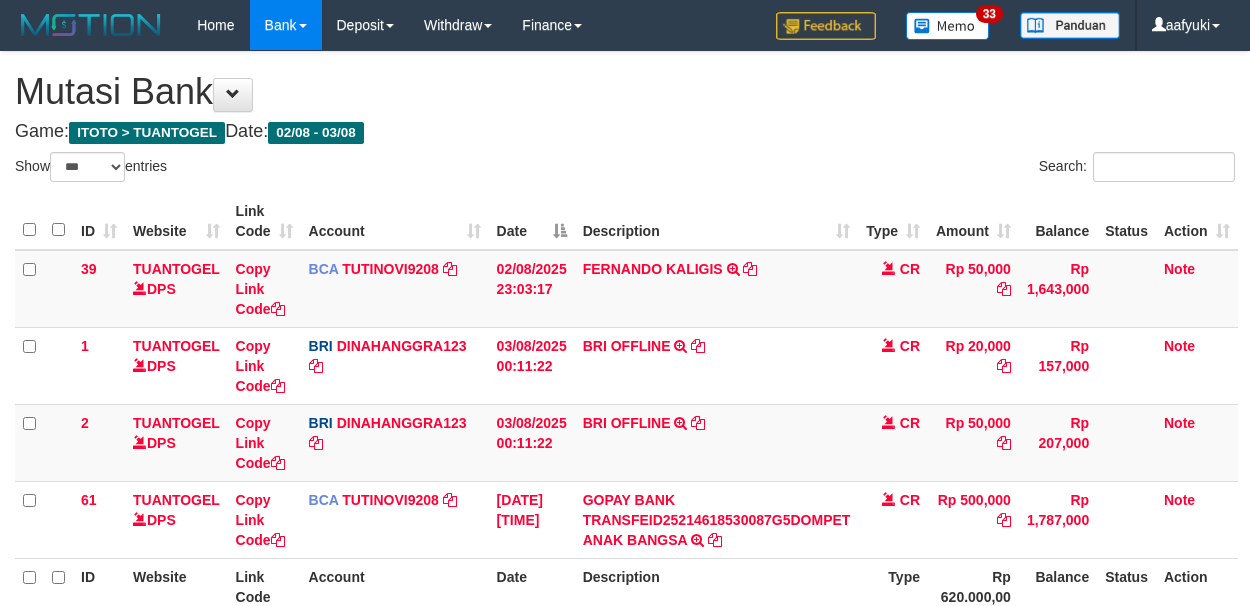 select on "***" 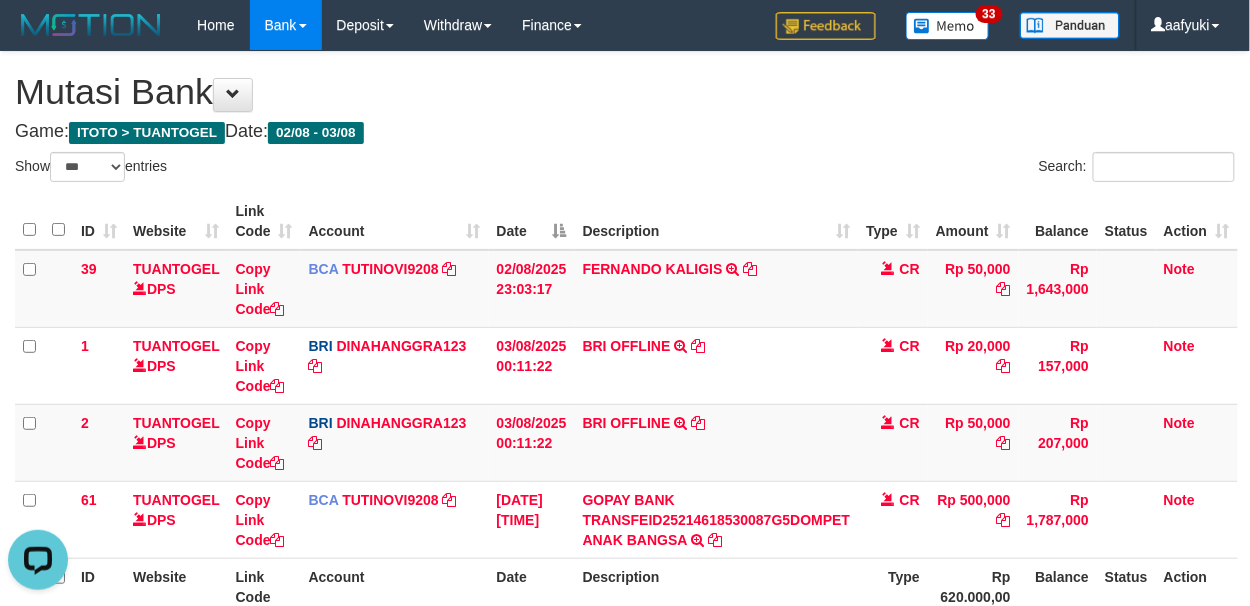 scroll, scrollTop: 0, scrollLeft: 0, axis: both 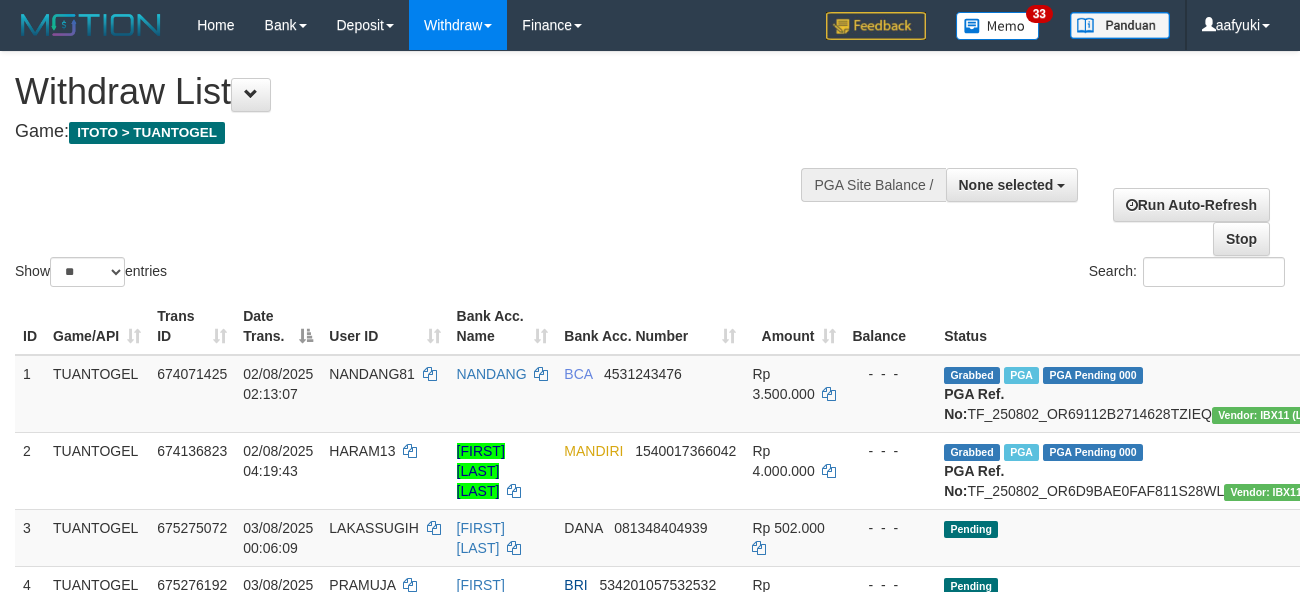 select 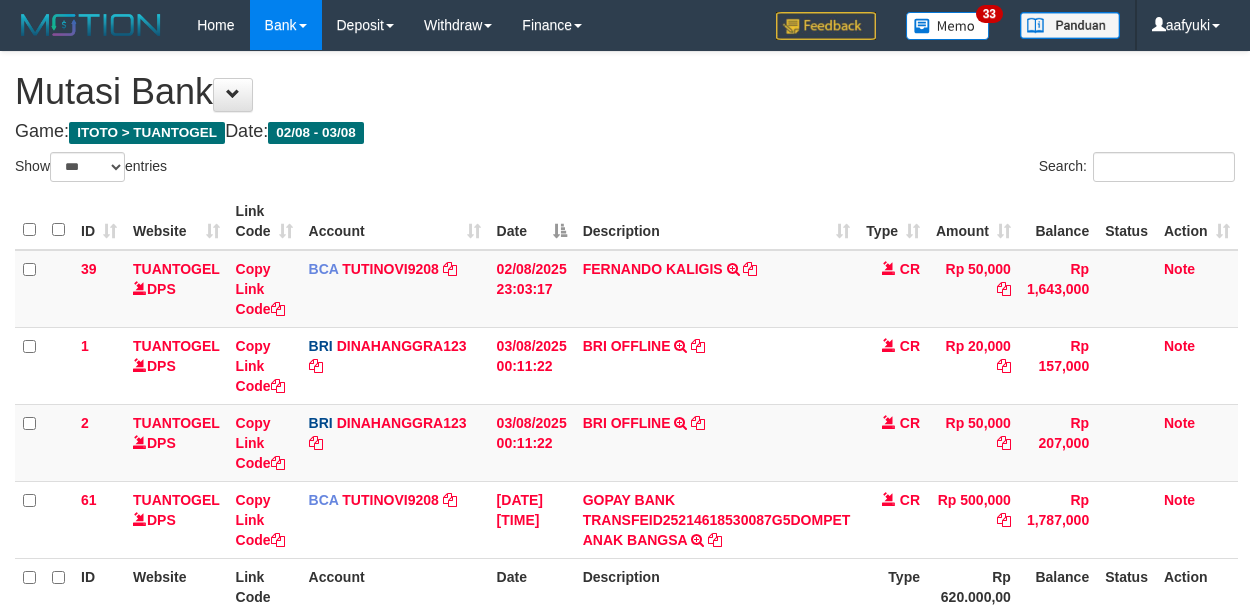 select on "***" 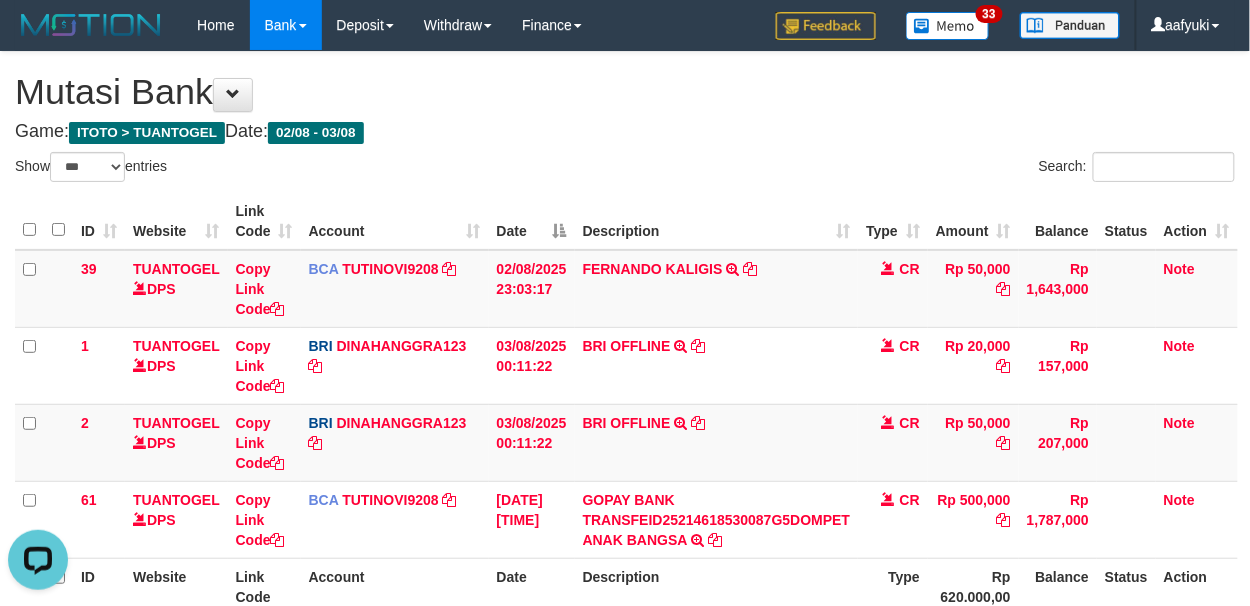 scroll, scrollTop: 0, scrollLeft: 0, axis: both 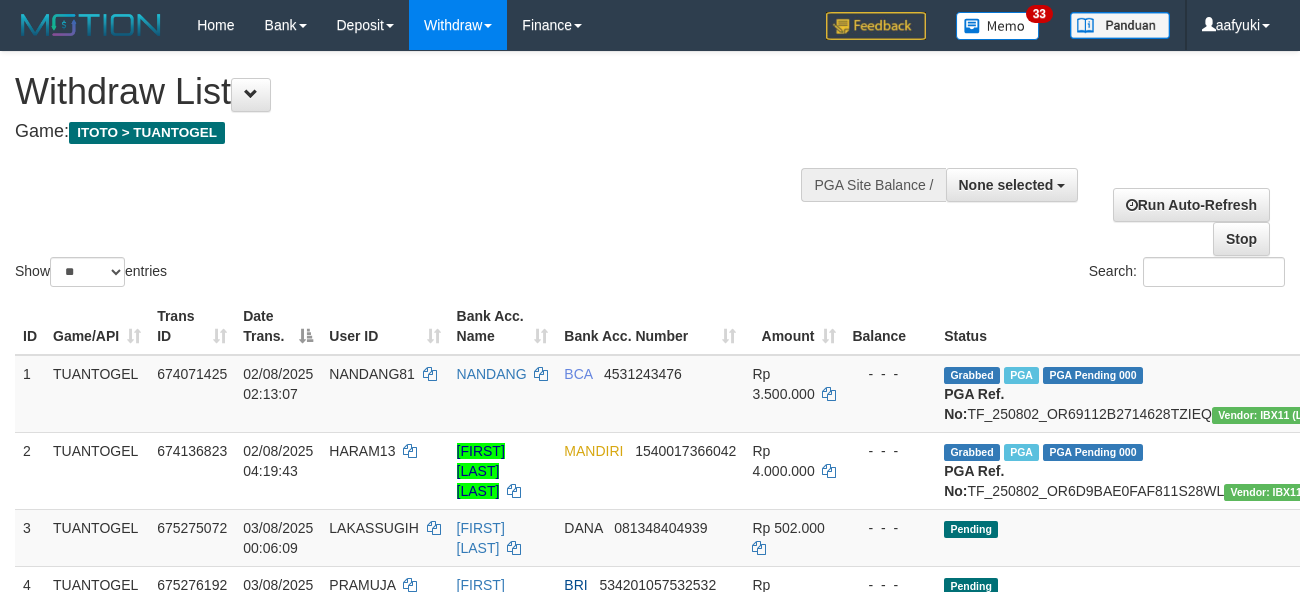 select 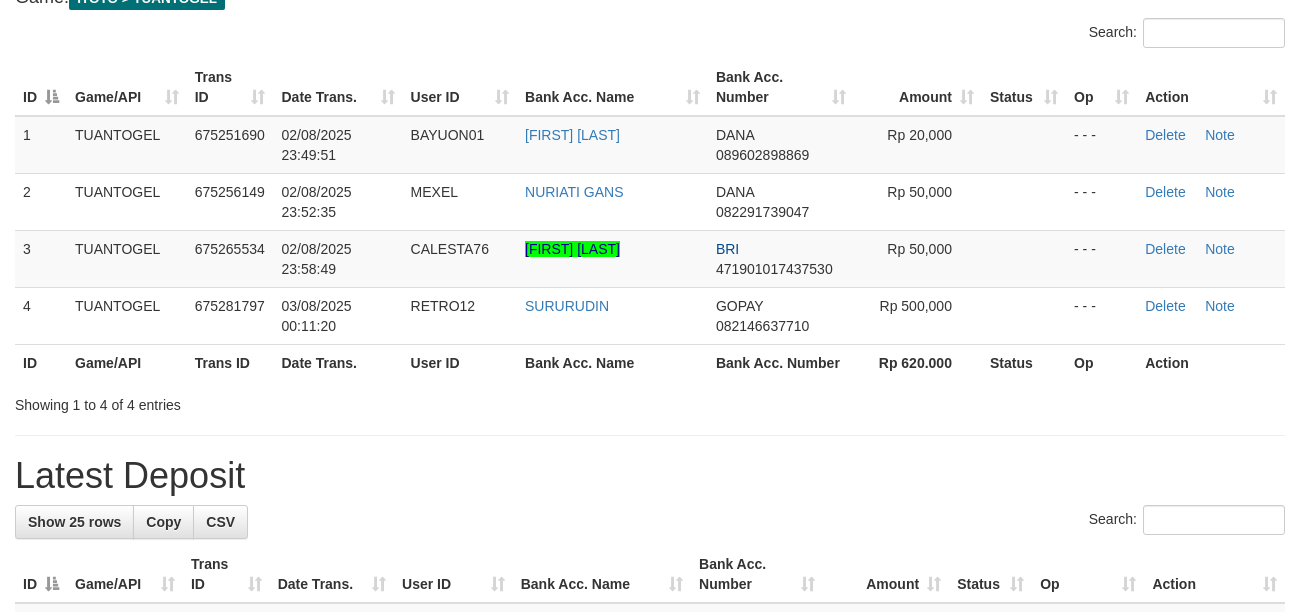 scroll, scrollTop: 133, scrollLeft: 0, axis: vertical 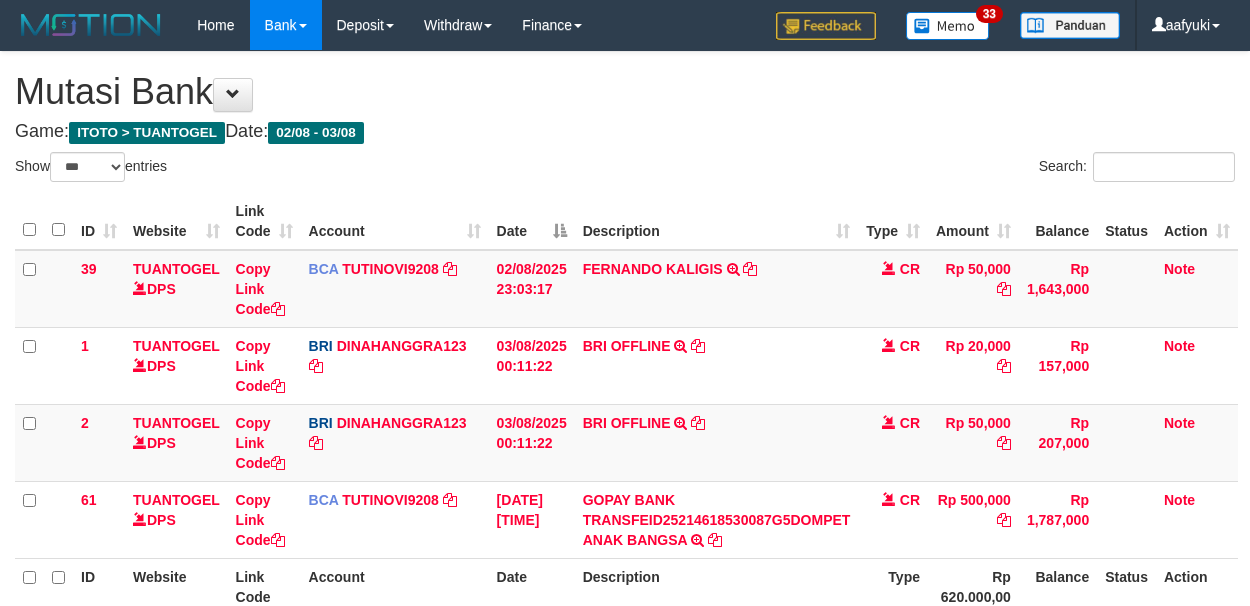 select on "***" 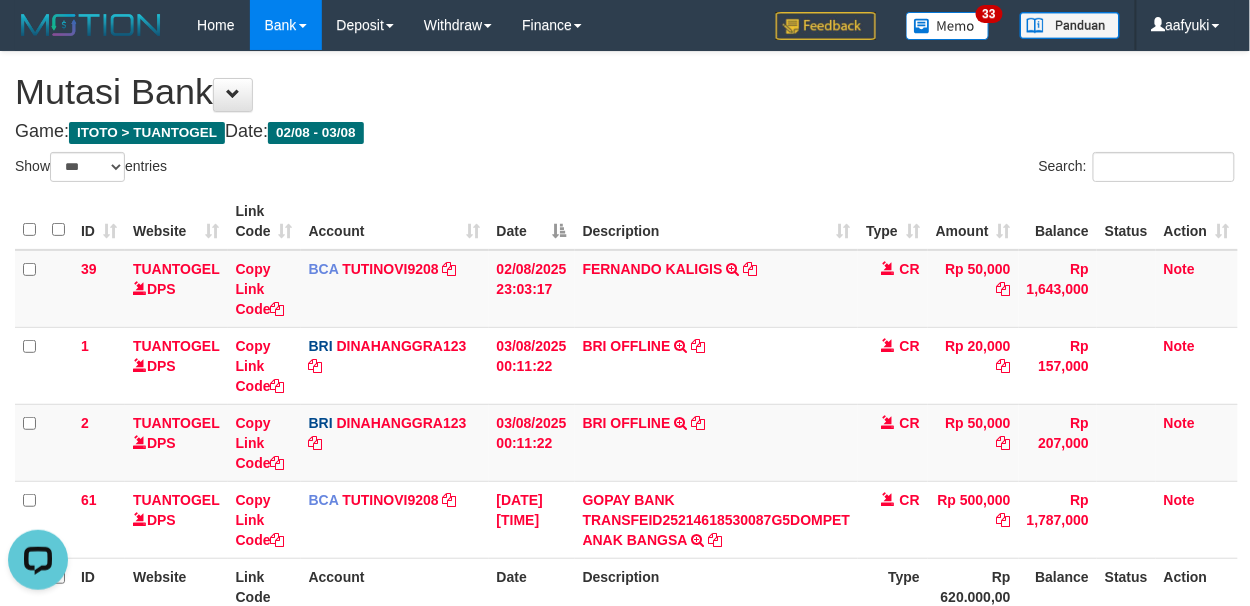 scroll, scrollTop: 0, scrollLeft: 0, axis: both 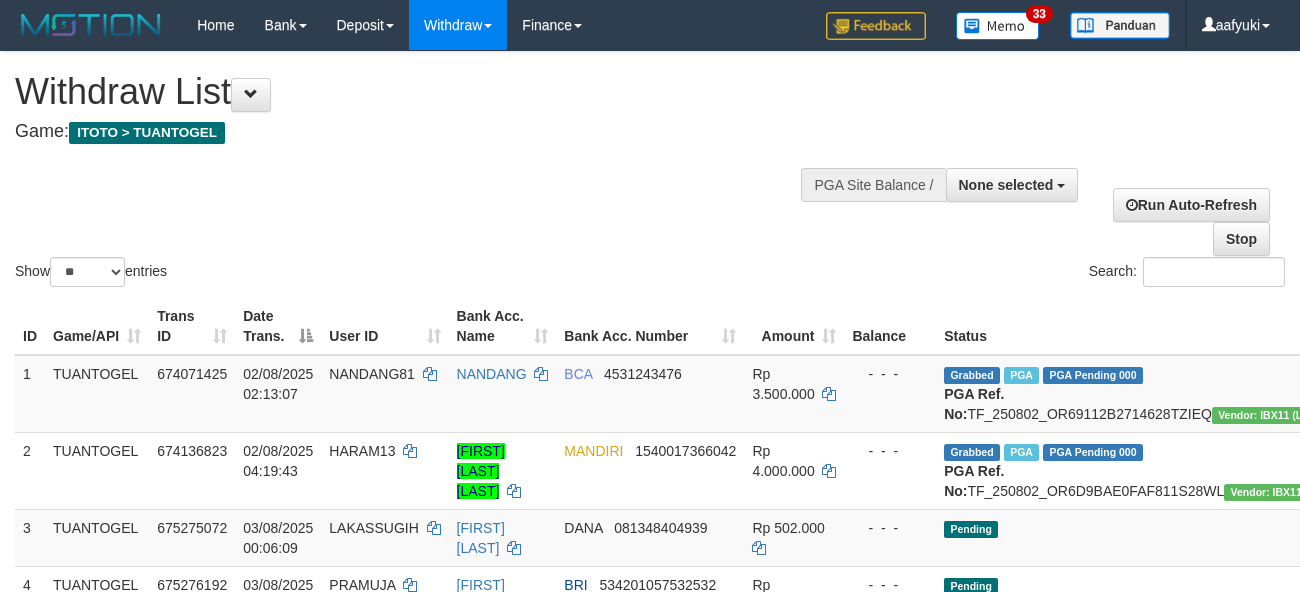 select 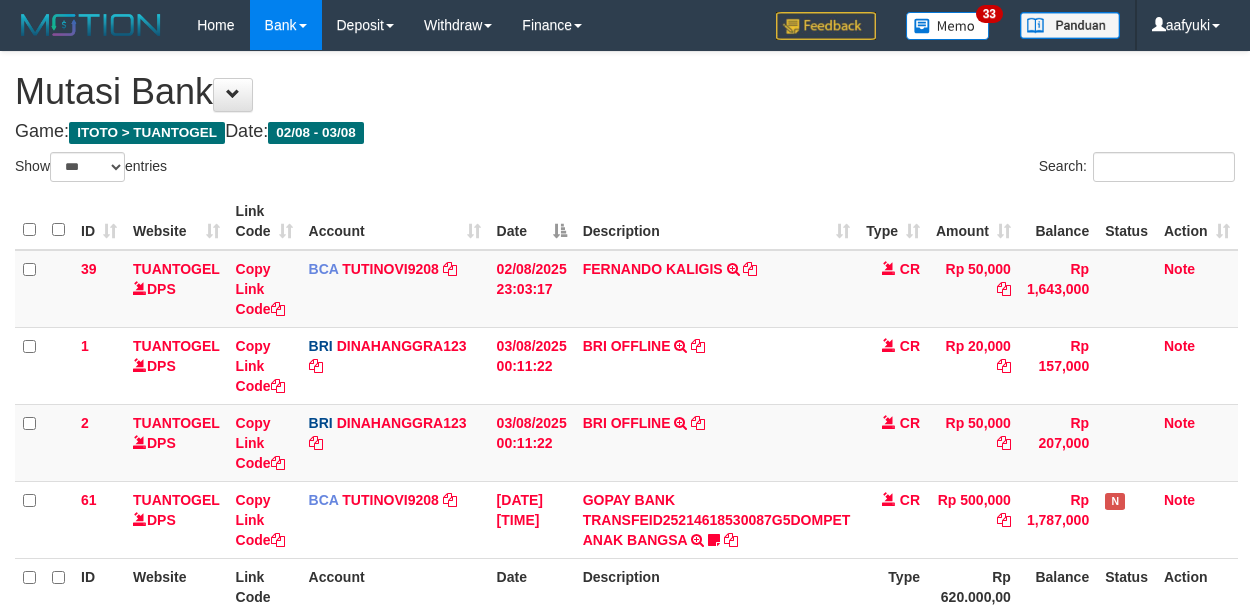 select on "***" 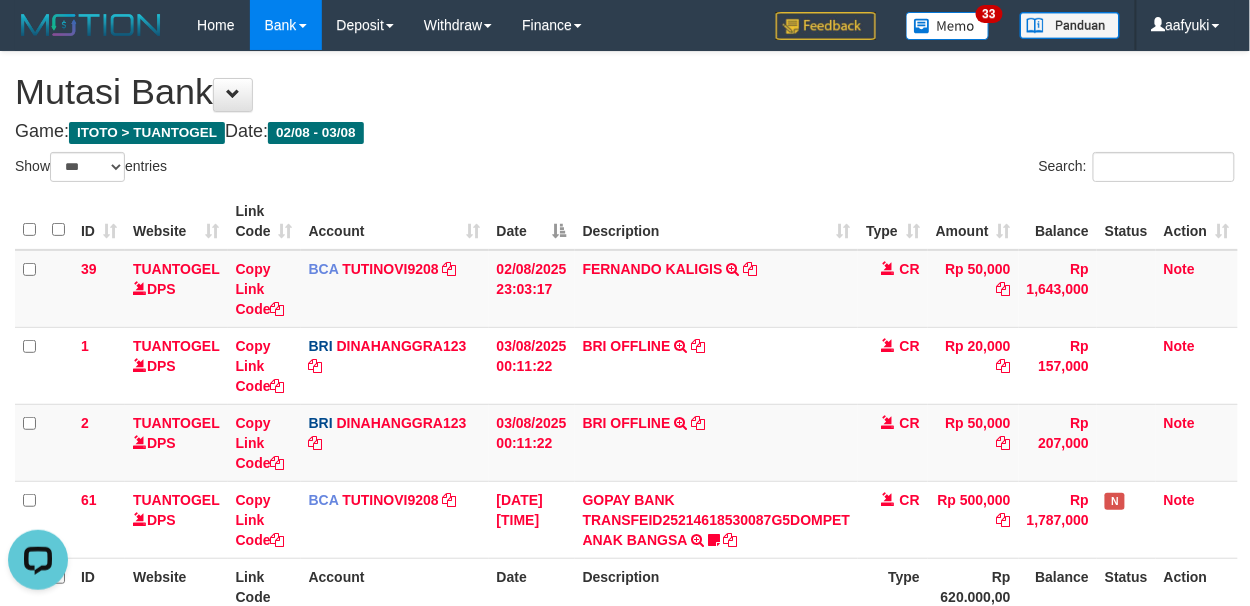 scroll, scrollTop: 0, scrollLeft: 0, axis: both 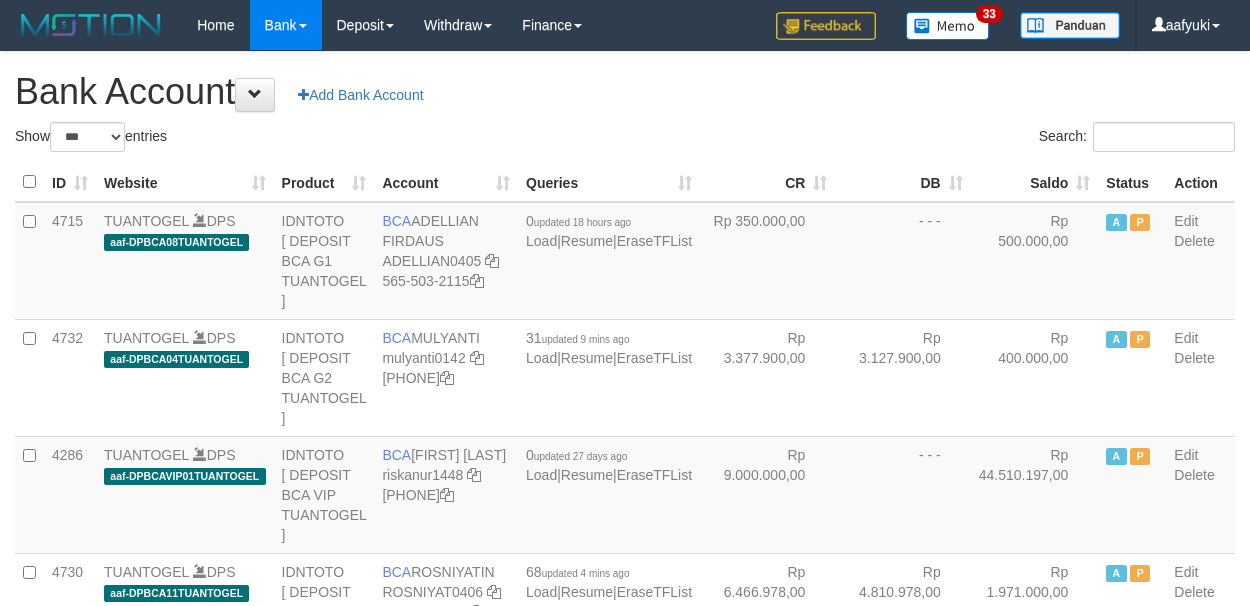 select on "***" 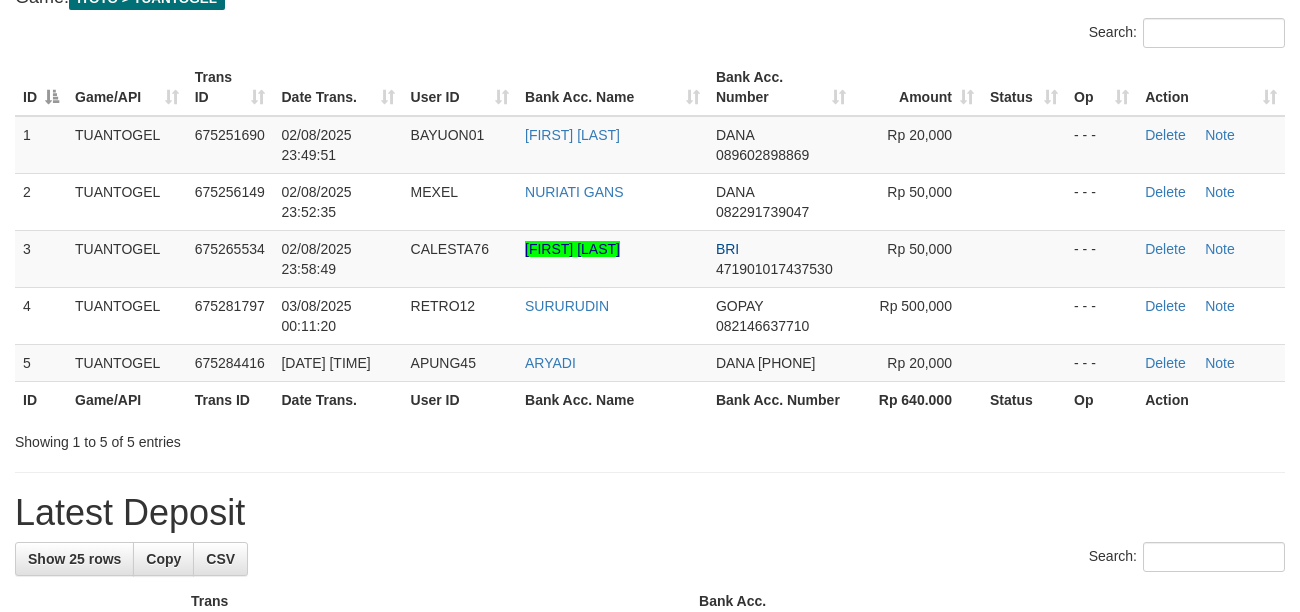 scroll, scrollTop: 133, scrollLeft: 0, axis: vertical 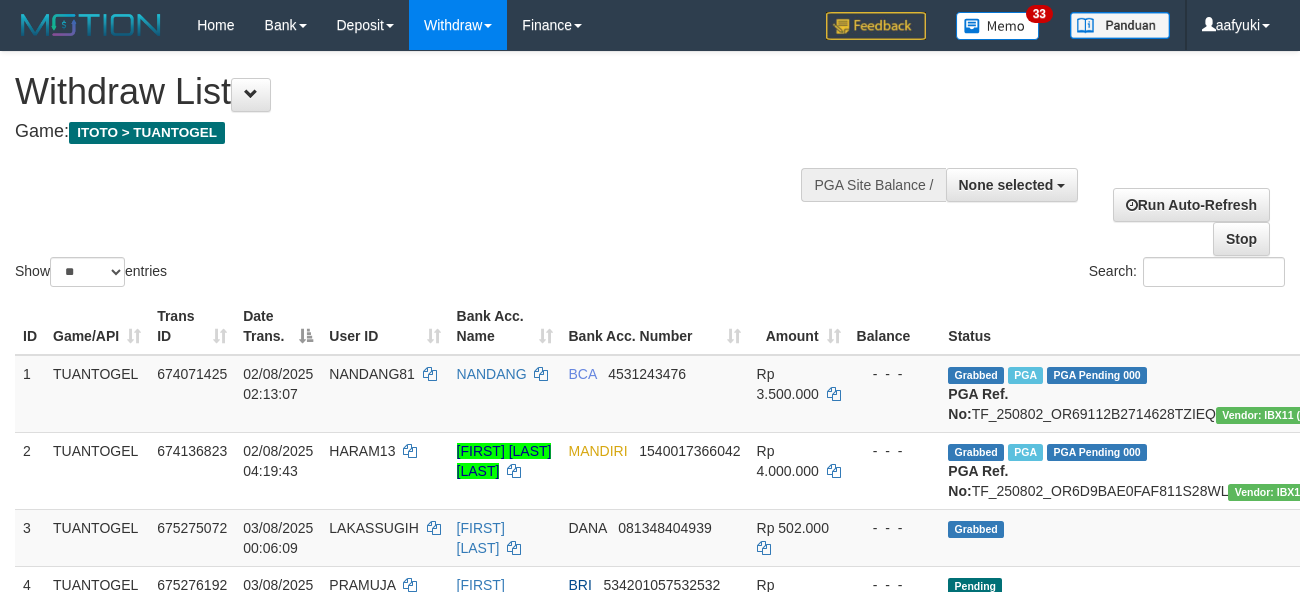 select 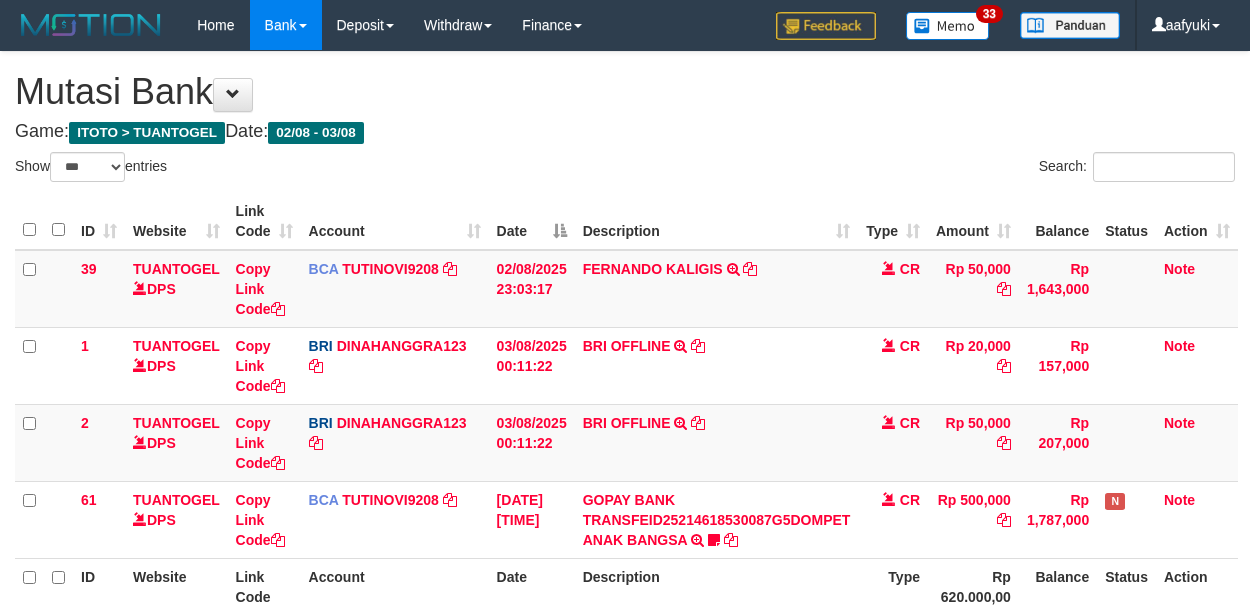 select on "***" 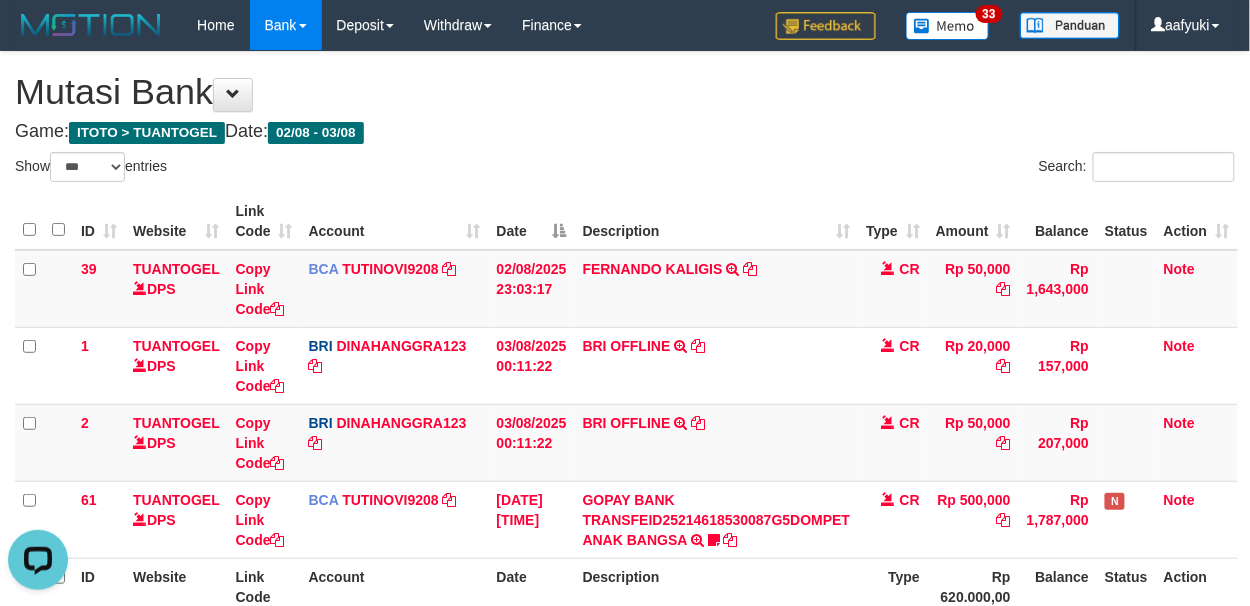 scroll, scrollTop: 0, scrollLeft: 0, axis: both 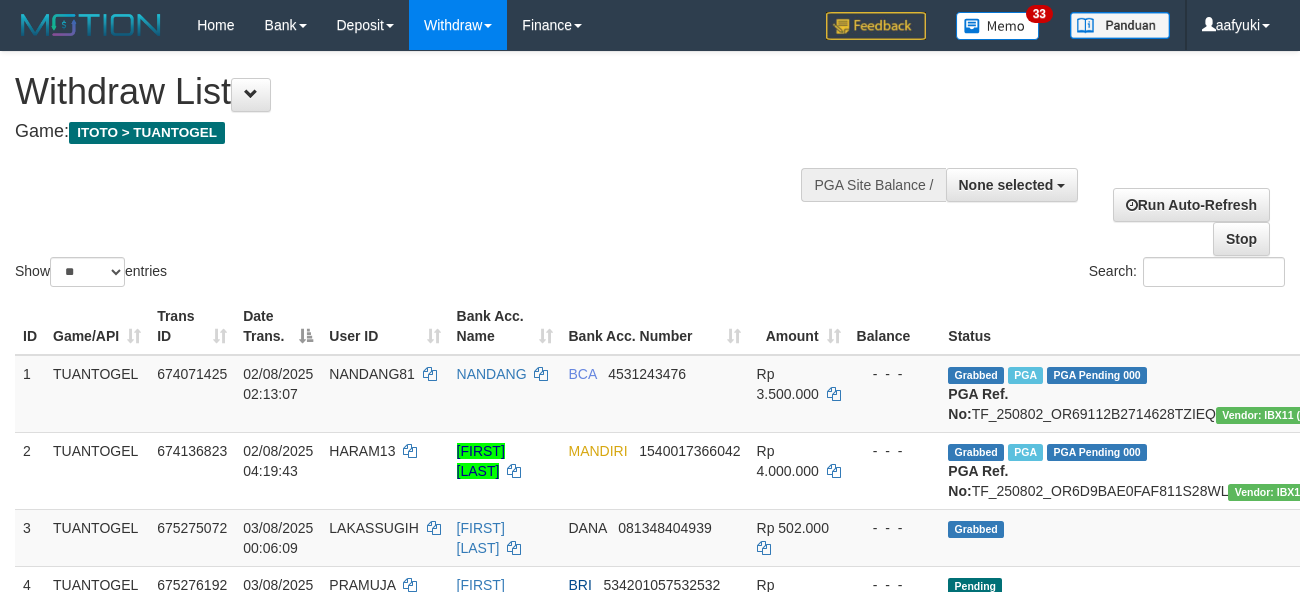 select 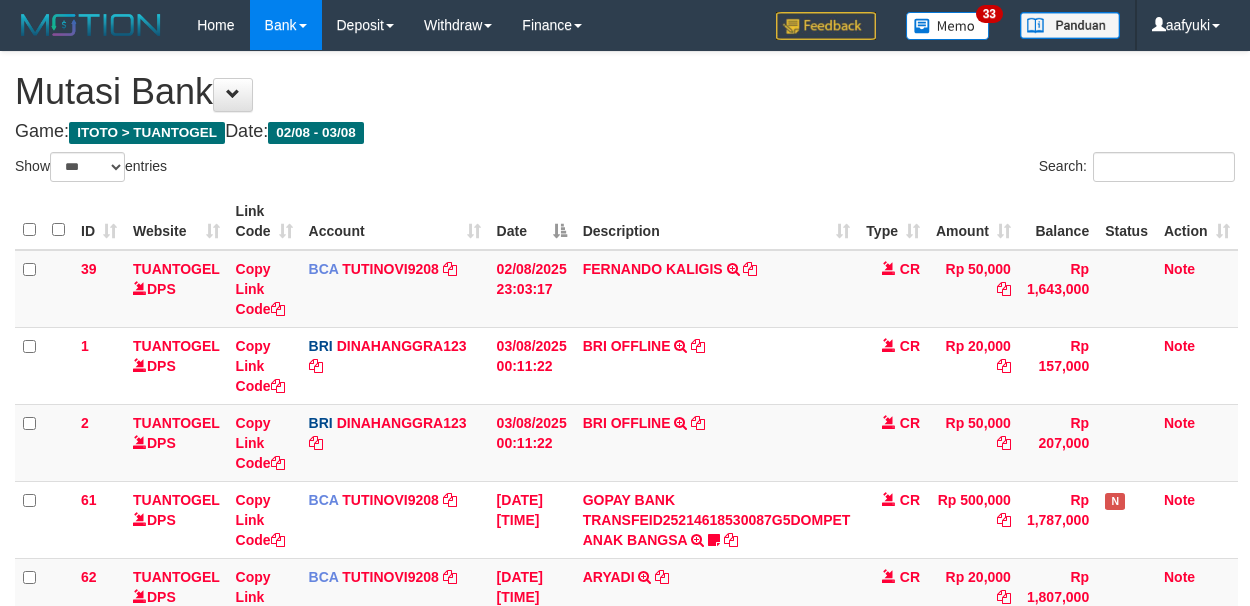 select on "***" 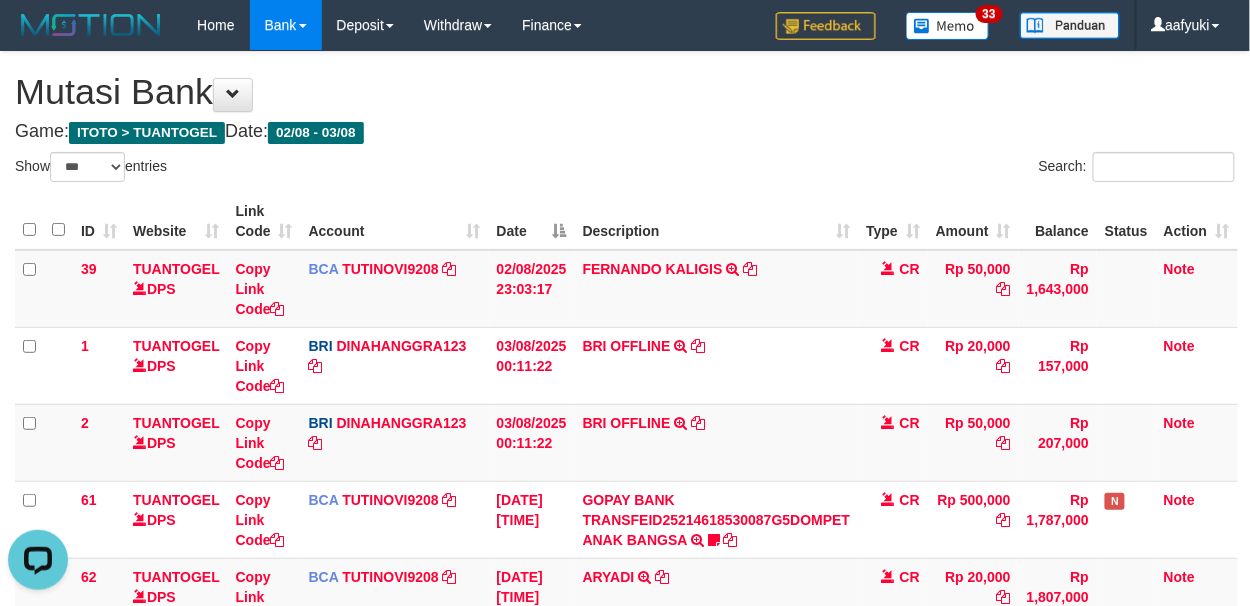scroll, scrollTop: 0, scrollLeft: 0, axis: both 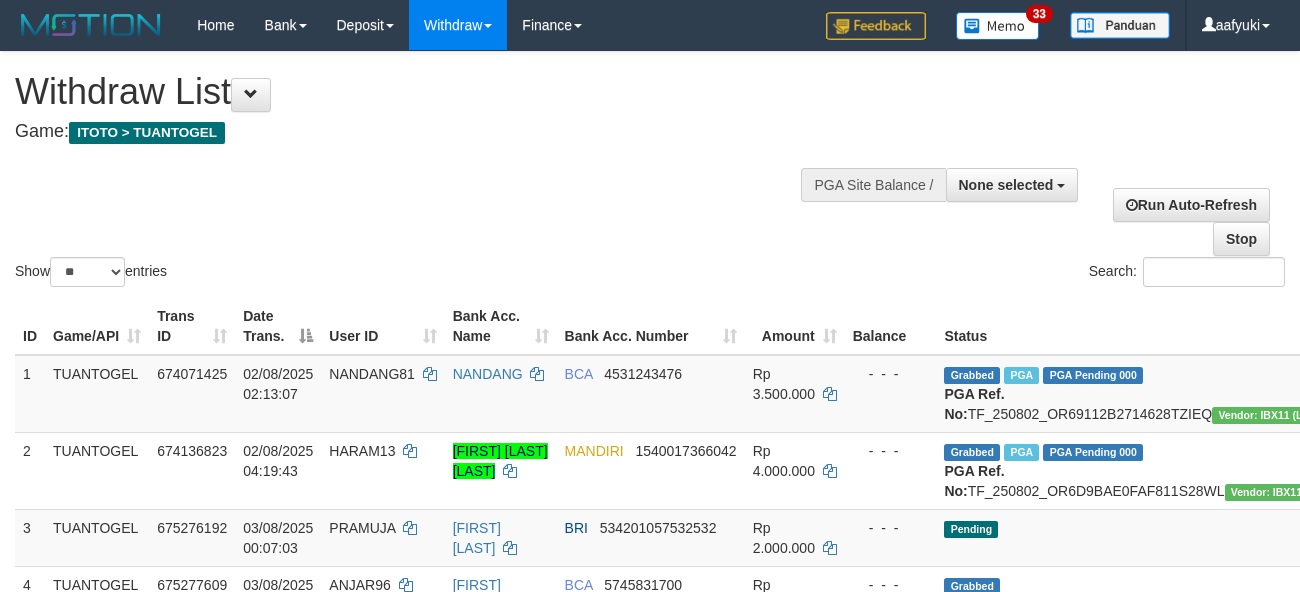 select 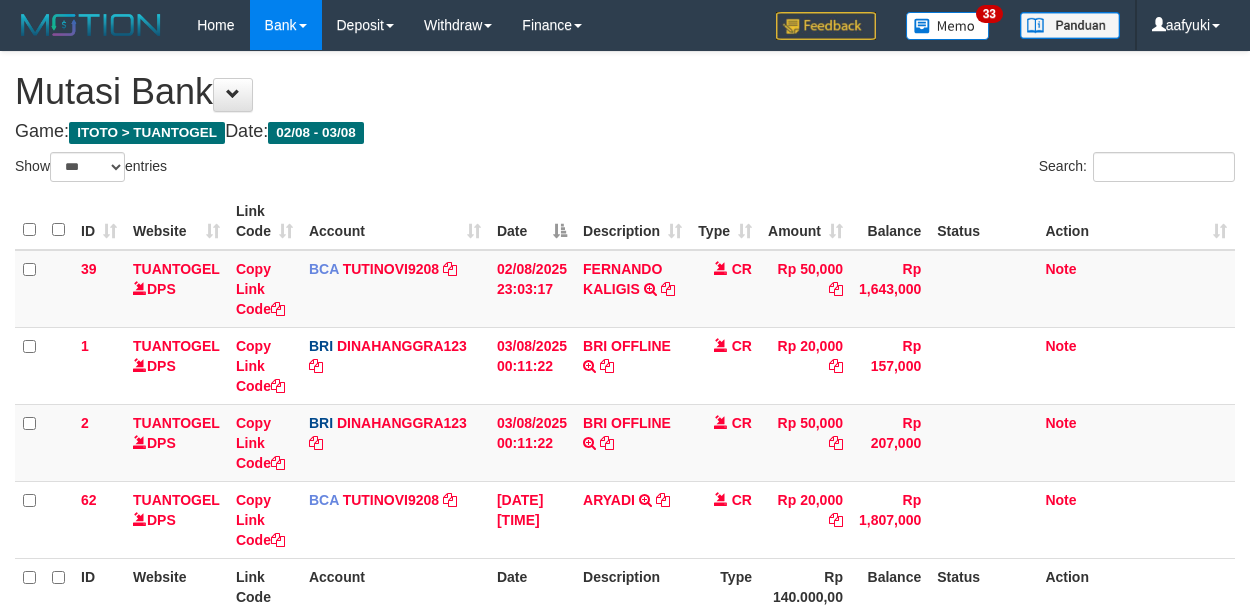 select on "***" 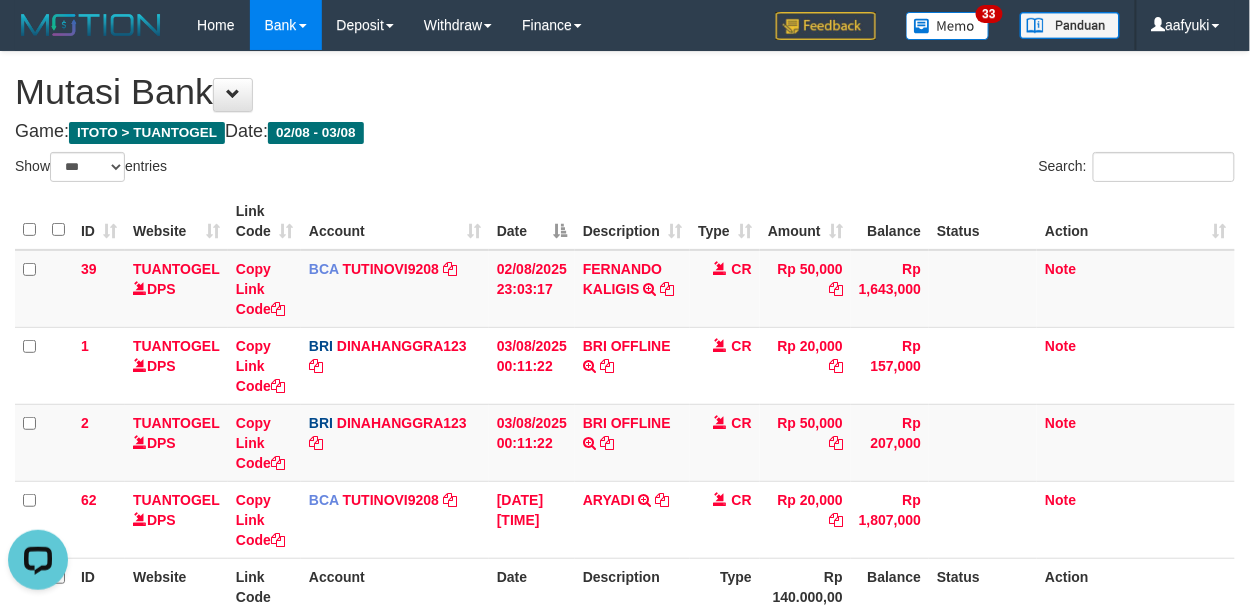 scroll, scrollTop: 0, scrollLeft: 0, axis: both 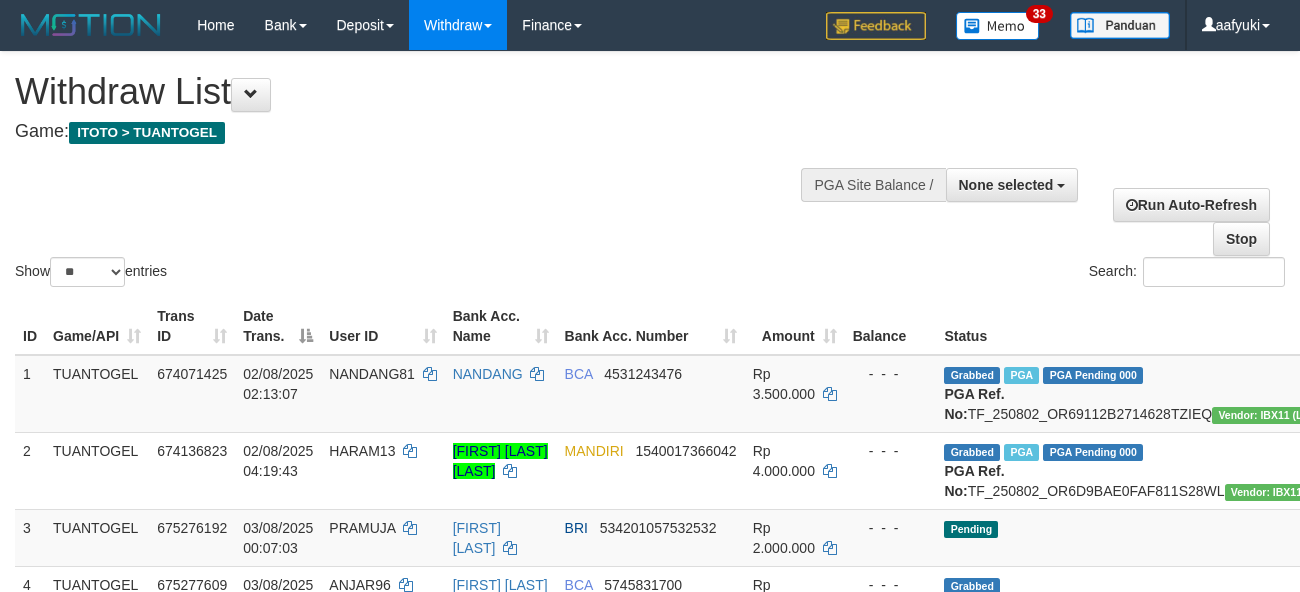 select 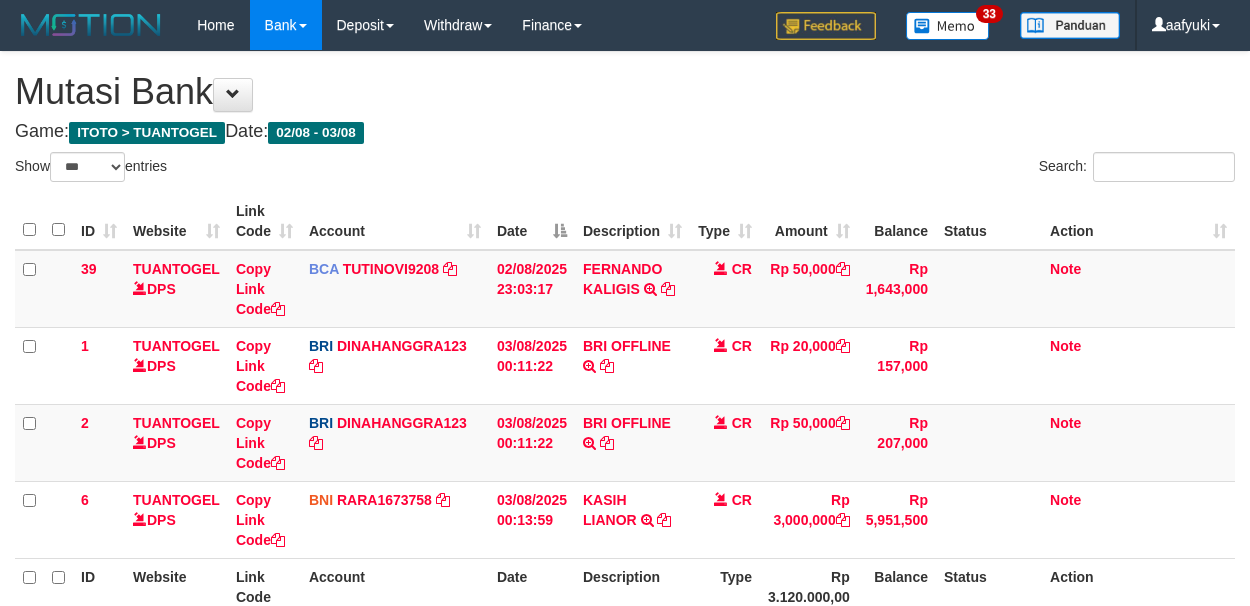 select on "***" 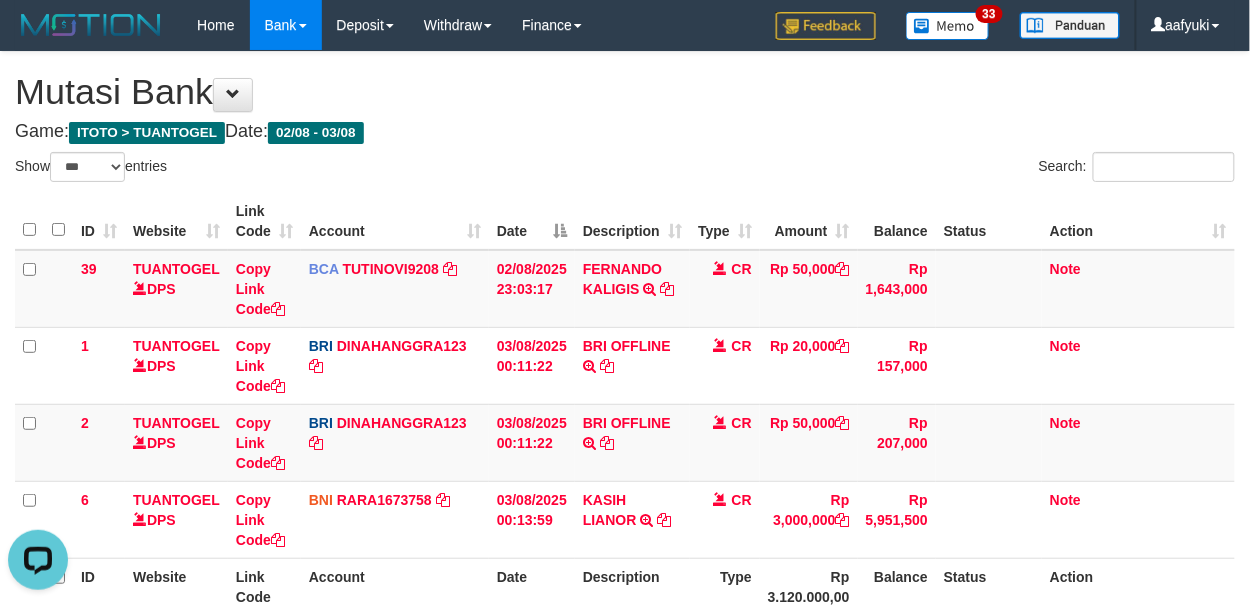 scroll, scrollTop: 0, scrollLeft: 0, axis: both 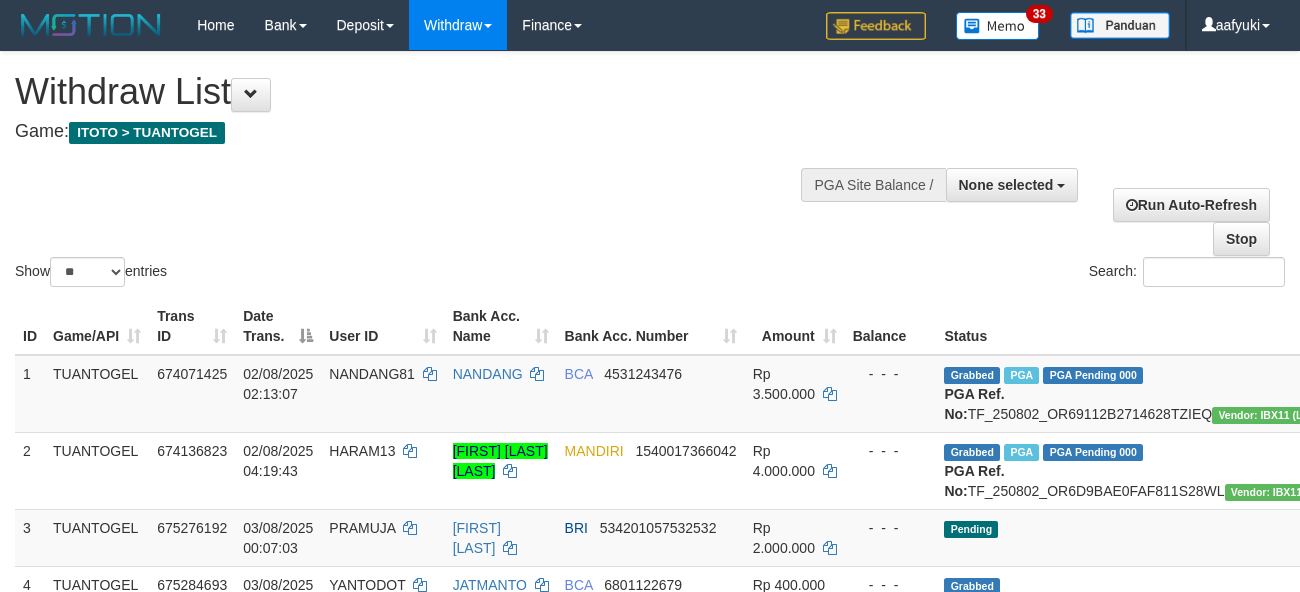 select 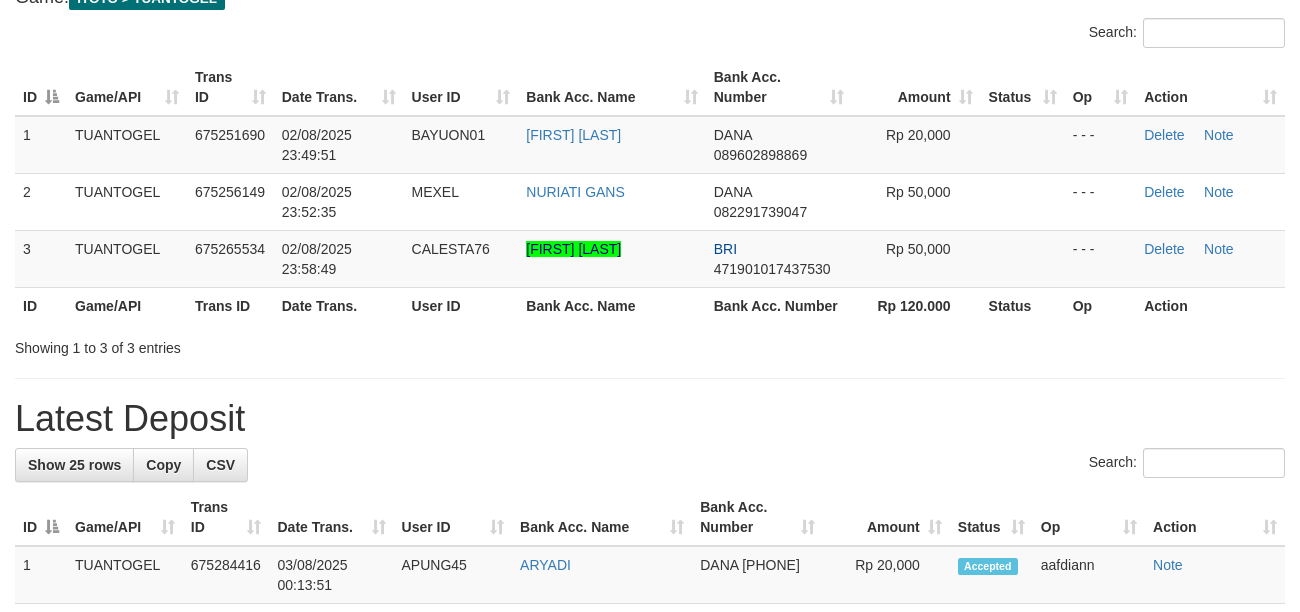 scroll, scrollTop: 133, scrollLeft: 0, axis: vertical 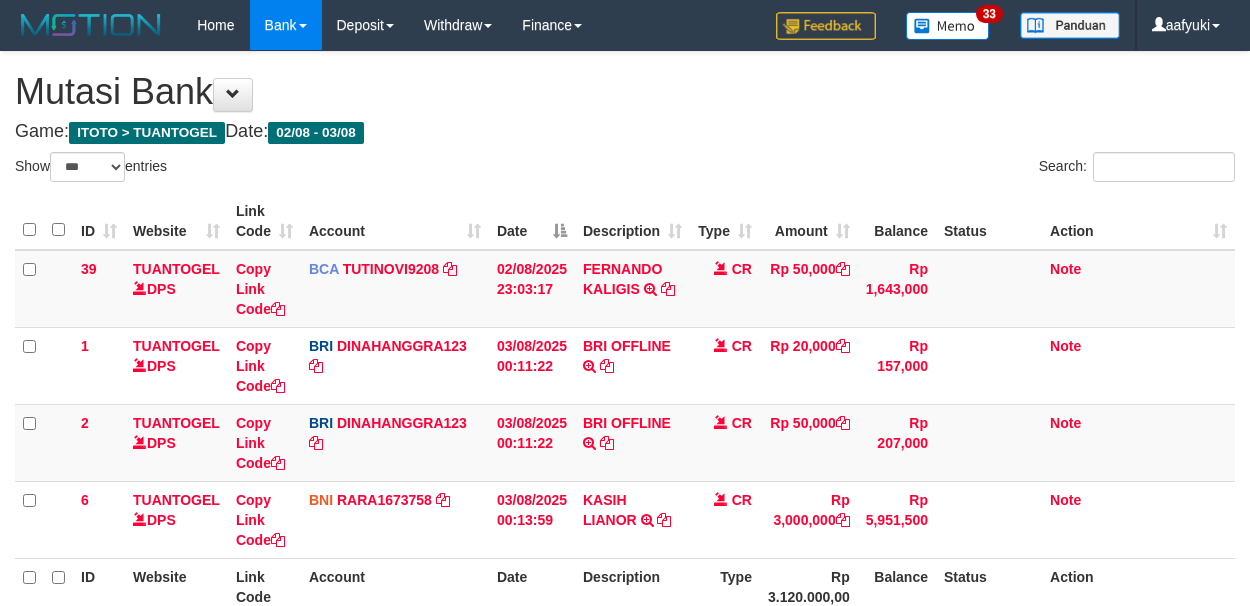 select on "***" 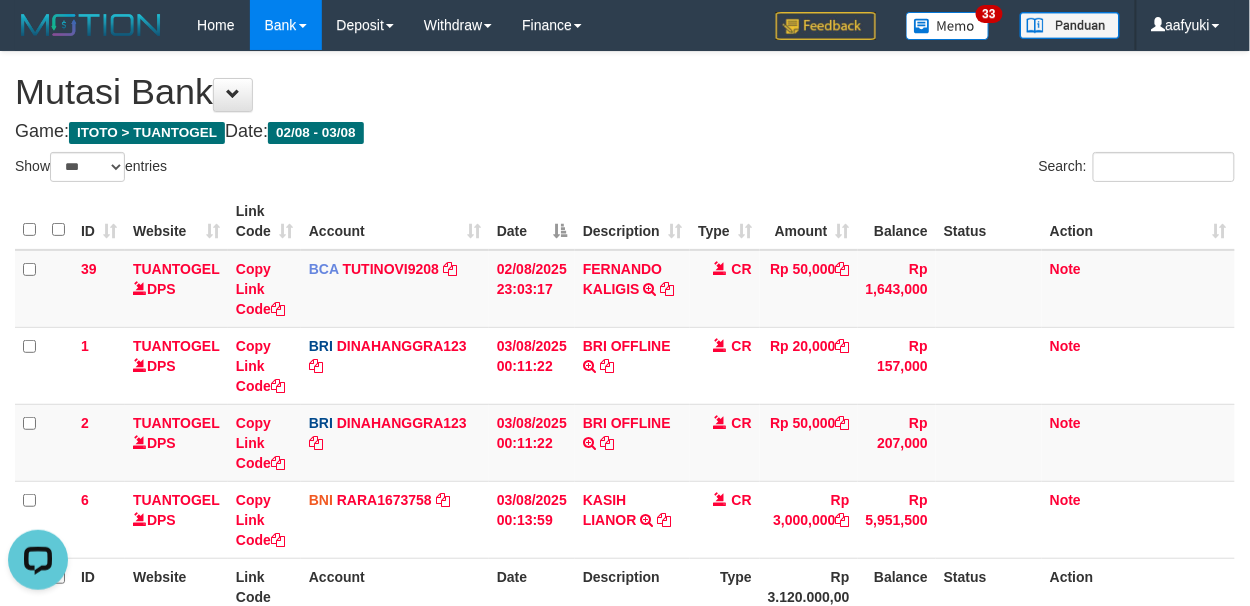 scroll, scrollTop: 0, scrollLeft: 0, axis: both 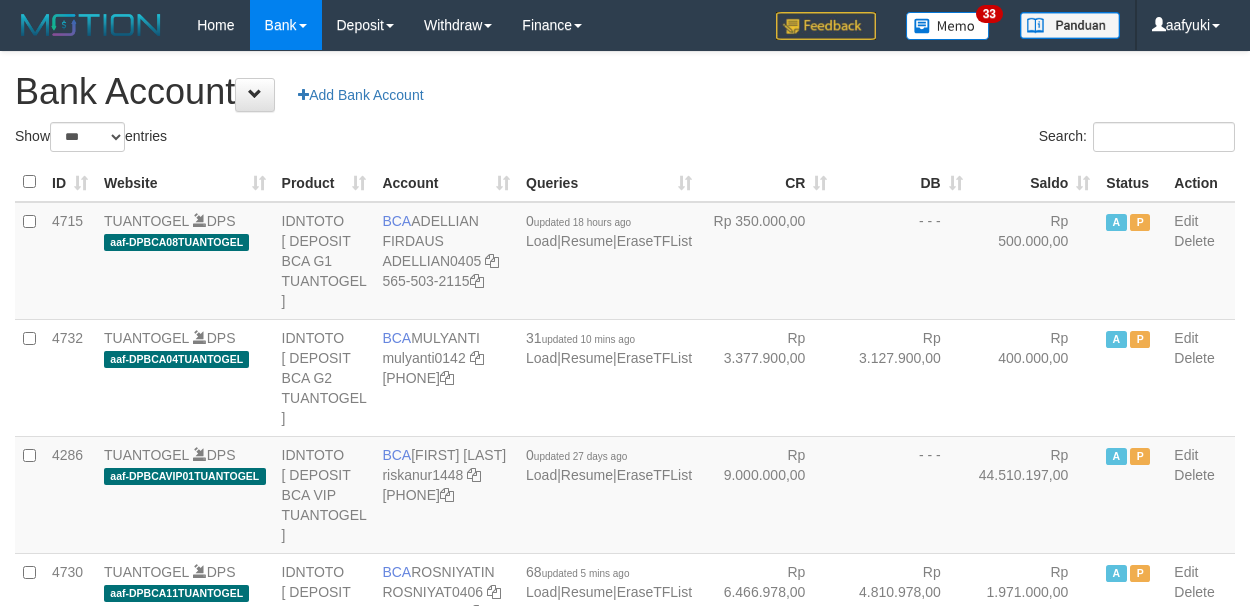 select on "***" 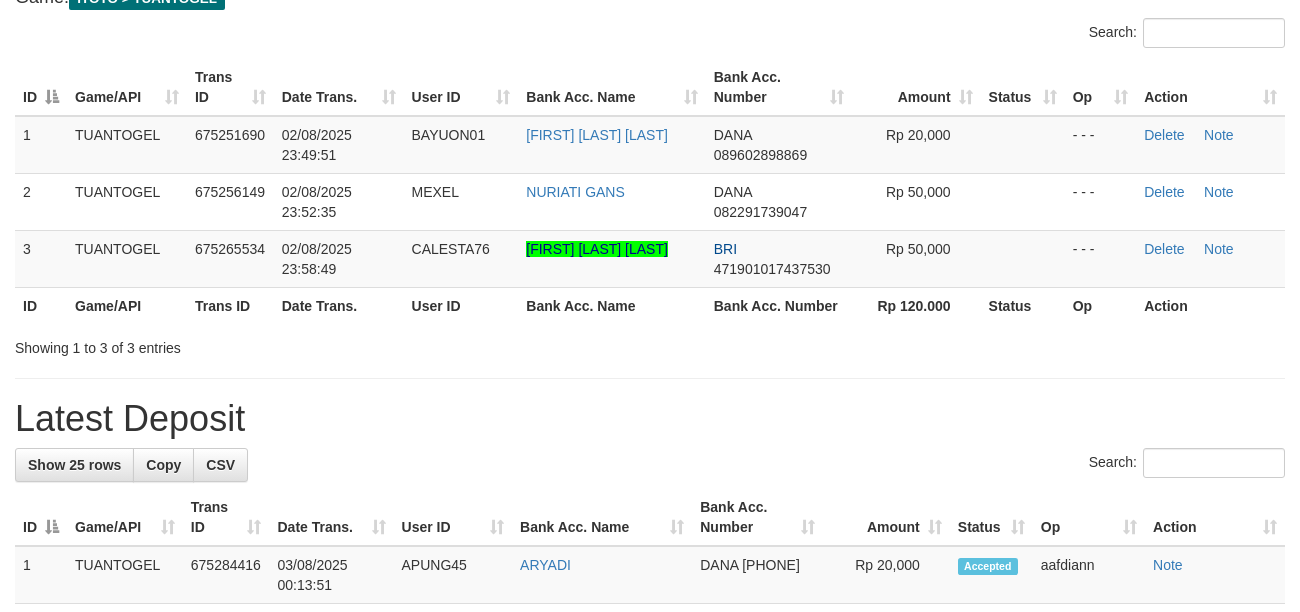 scroll, scrollTop: 133, scrollLeft: 0, axis: vertical 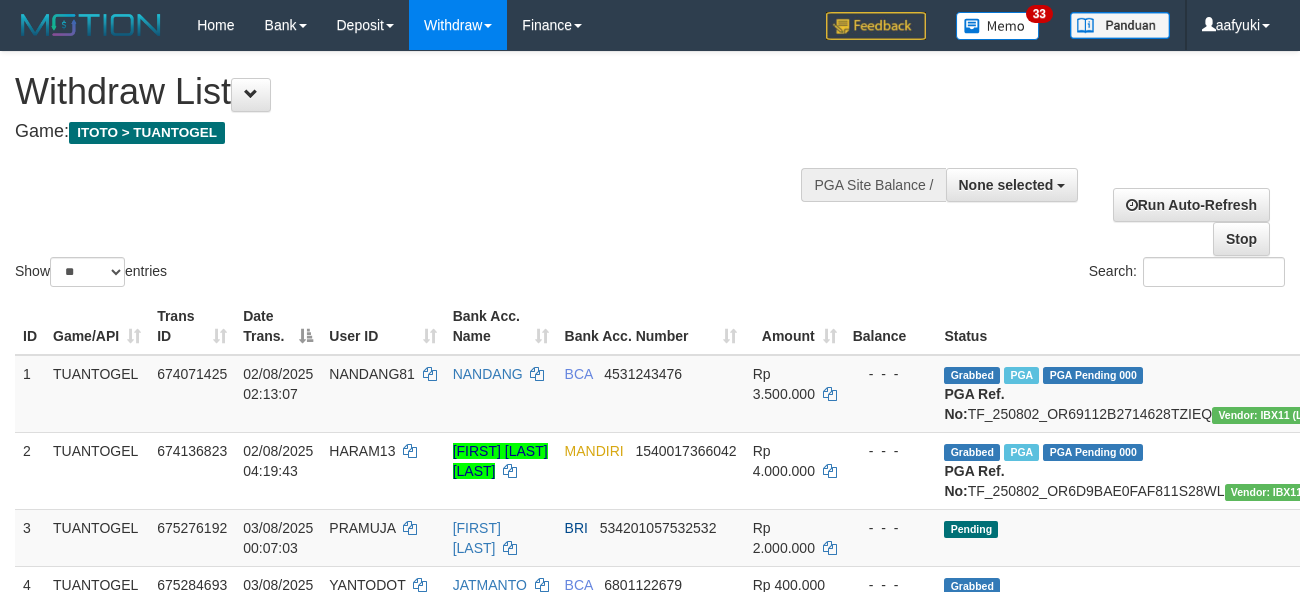 select 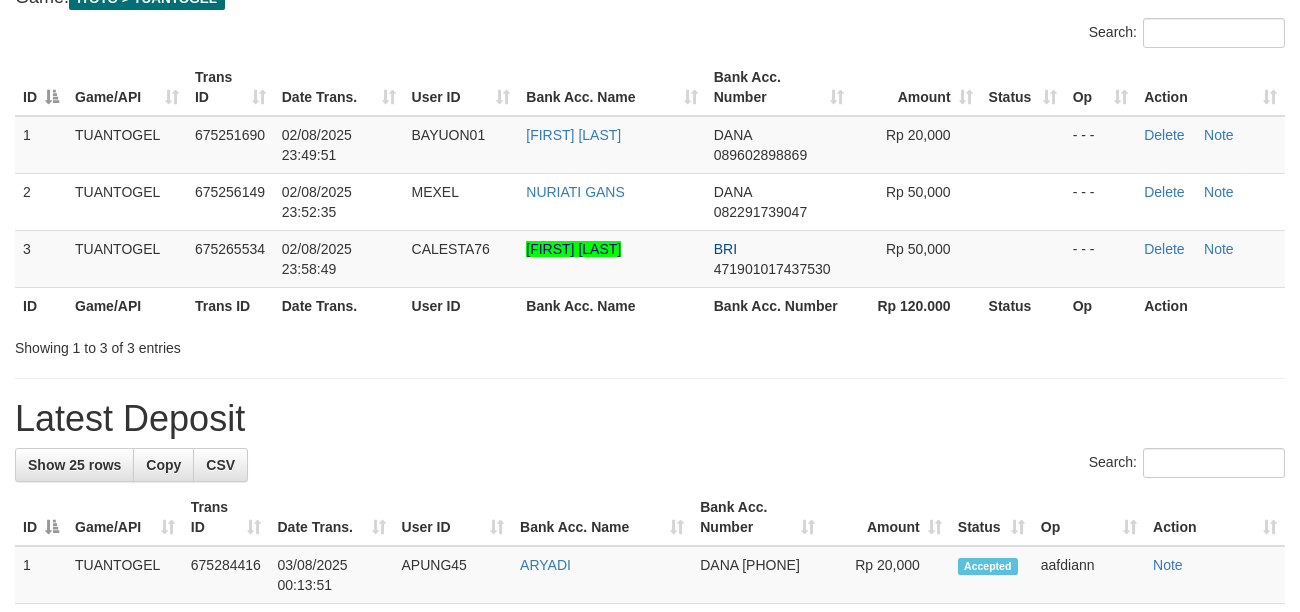scroll, scrollTop: 133, scrollLeft: 0, axis: vertical 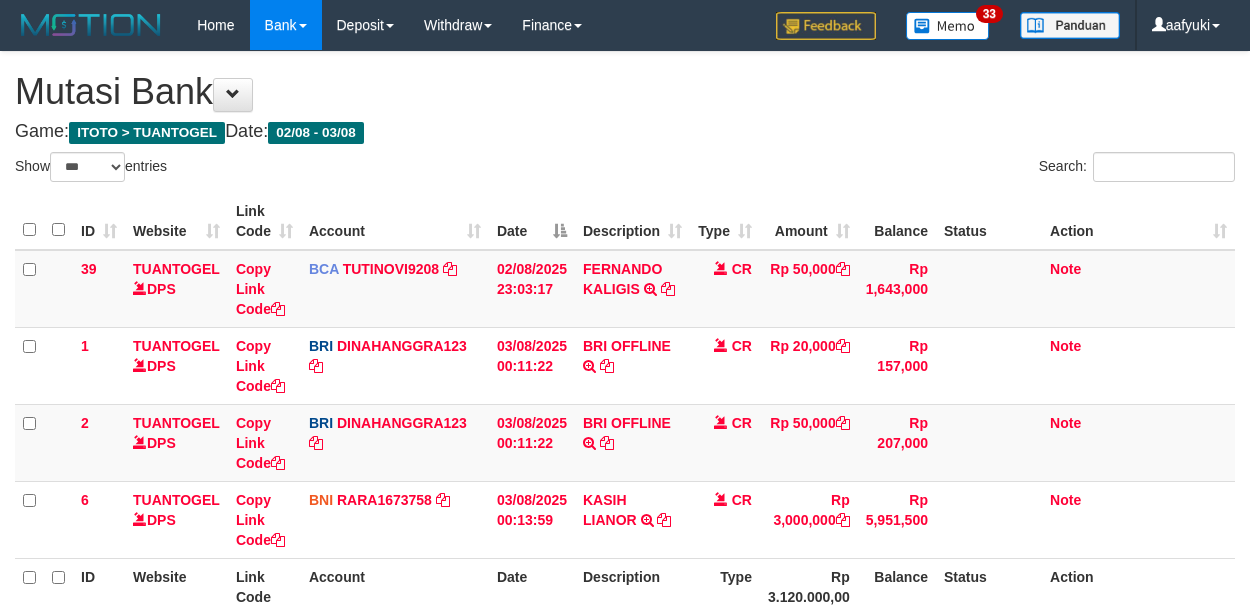 select on "***" 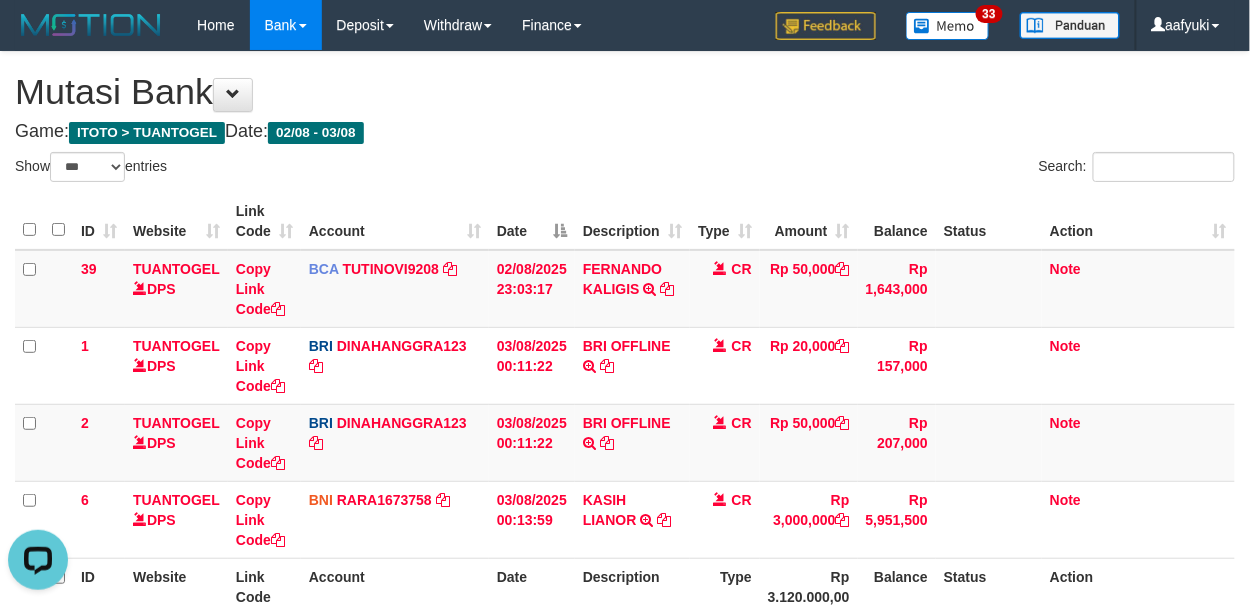 scroll, scrollTop: 0, scrollLeft: 0, axis: both 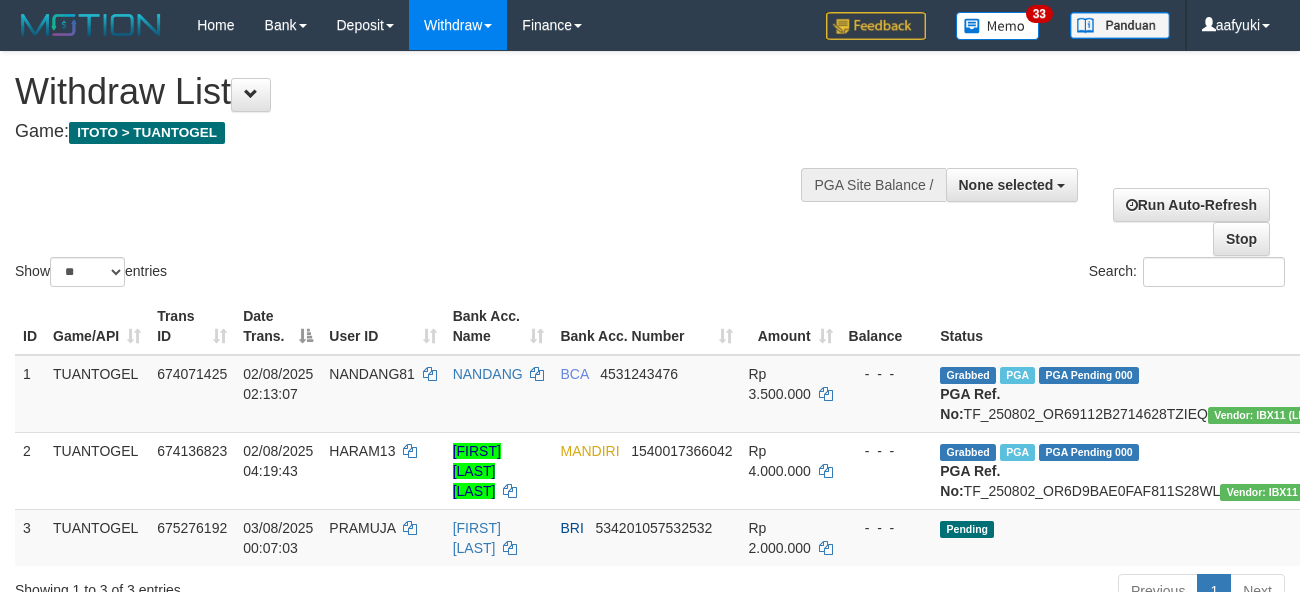 select 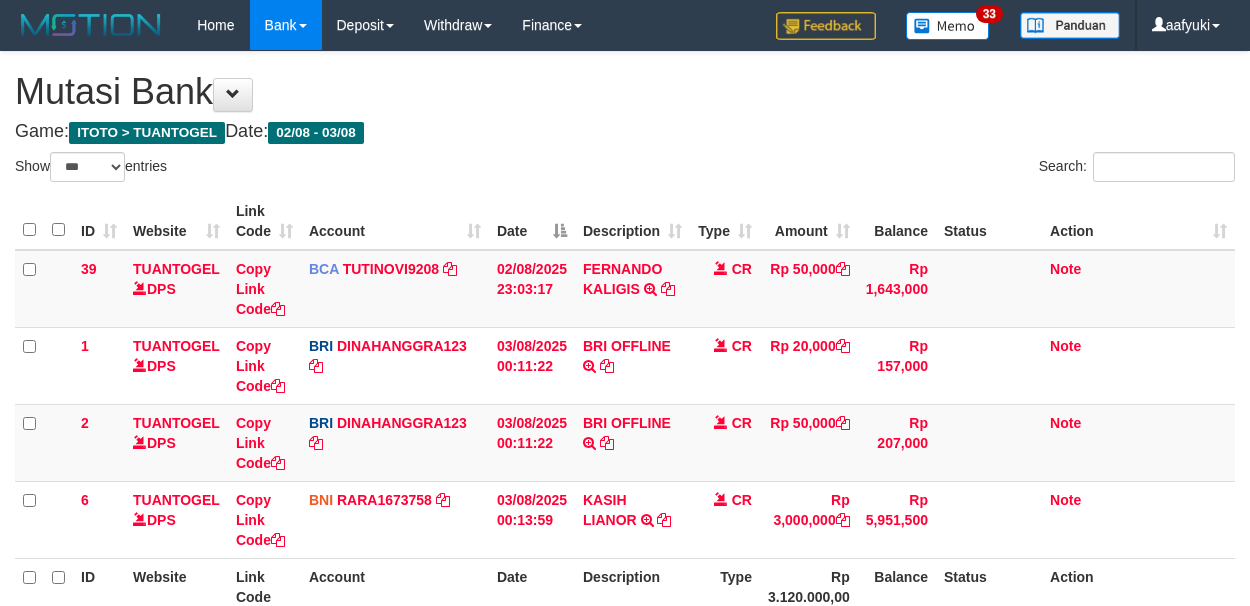 select on "***" 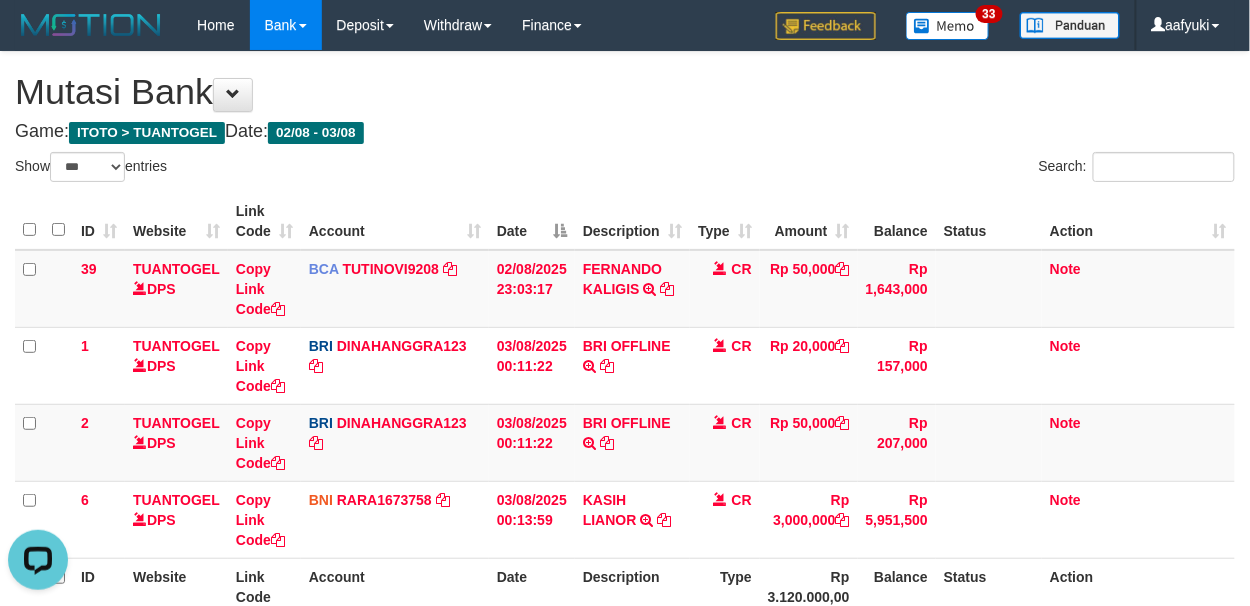 scroll, scrollTop: 0, scrollLeft: 0, axis: both 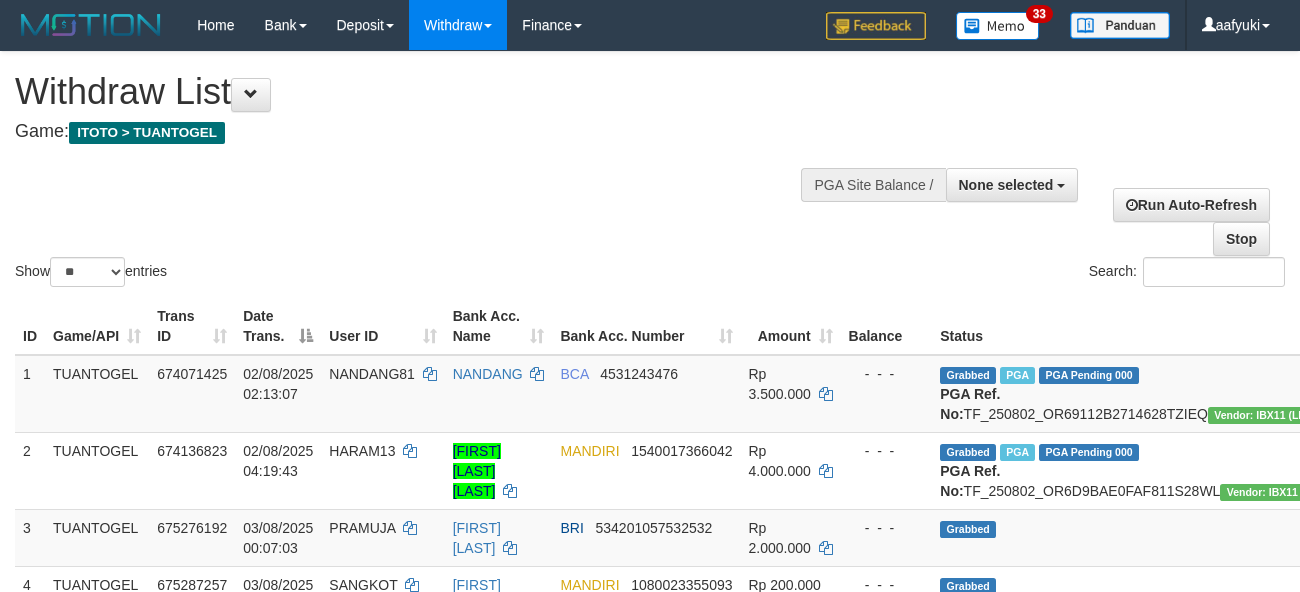 select 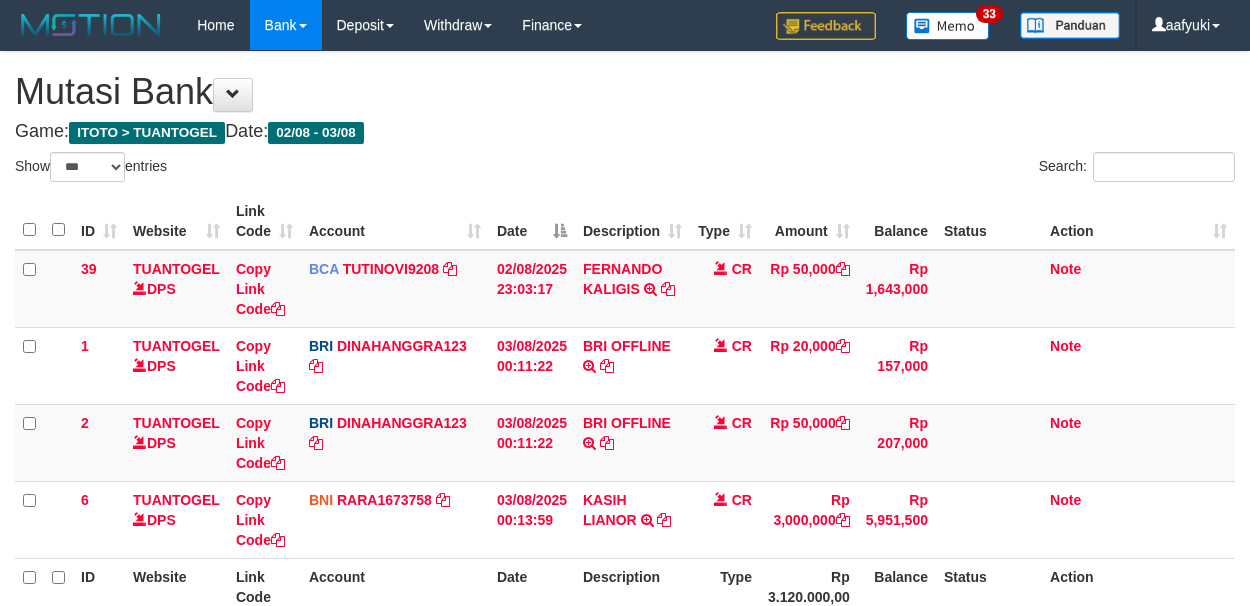 select on "***" 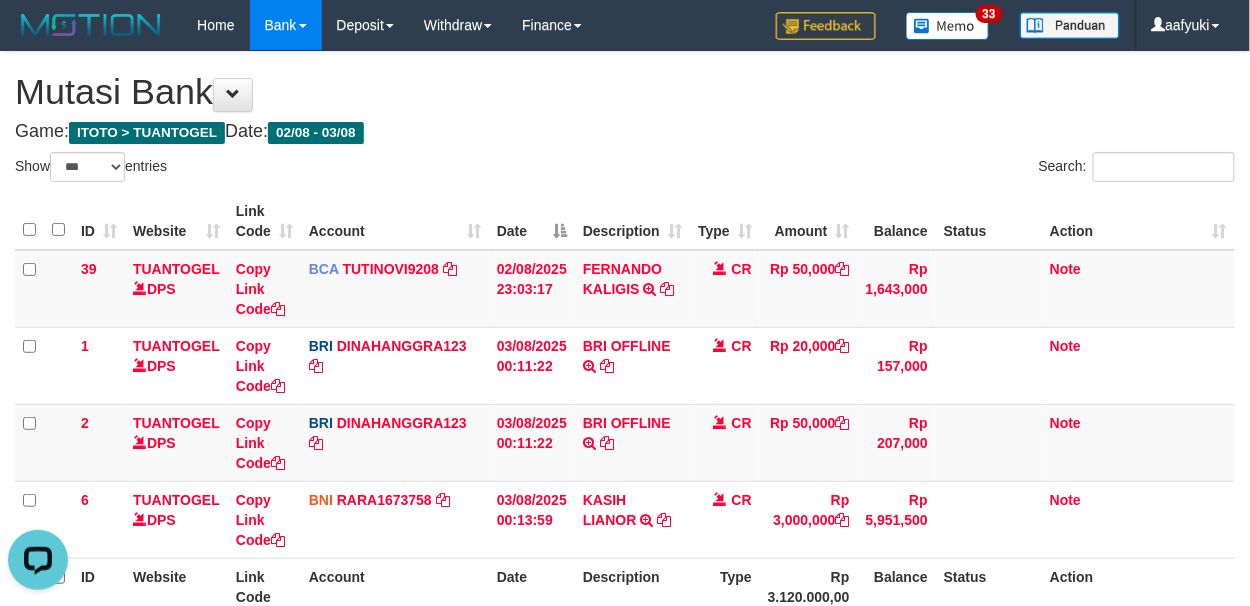 scroll, scrollTop: 0, scrollLeft: 0, axis: both 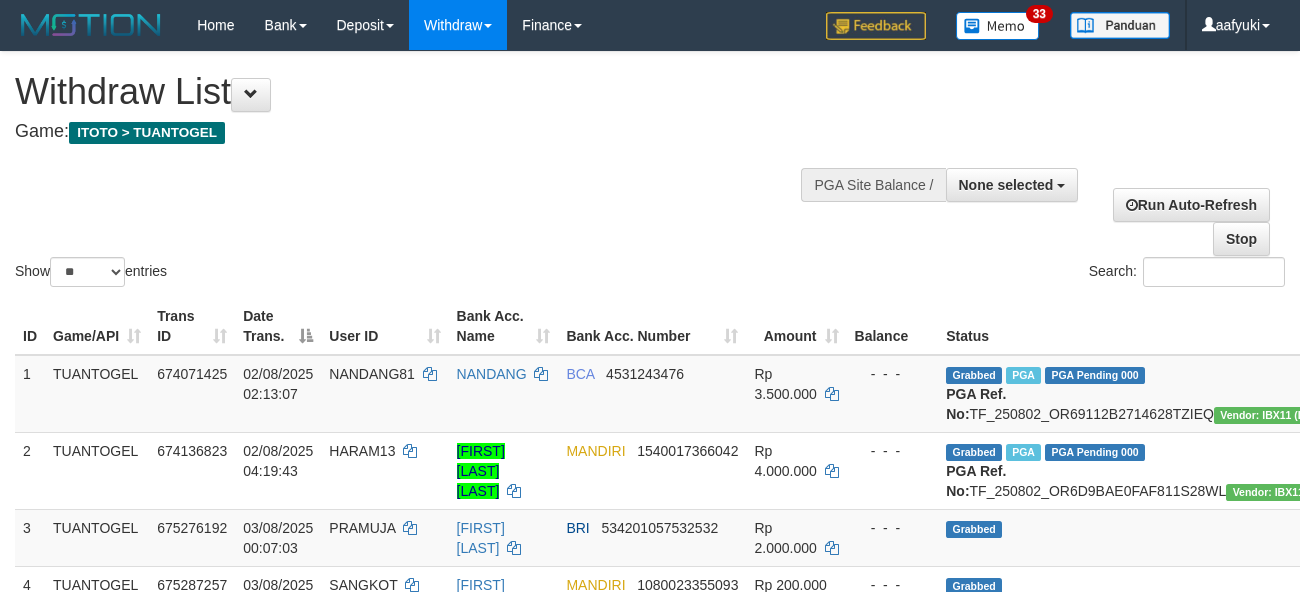 select 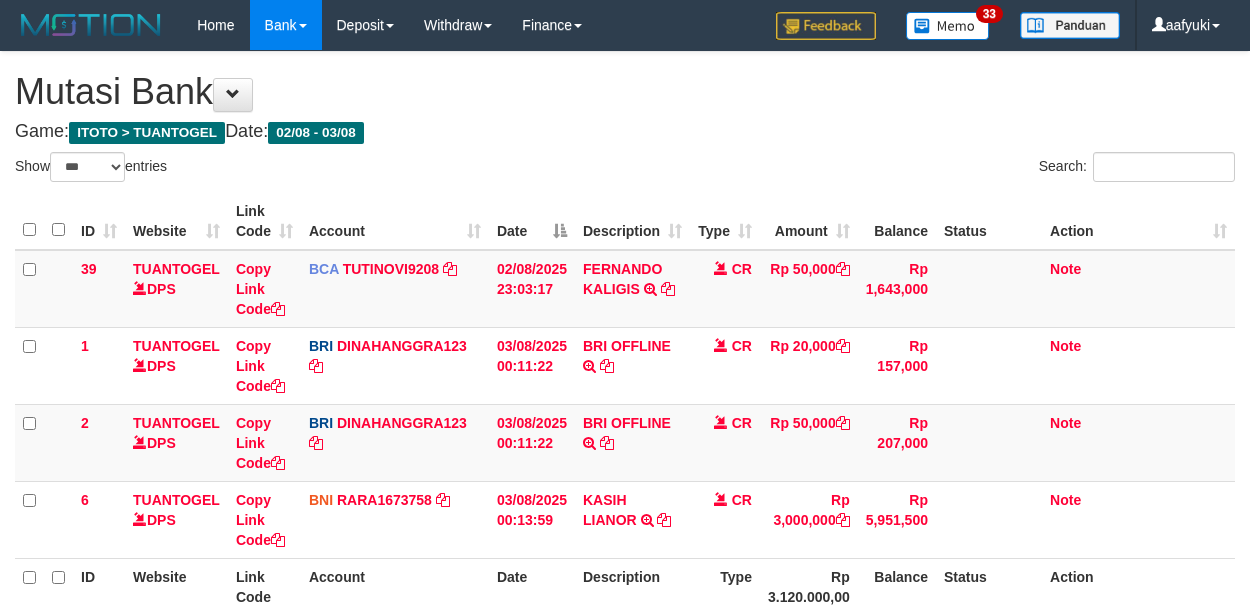 select on "***" 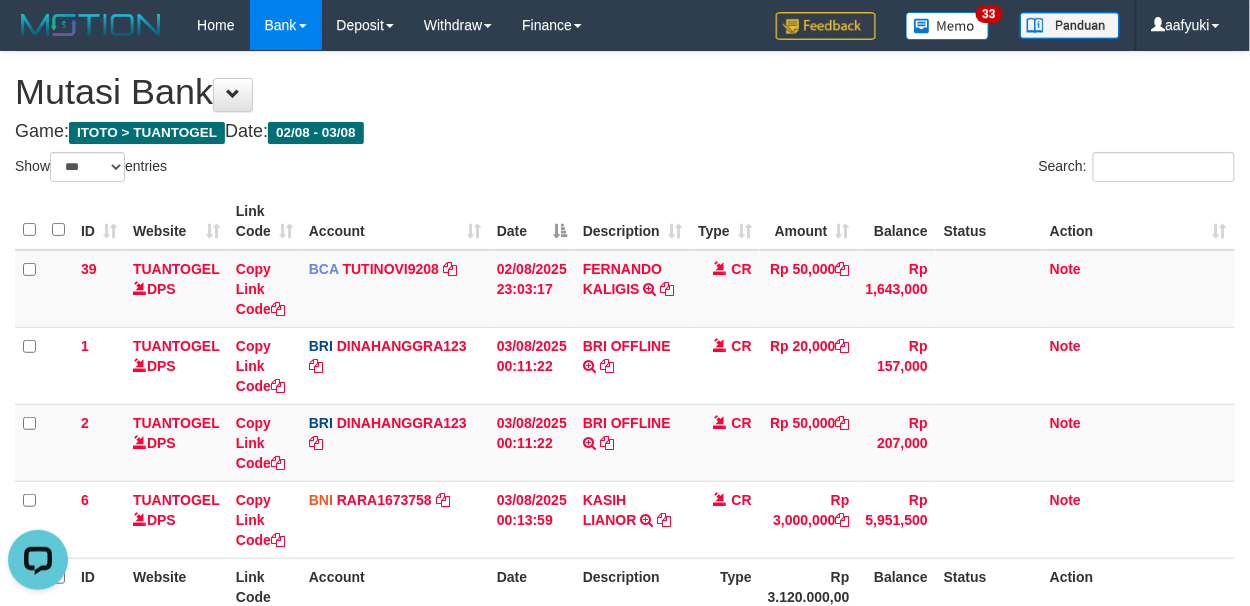 scroll, scrollTop: 0, scrollLeft: 0, axis: both 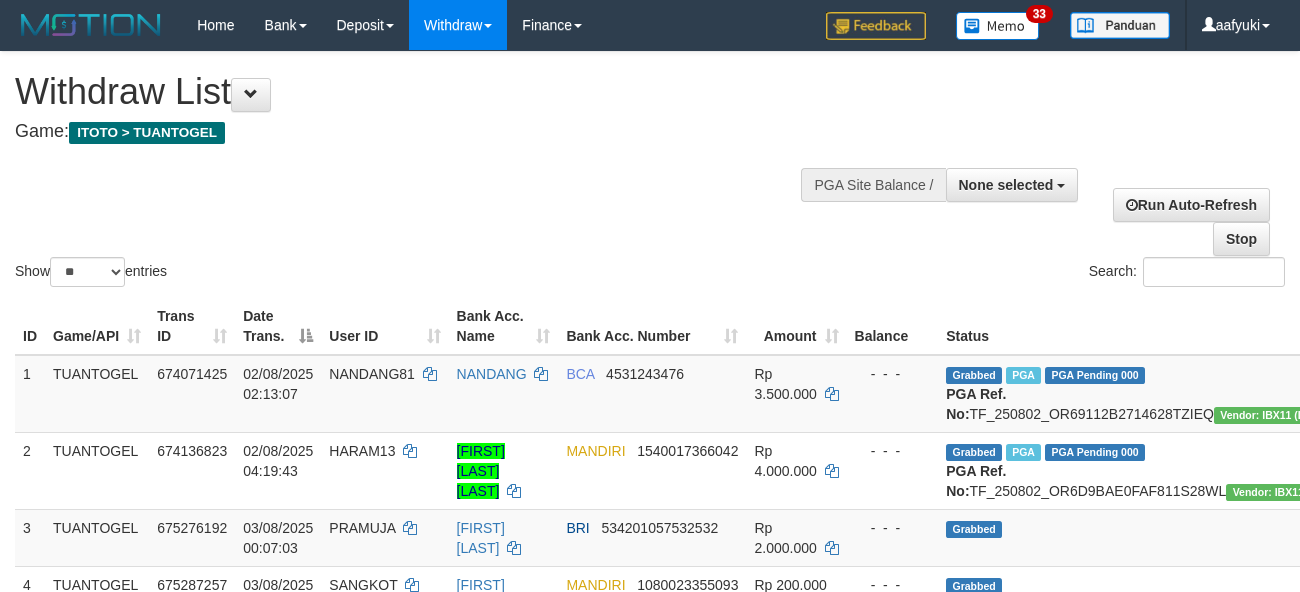 select 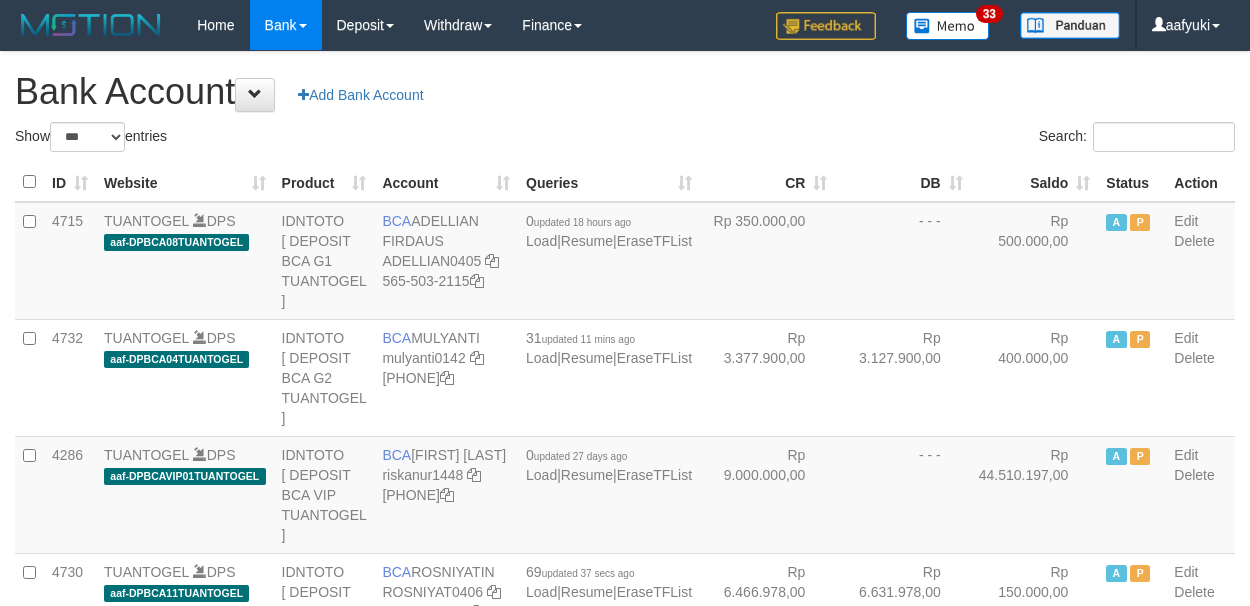 select on "***" 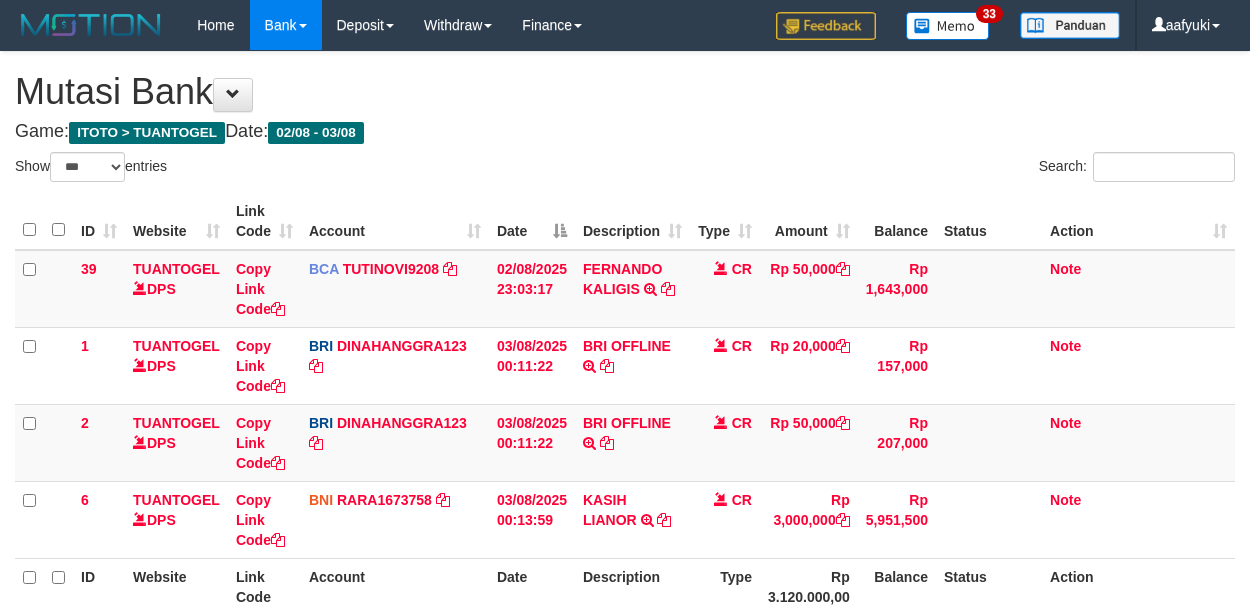 select on "***" 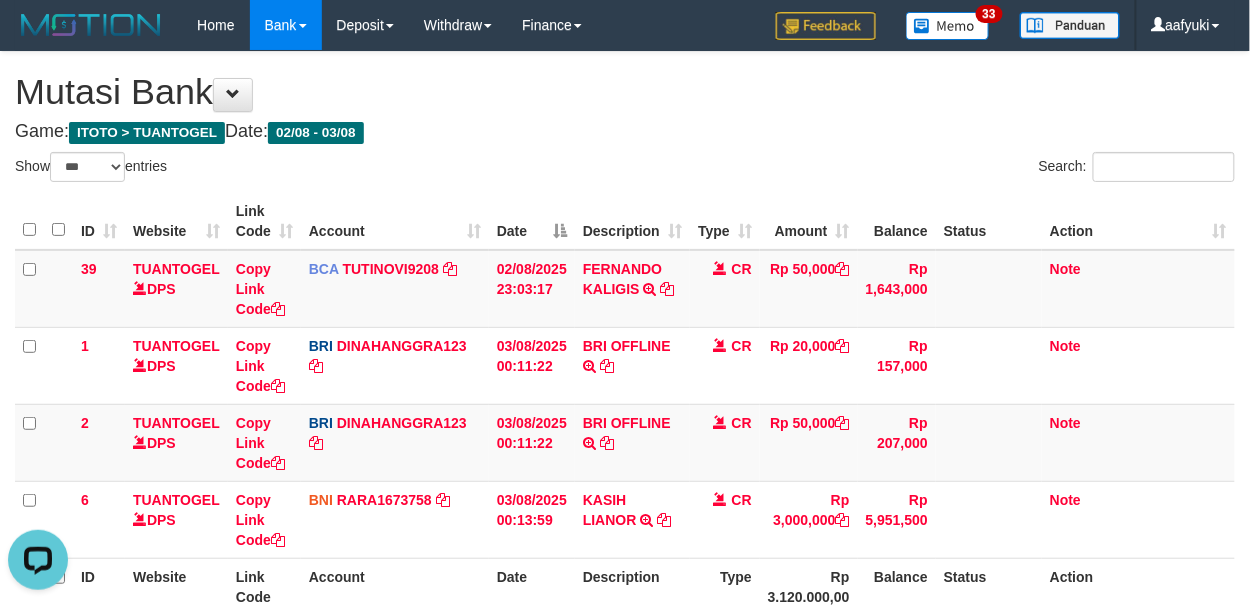 scroll, scrollTop: 0, scrollLeft: 0, axis: both 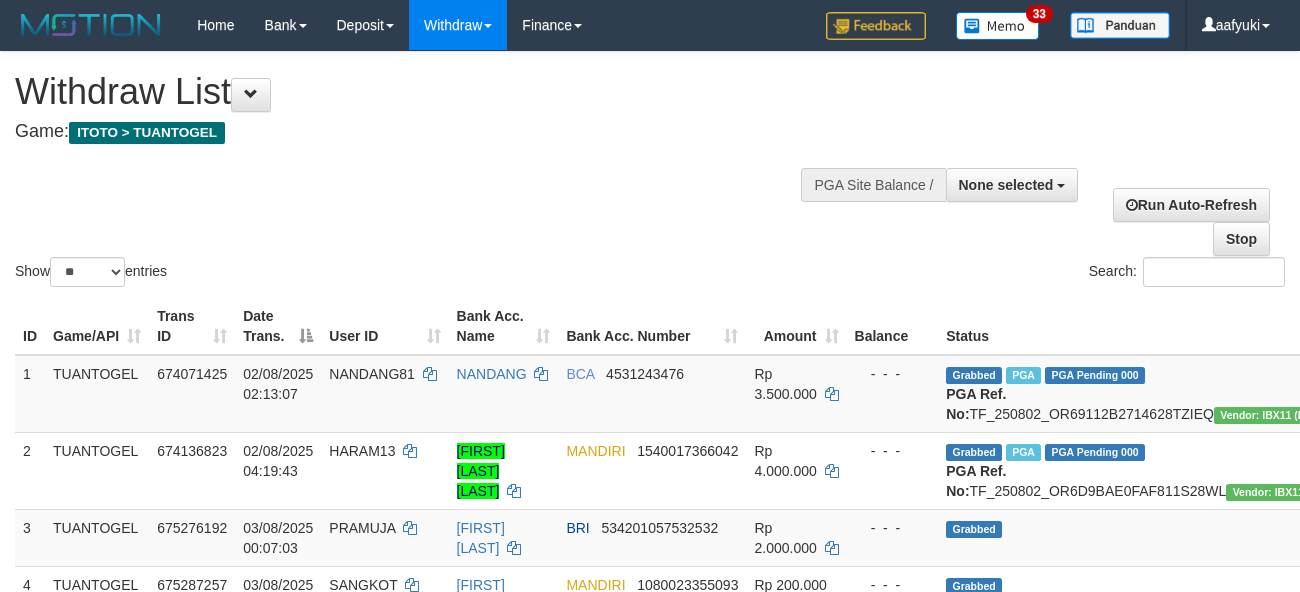 select 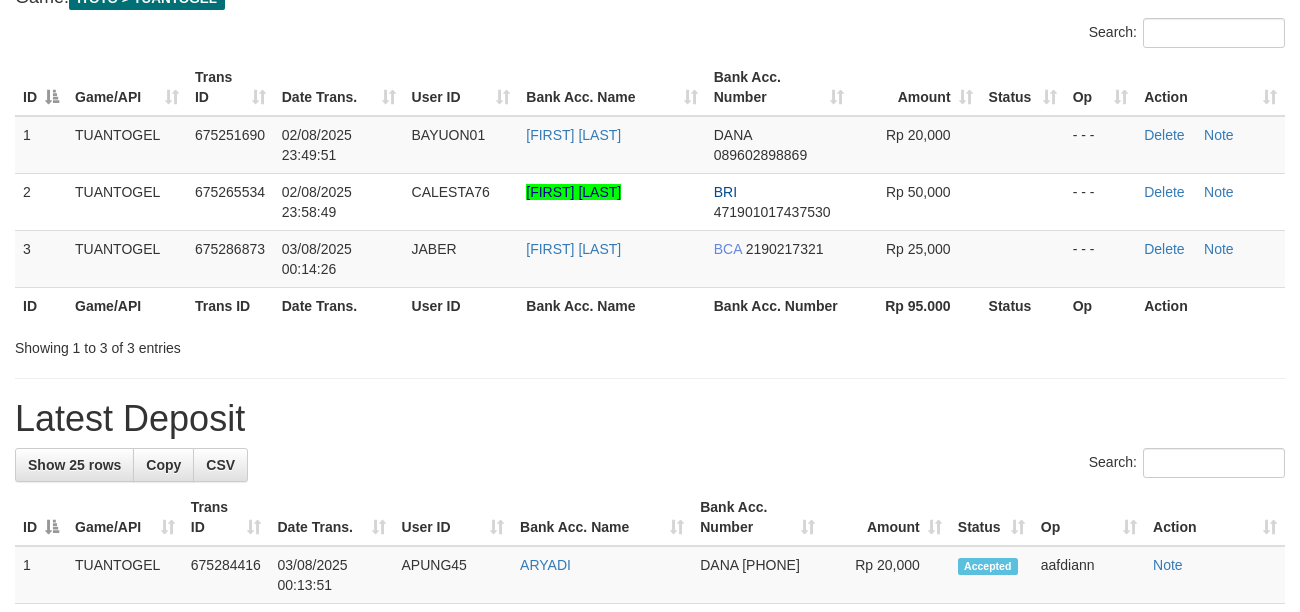 scroll, scrollTop: 133, scrollLeft: 0, axis: vertical 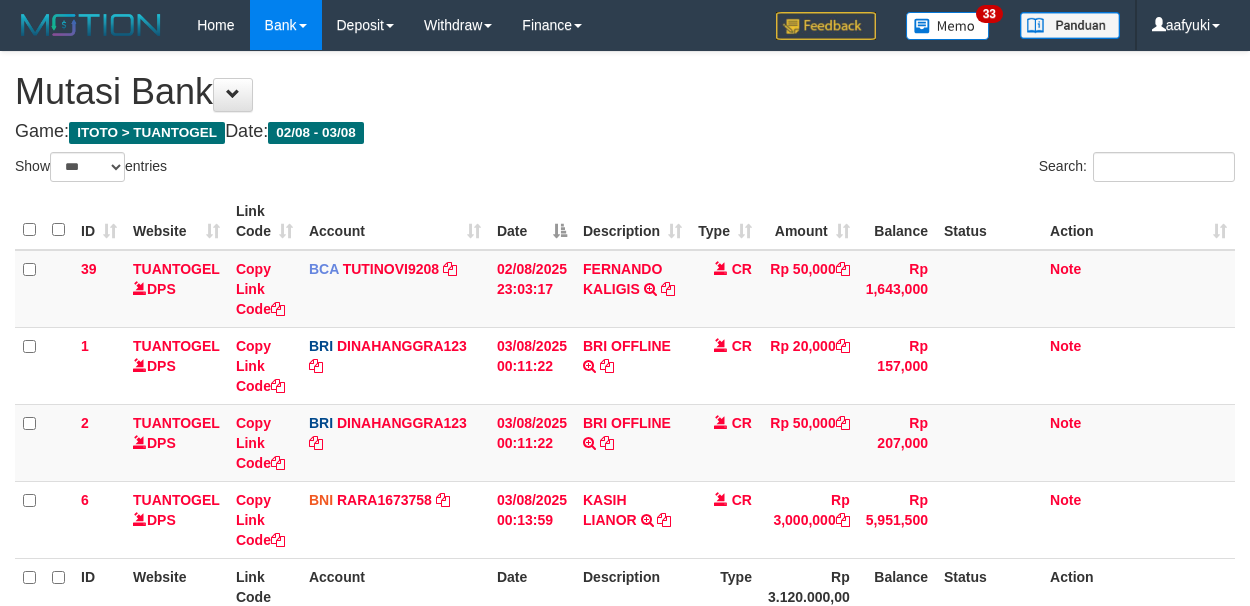 select on "***" 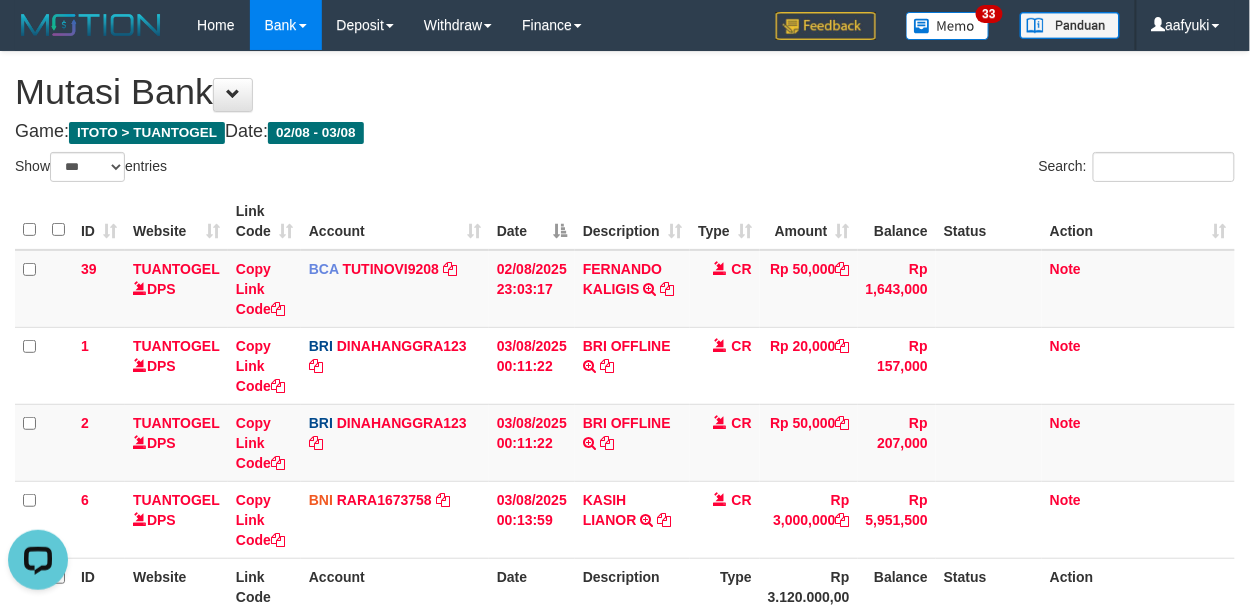 scroll, scrollTop: 0, scrollLeft: 0, axis: both 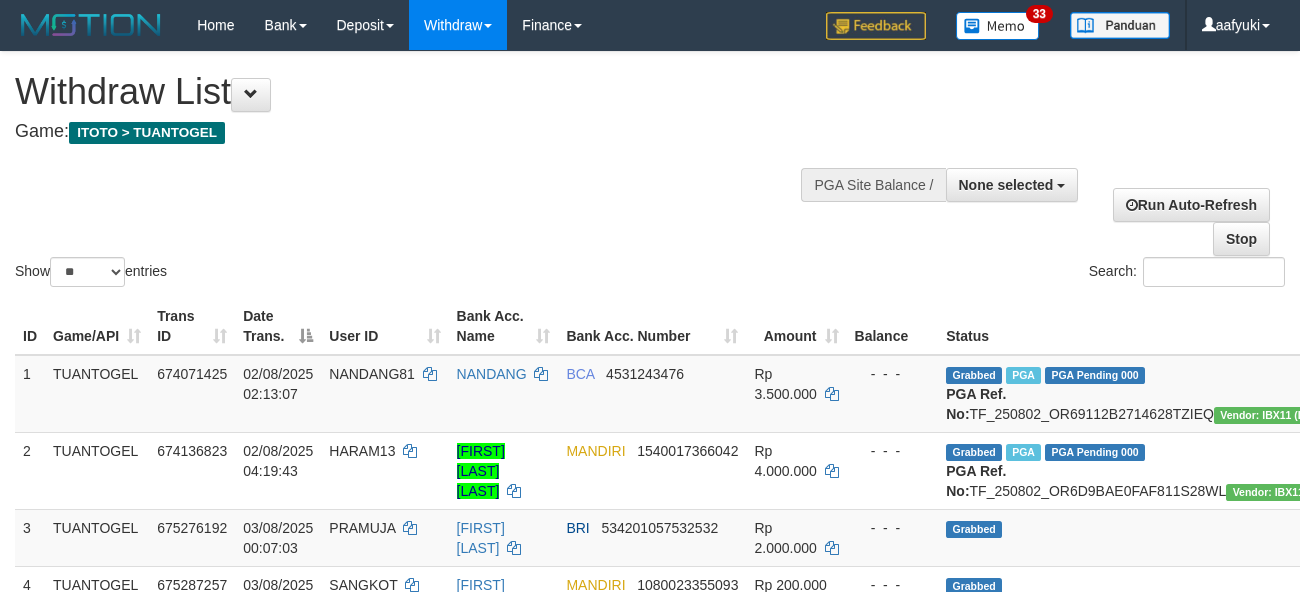 select 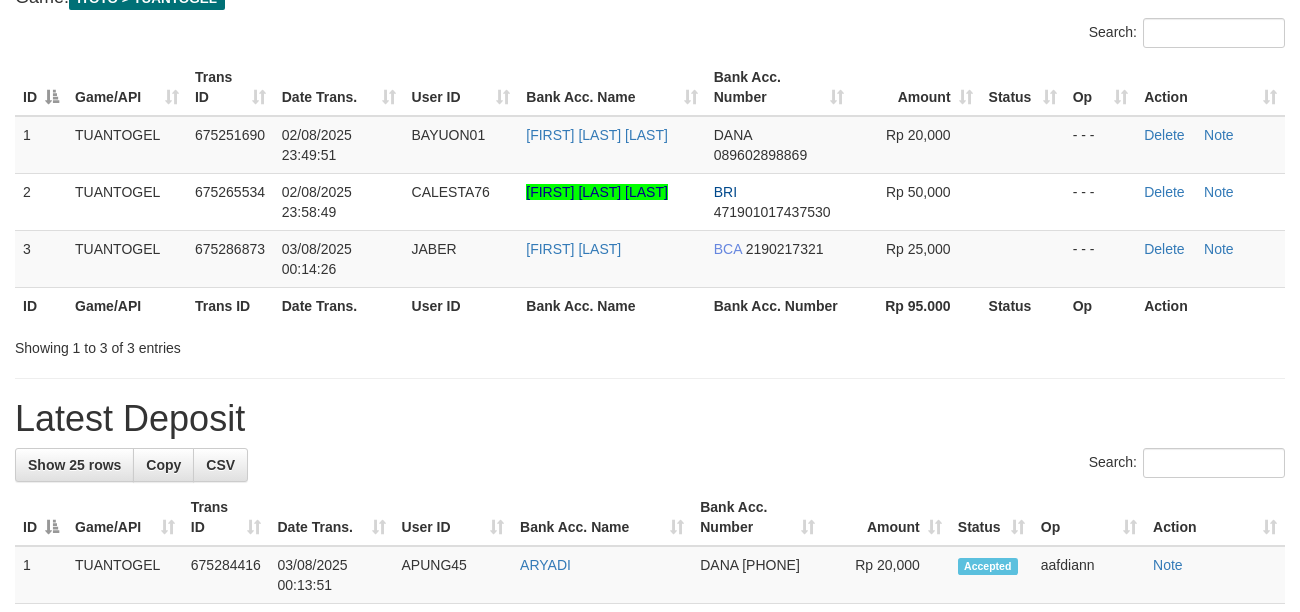 scroll, scrollTop: 133, scrollLeft: 0, axis: vertical 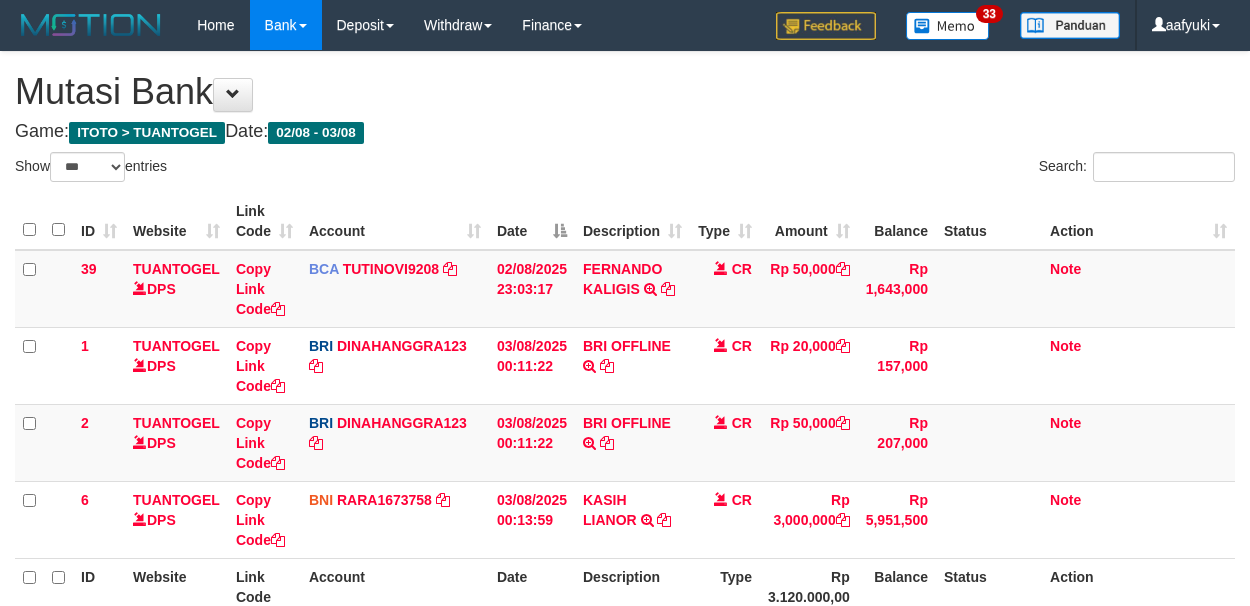 select on "***" 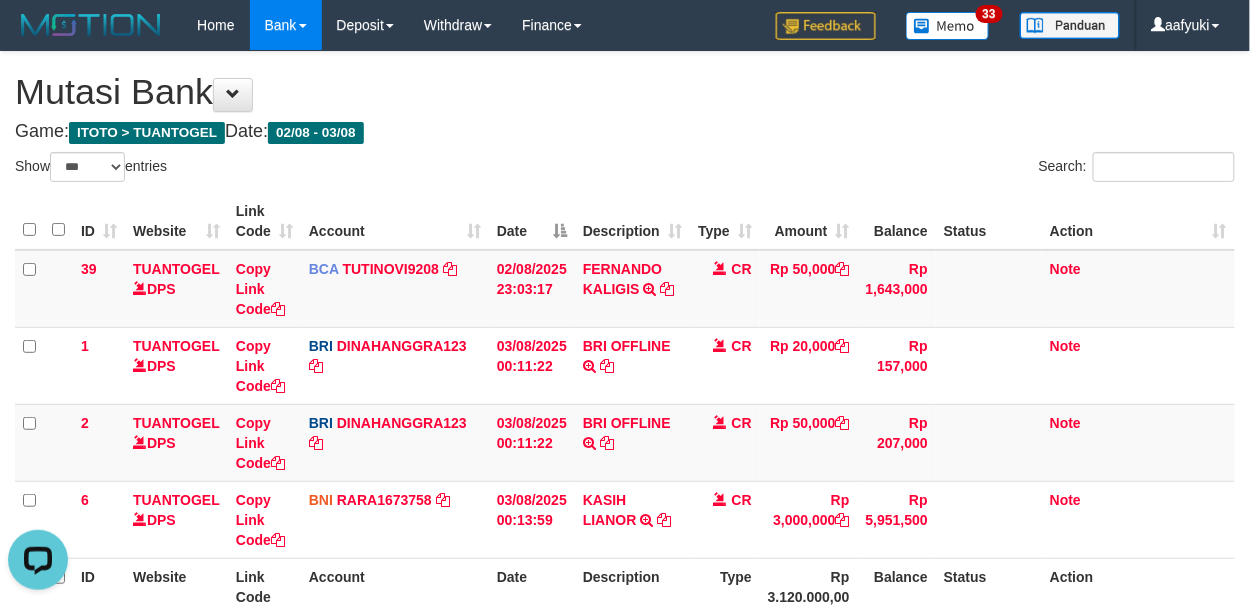 scroll, scrollTop: 0, scrollLeft: 0, axis: both 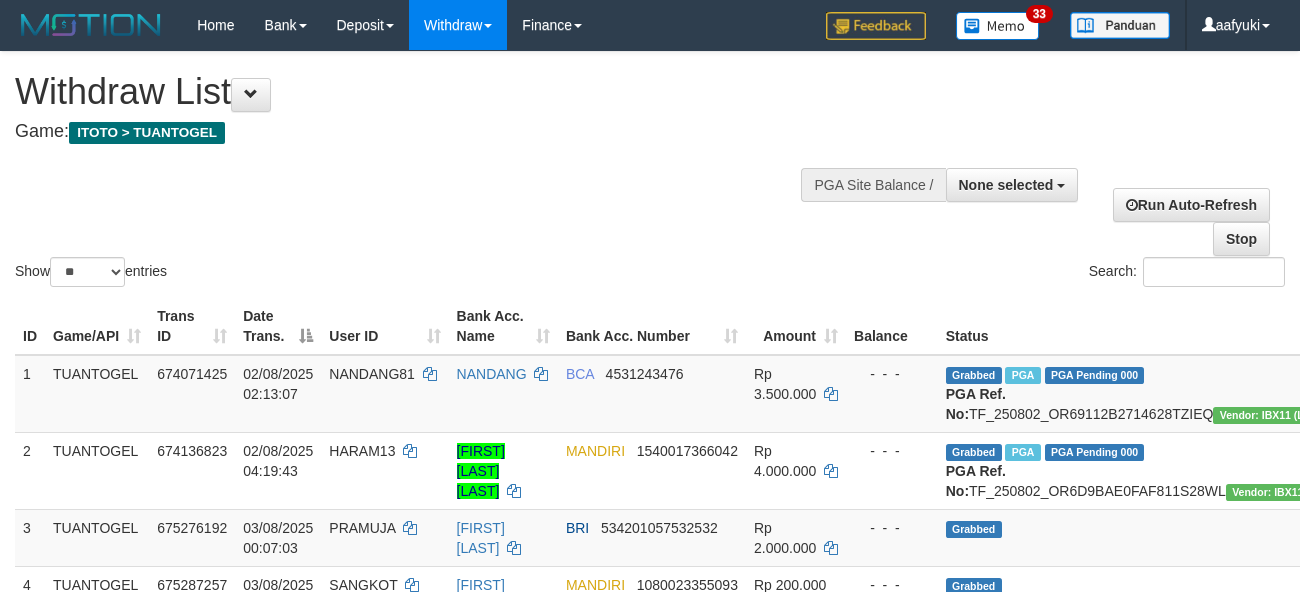 select 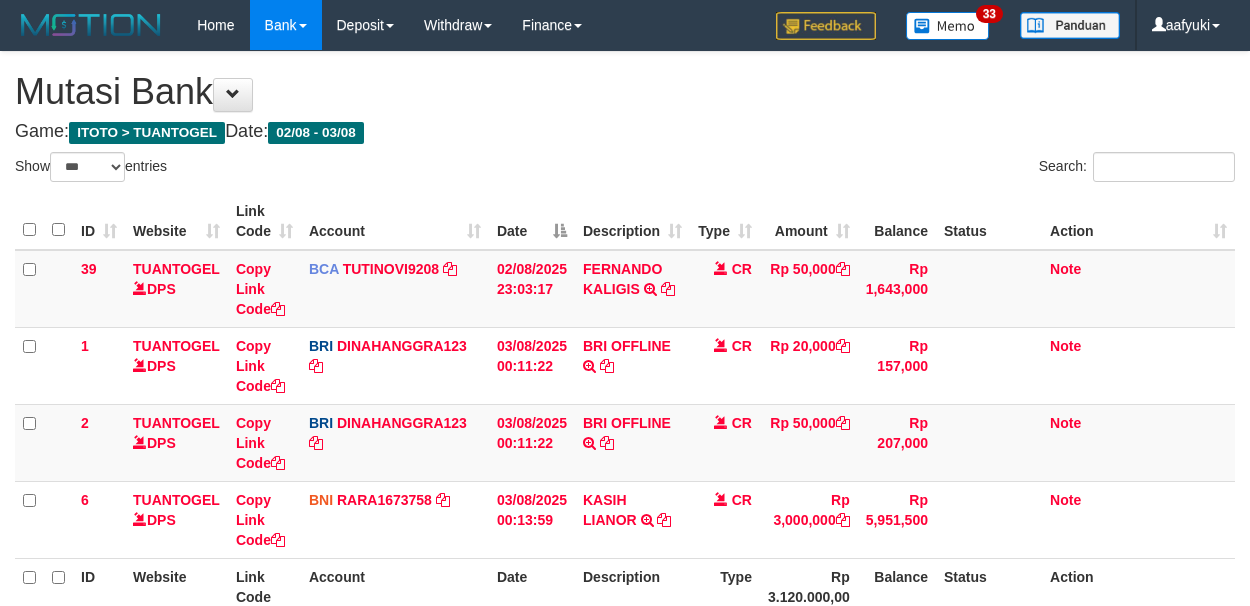 select on "***" 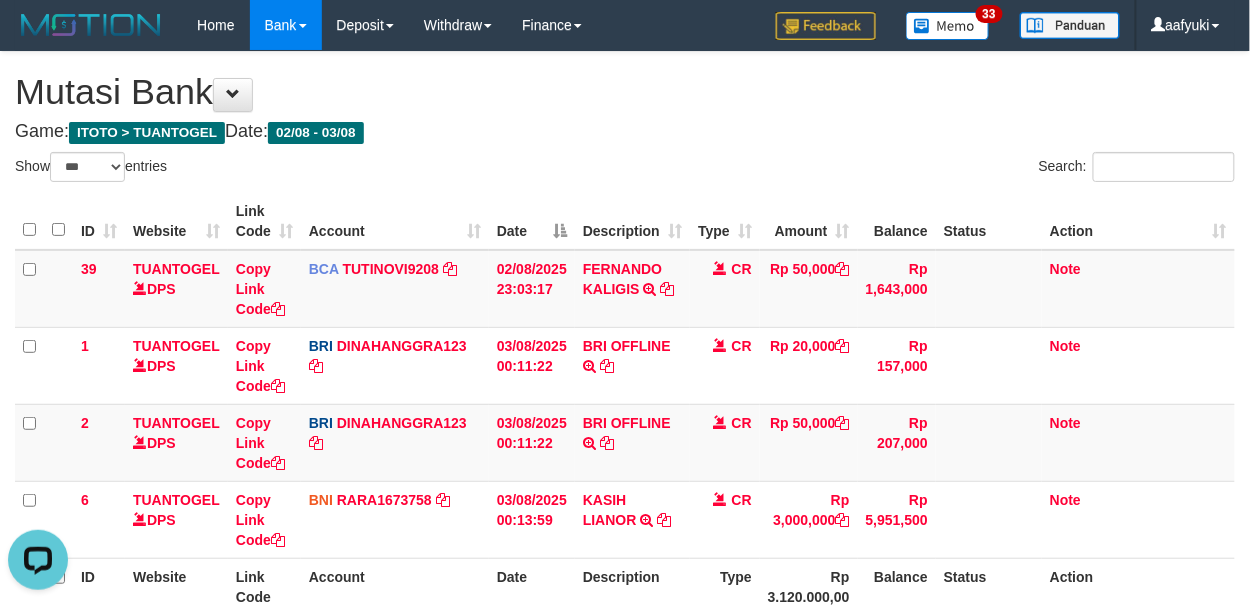 scroll, scrollTop: 0, scrollLeft: 0, axis: both 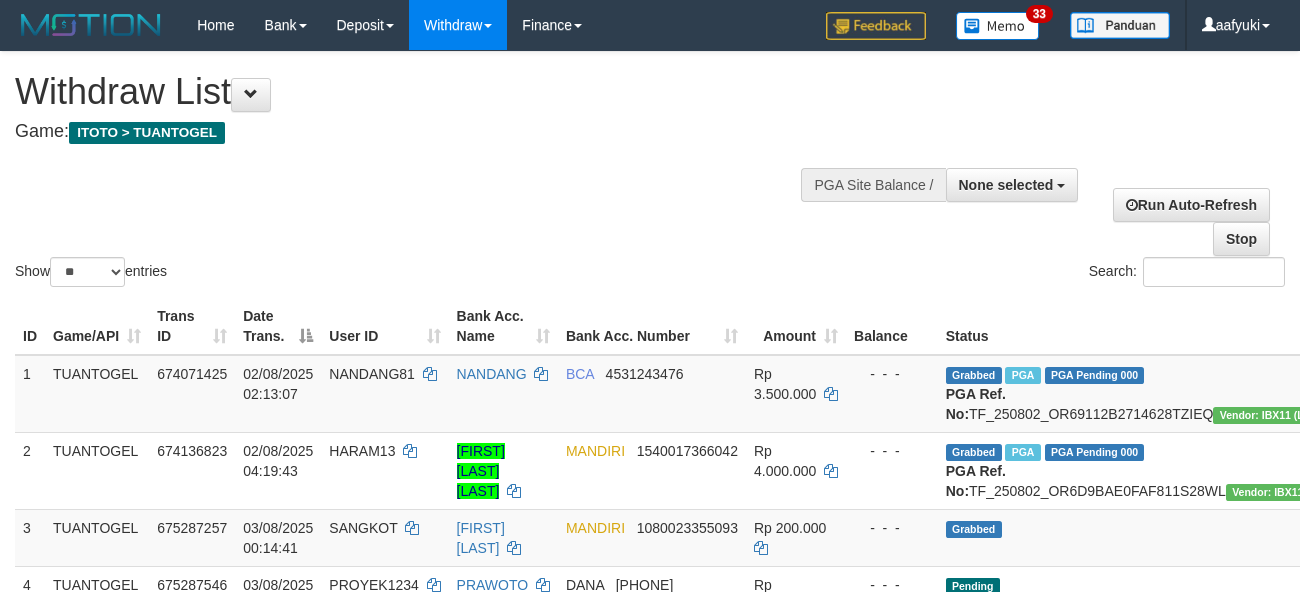 select 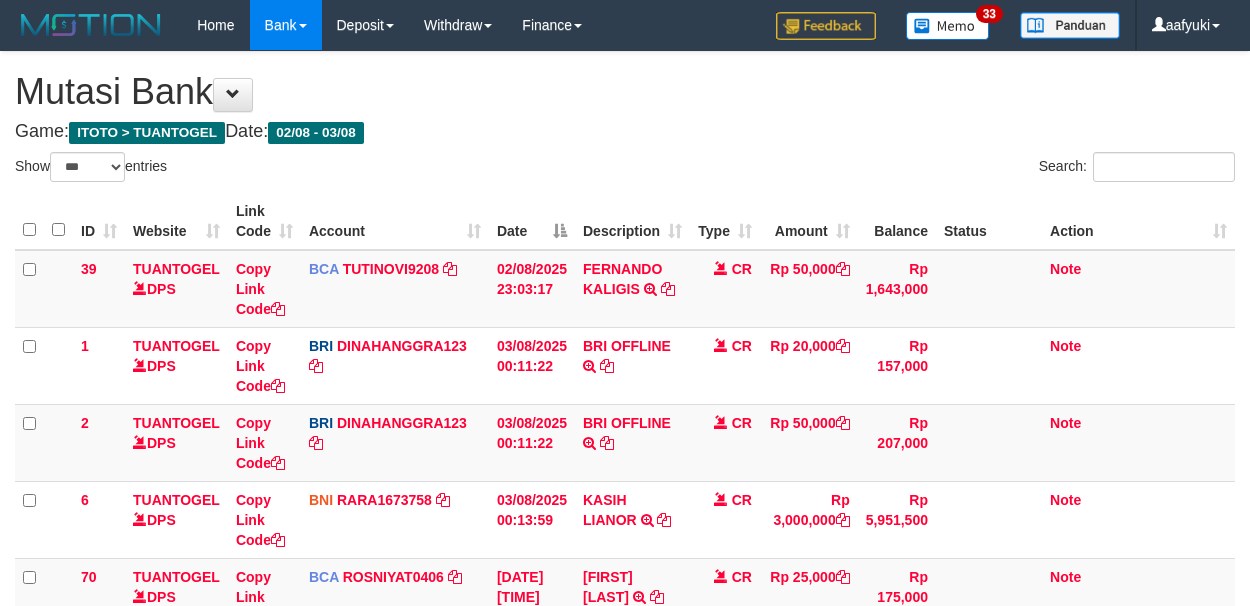 select on "***" 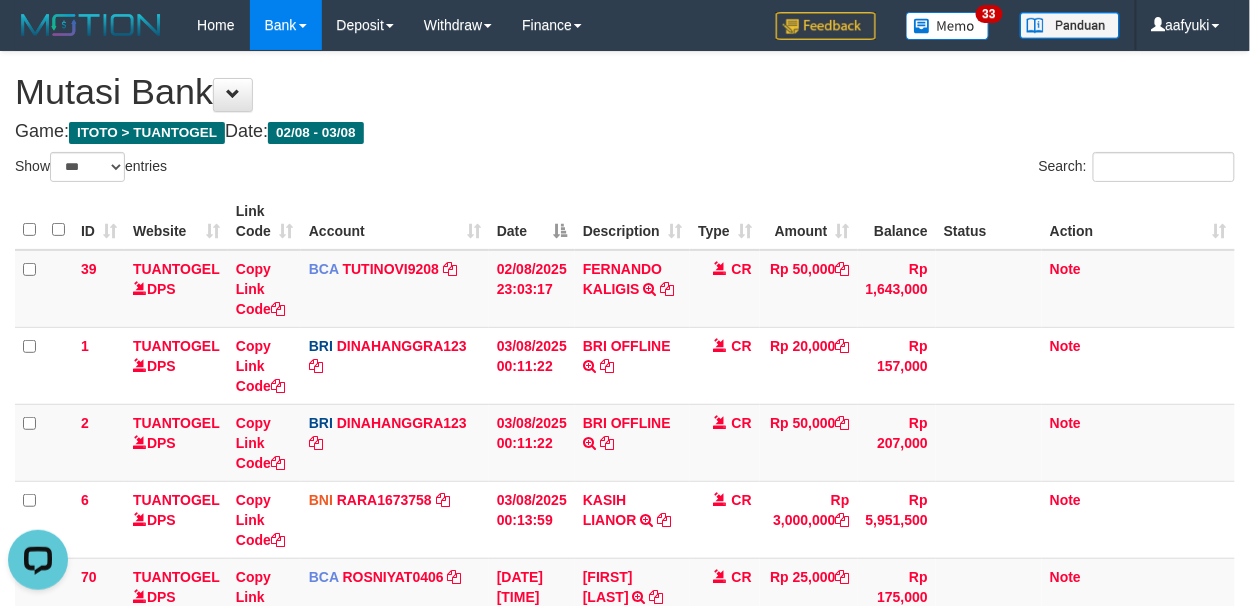 scroll, scrollTop: 0, scrollLeft: 0, axis: both 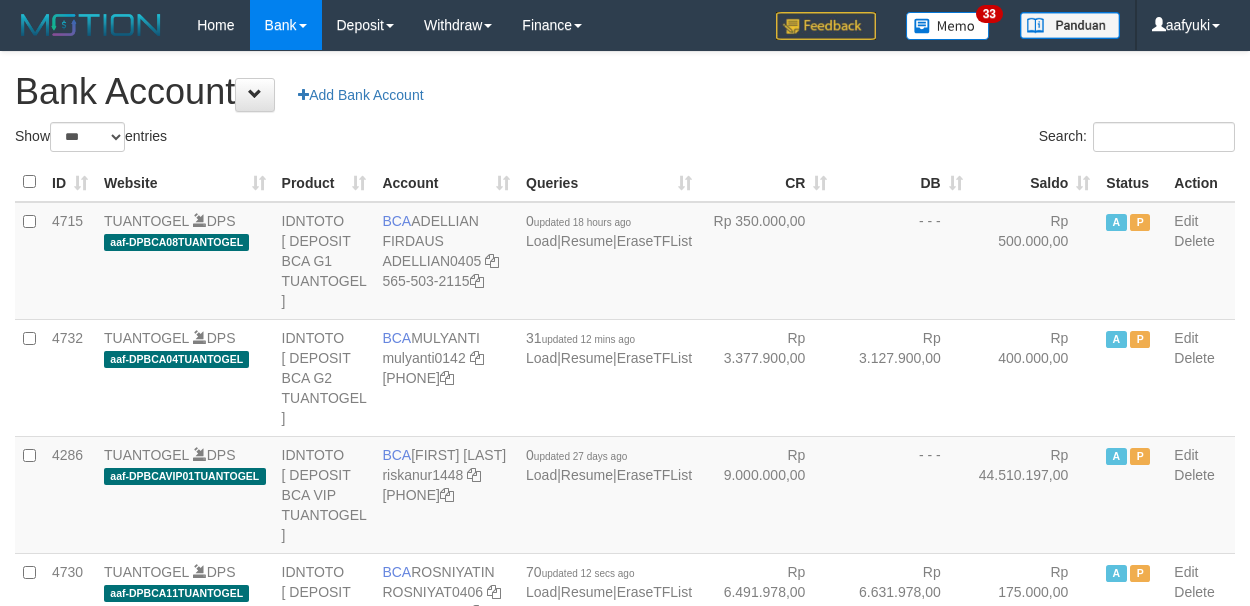 select on "***" 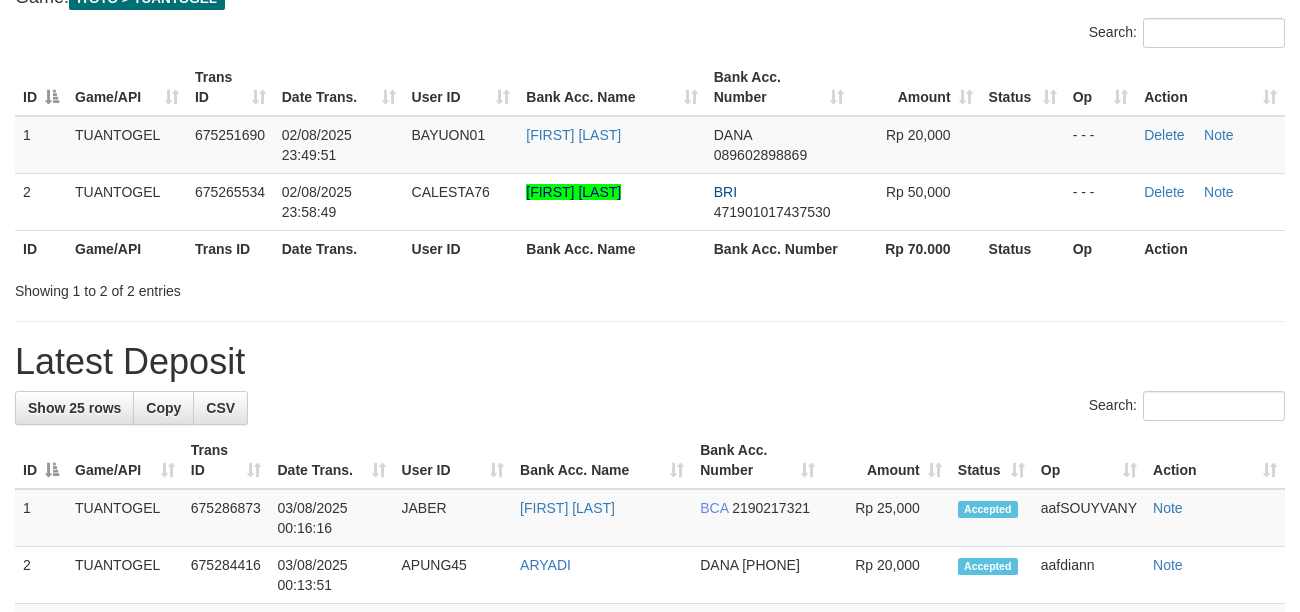 scroll, scrollTop: 133, scrollLeft: 0, axis: vertical 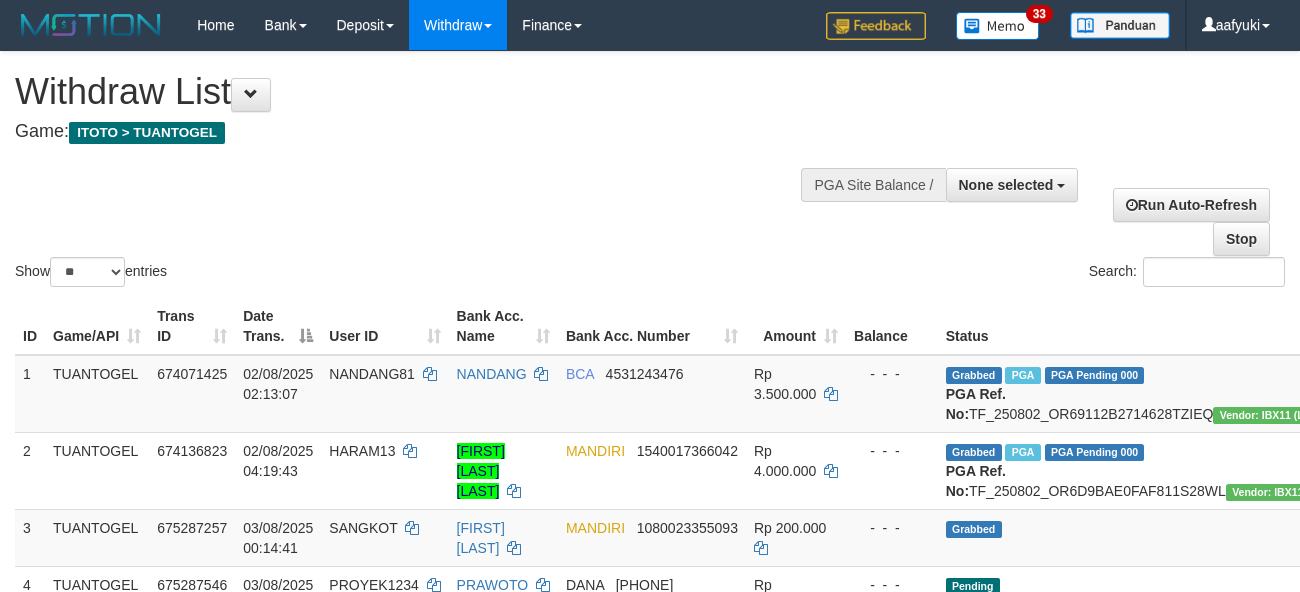 select 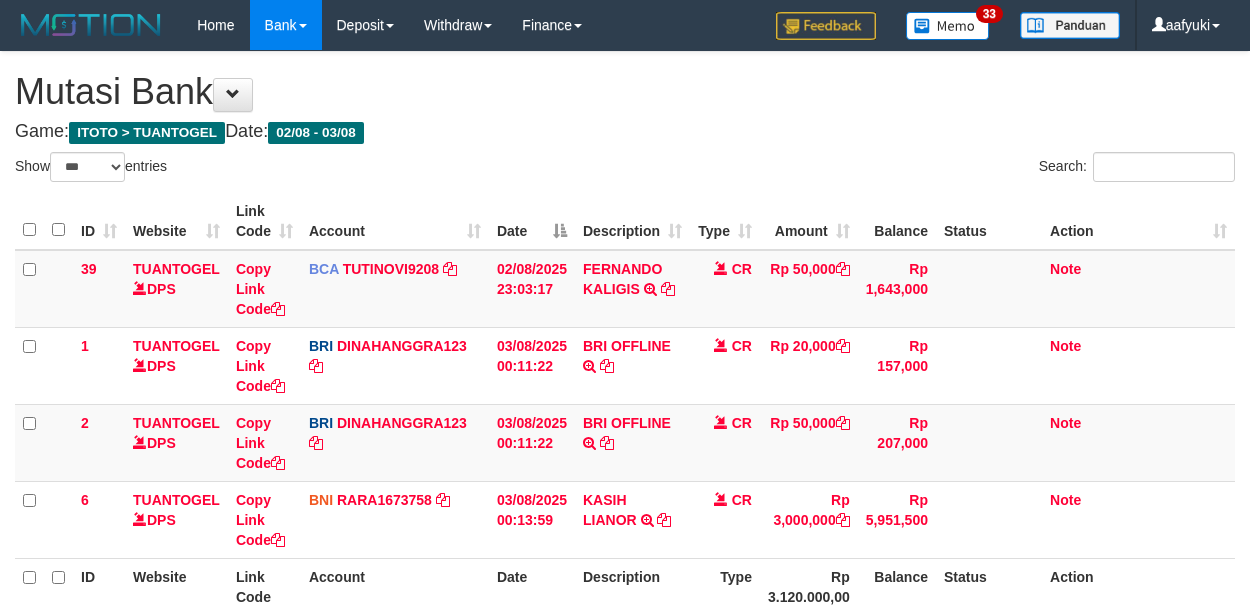 select on "***" 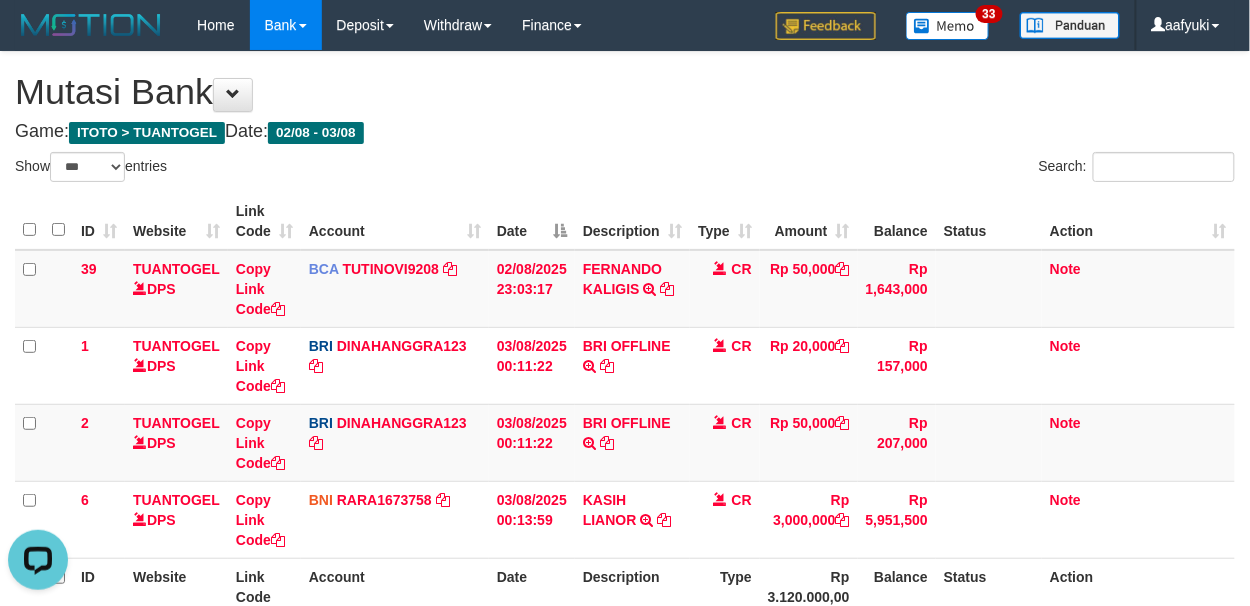scroll, scrollTop: 0, scrollLeft: 0, axis: both 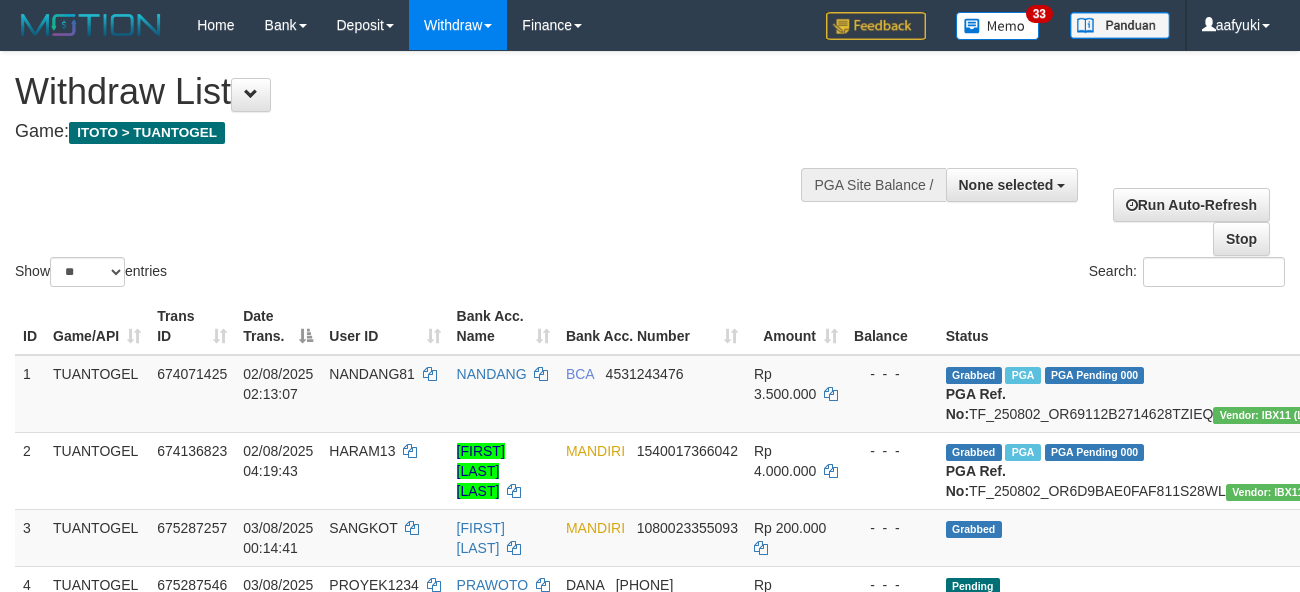select 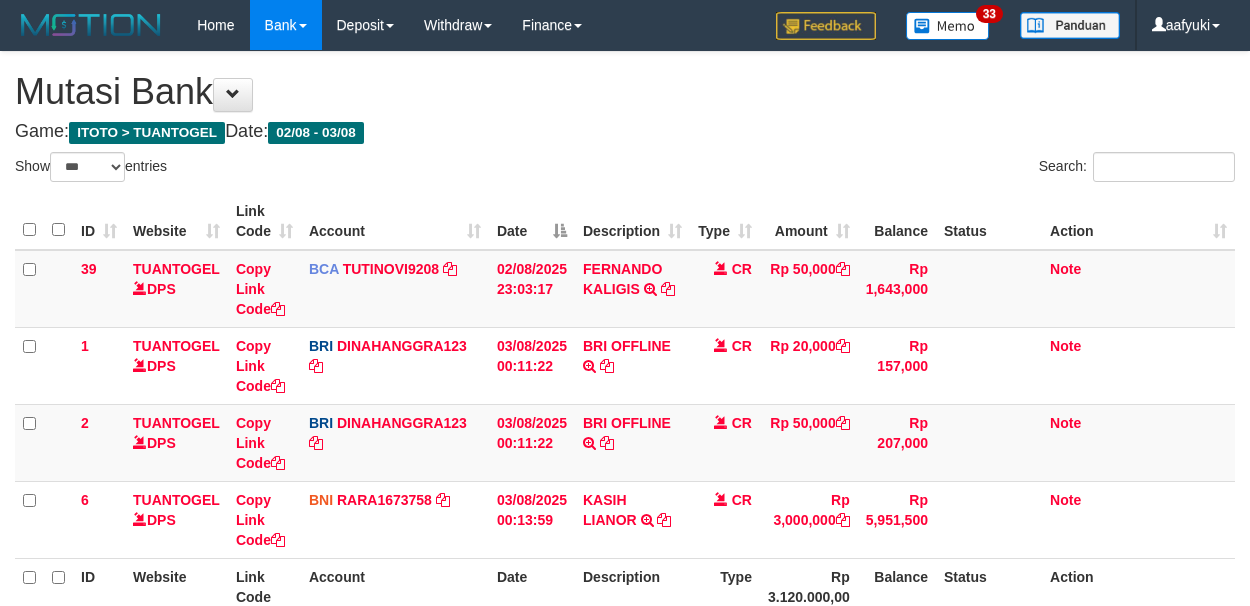 select on "***" 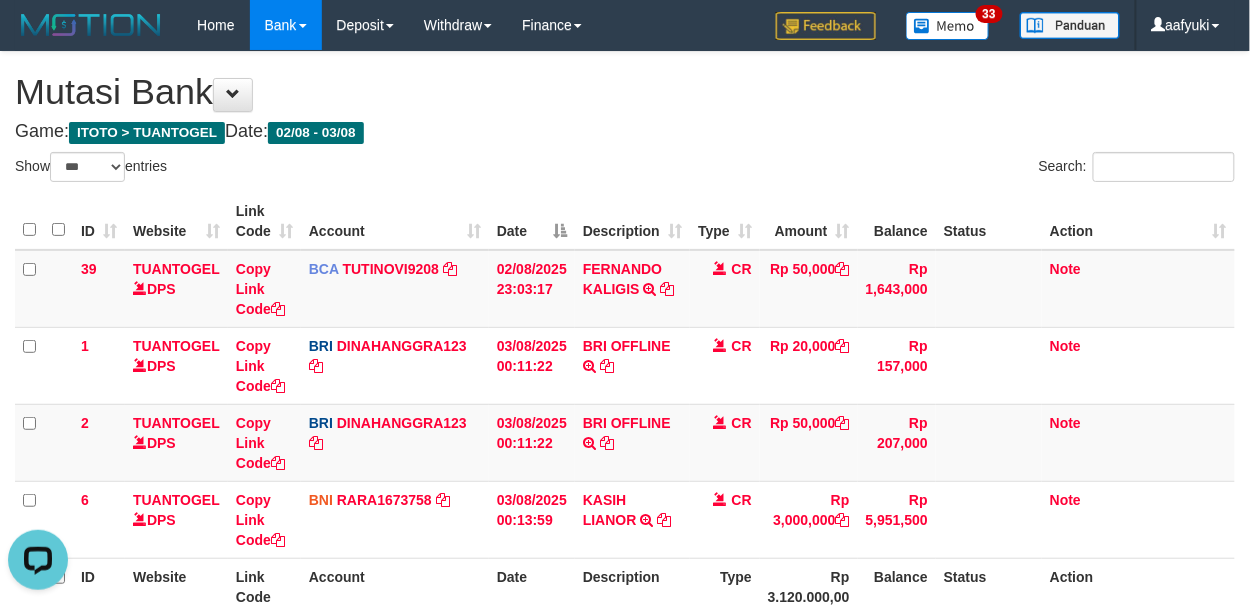 scroll, scrollTop: 0, scrollLeft: 0, axis: both 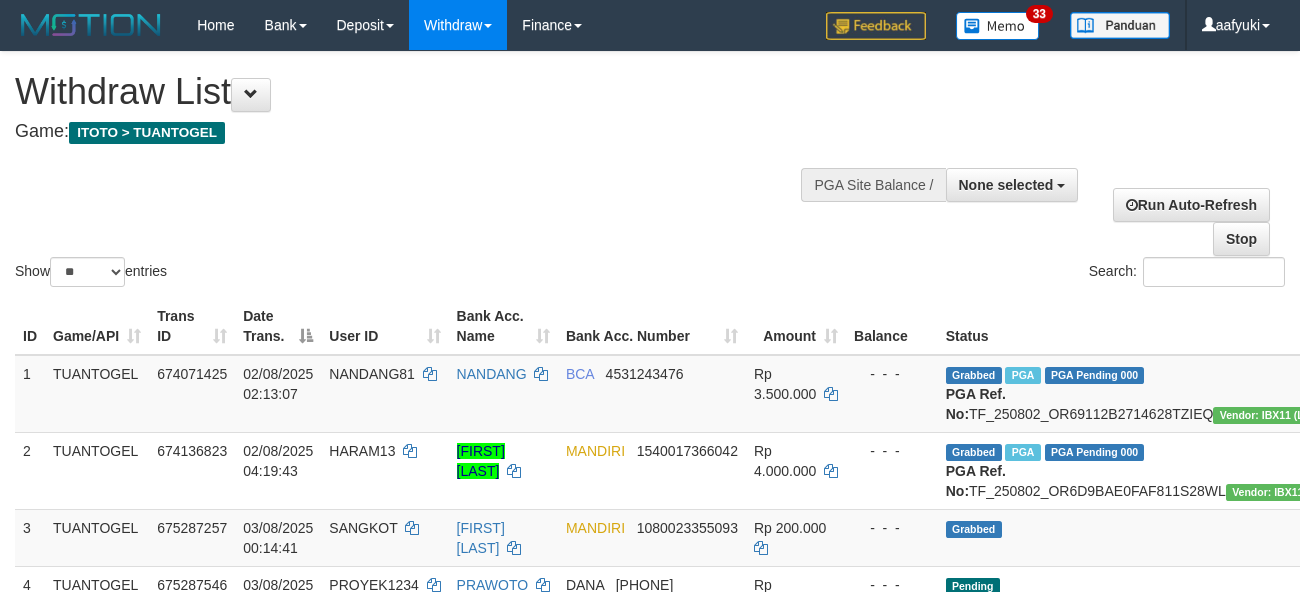 select 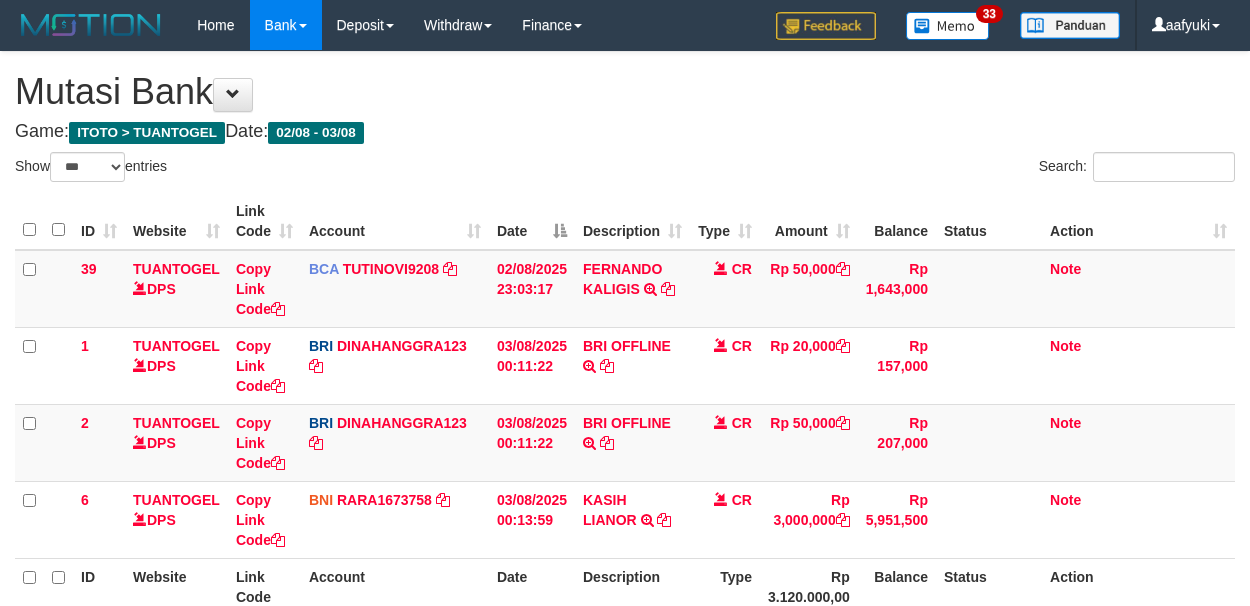 select on "***" 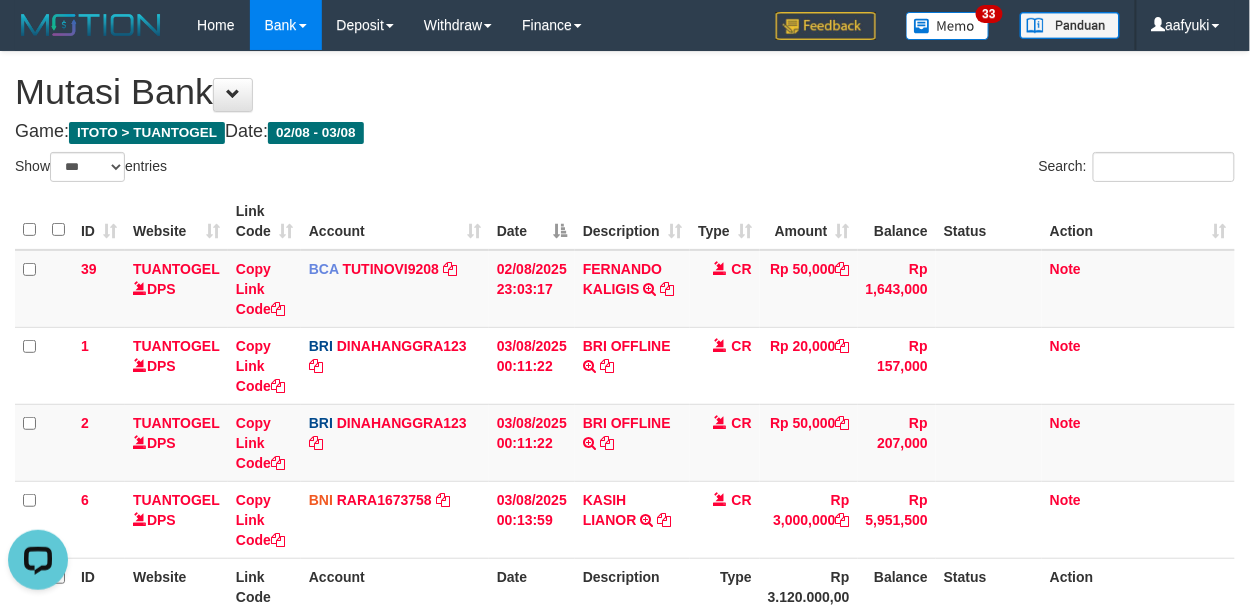 scroll, scrollTop: 0, scrollLeft: 0, axis: both 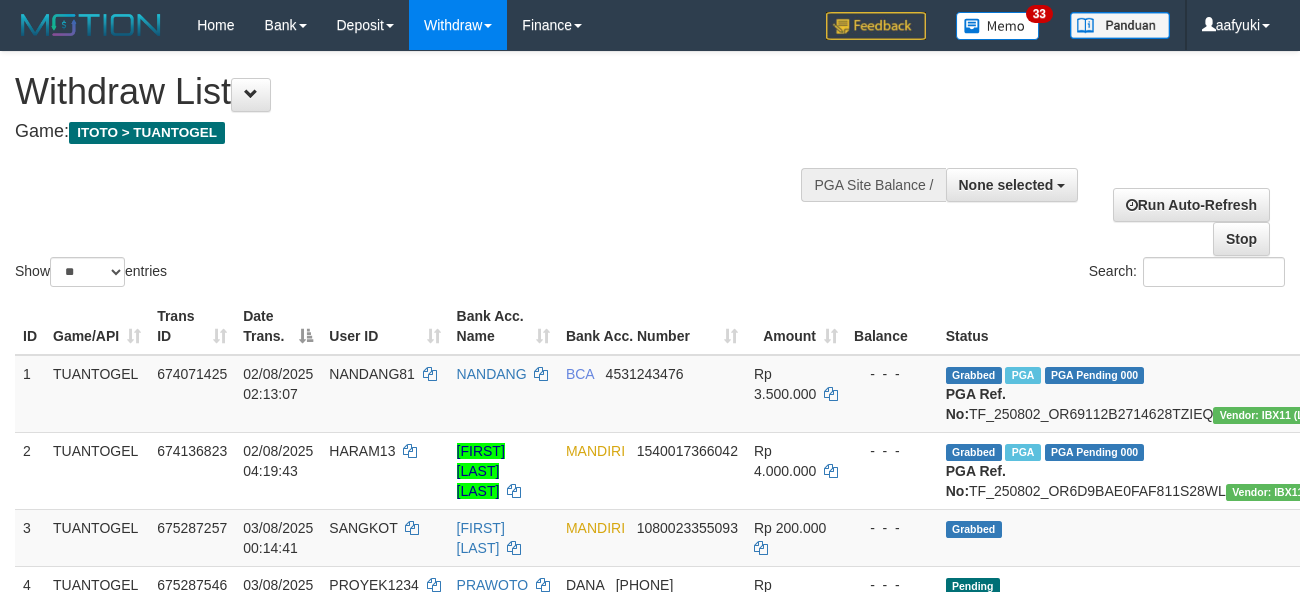 select 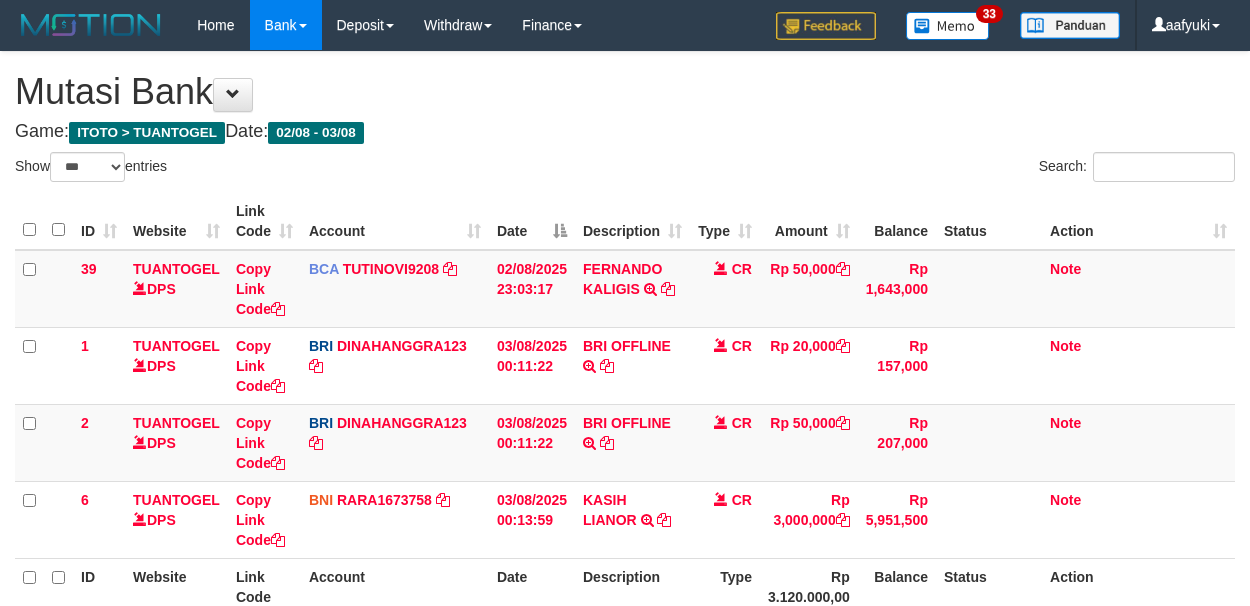 select on "***" 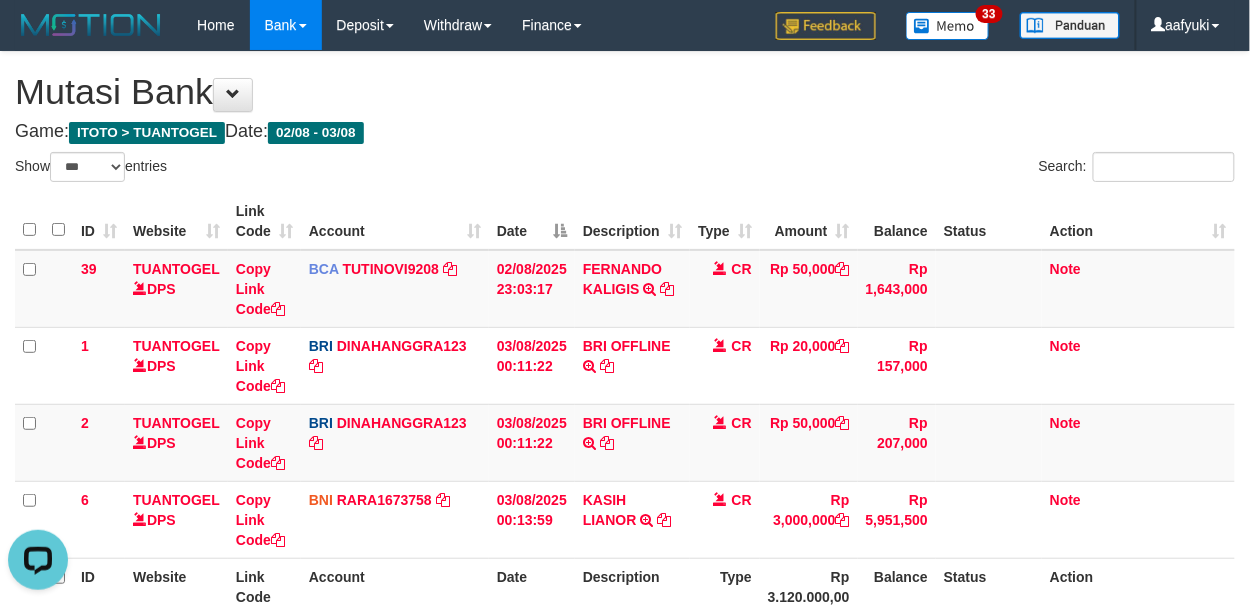 scroll, scrollTop: 0, scrollLeft: 0, axis: both 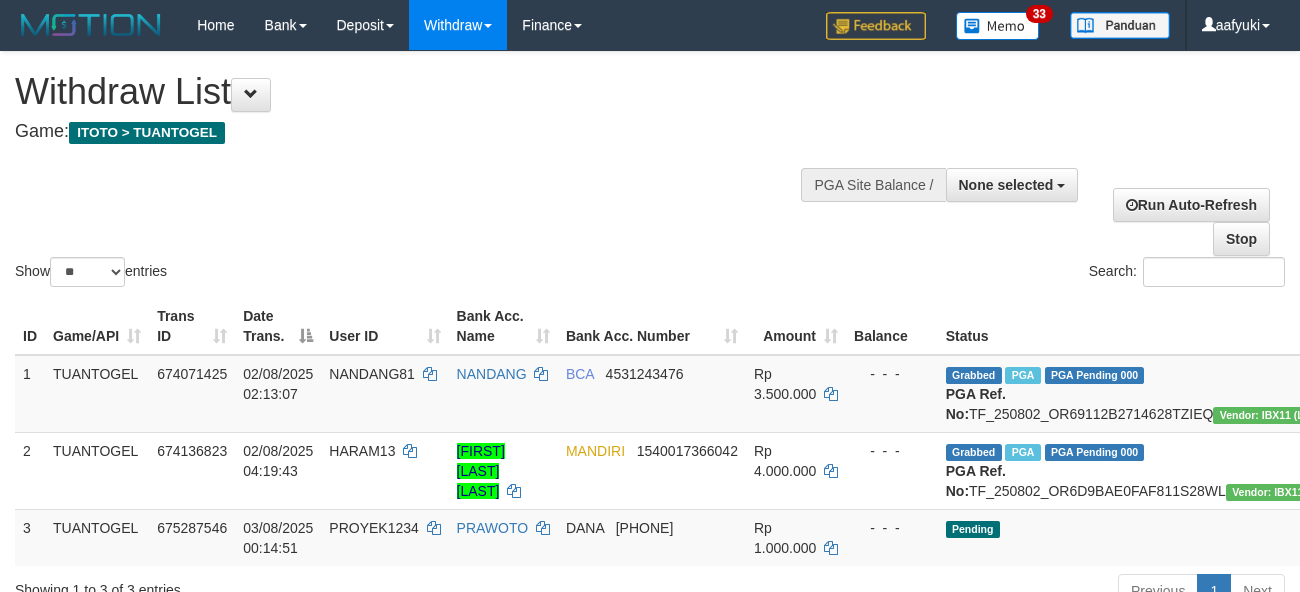 select 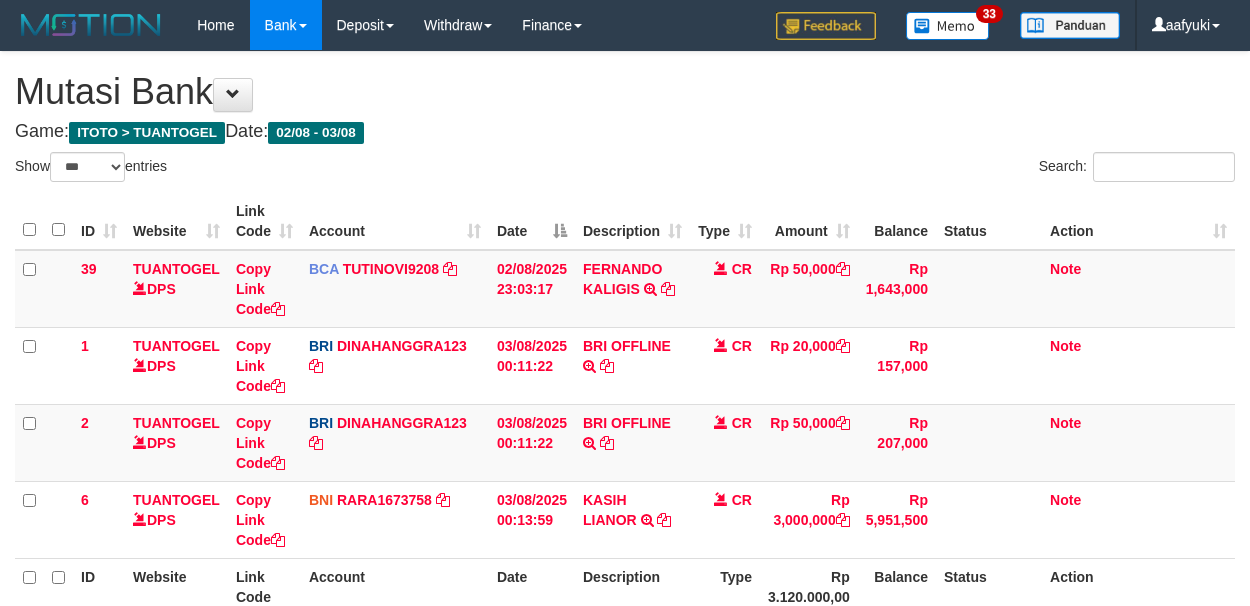 select on "***" 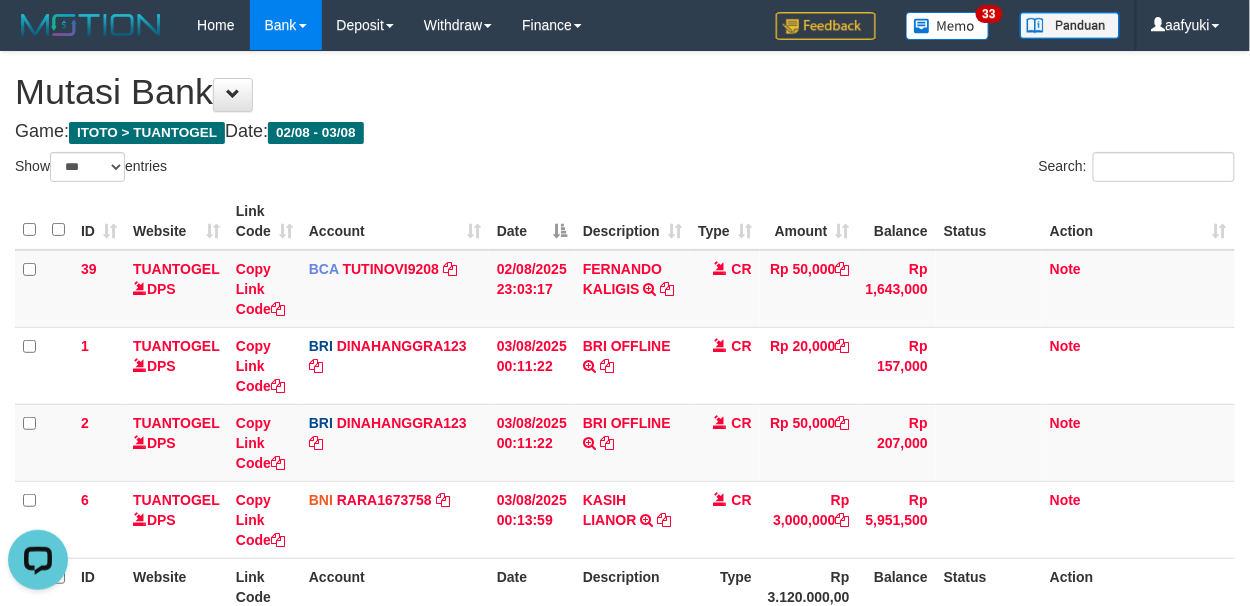 scroll, scrollTop: 0, scrollLeft: 0, axis: both 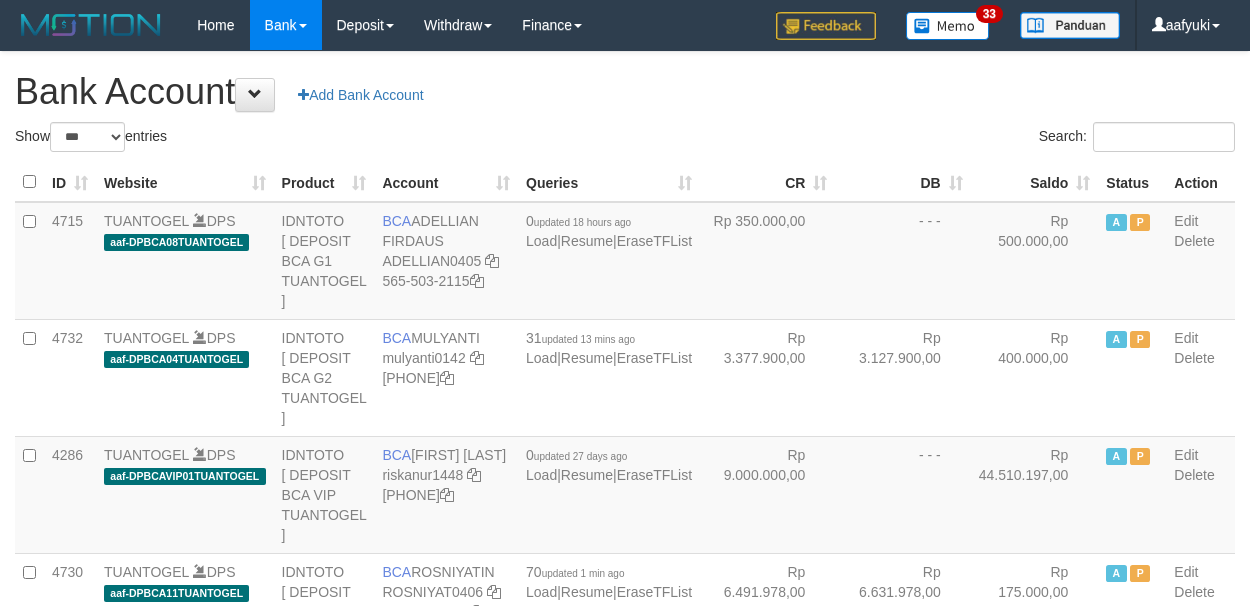 select on "***" 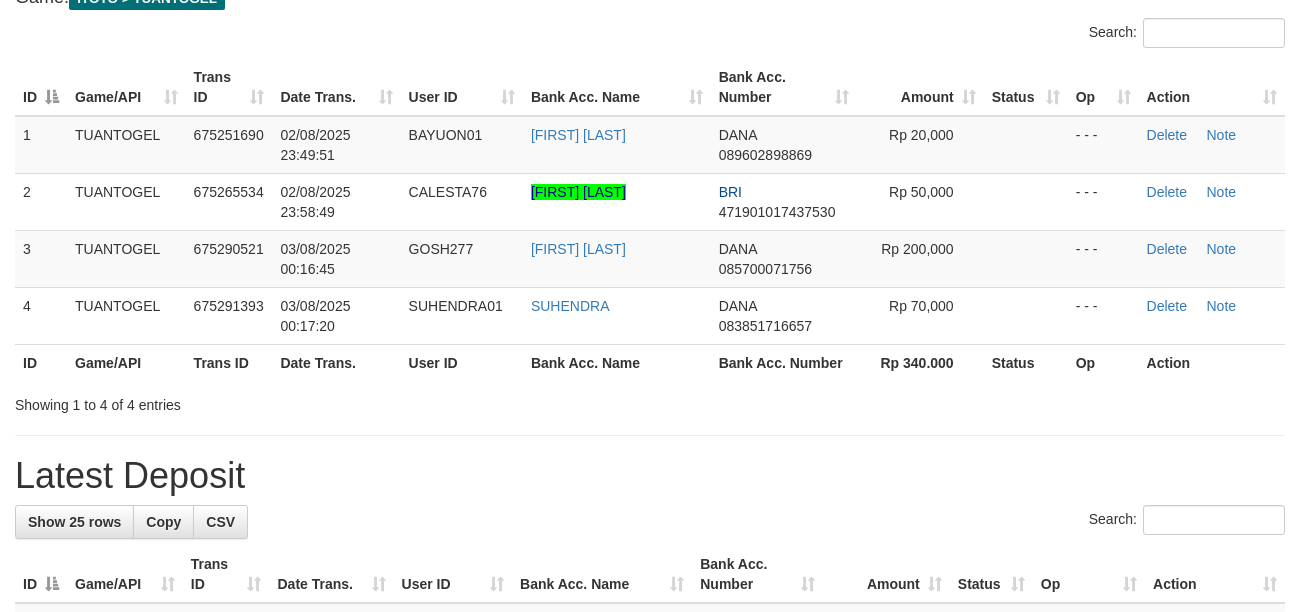 scroll, scrollTop: 133, scrollLeft: 0, axis: vertical 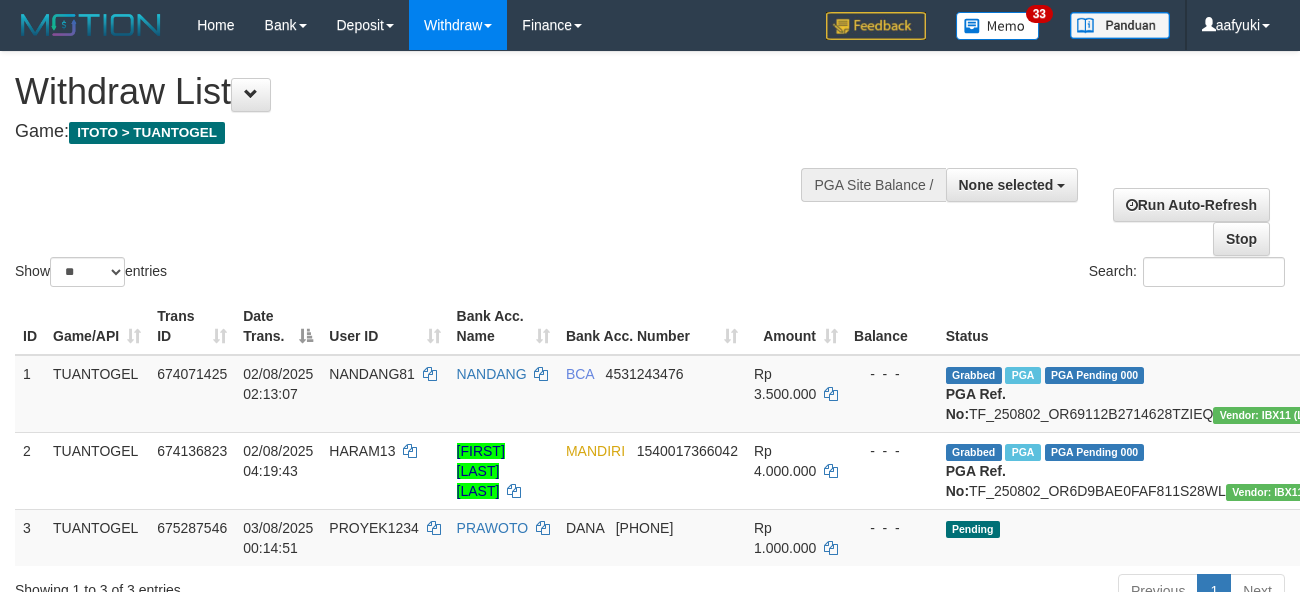 select 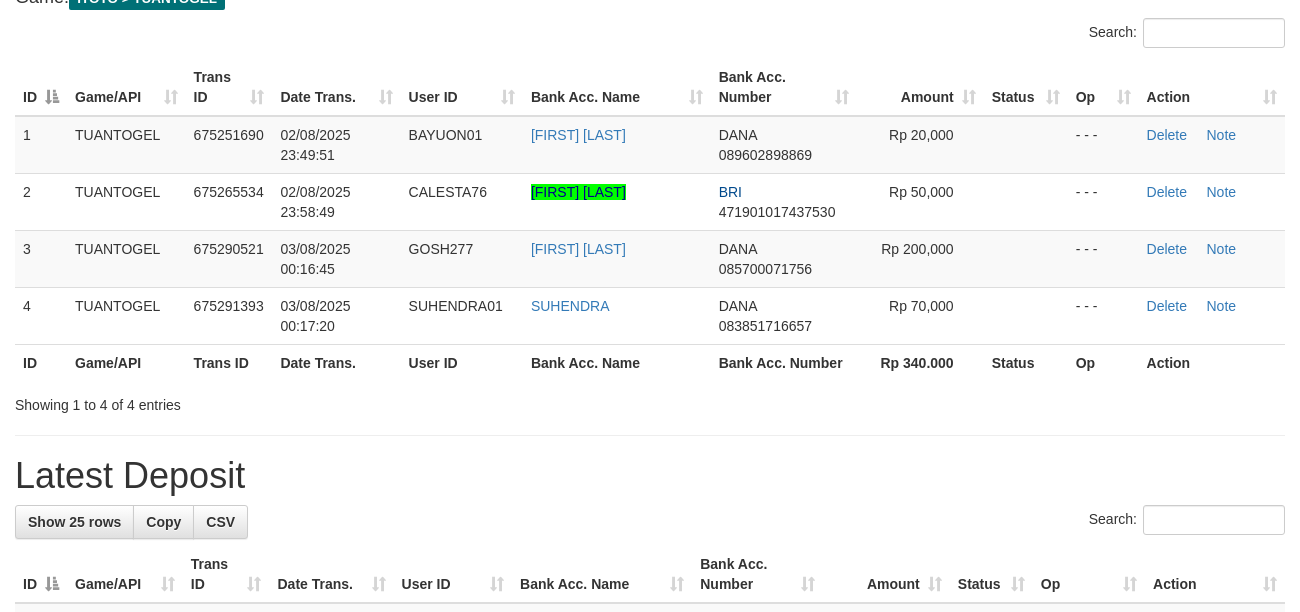 scroll, scrollTop: 133, scrollLeft: 0, axis: vertical 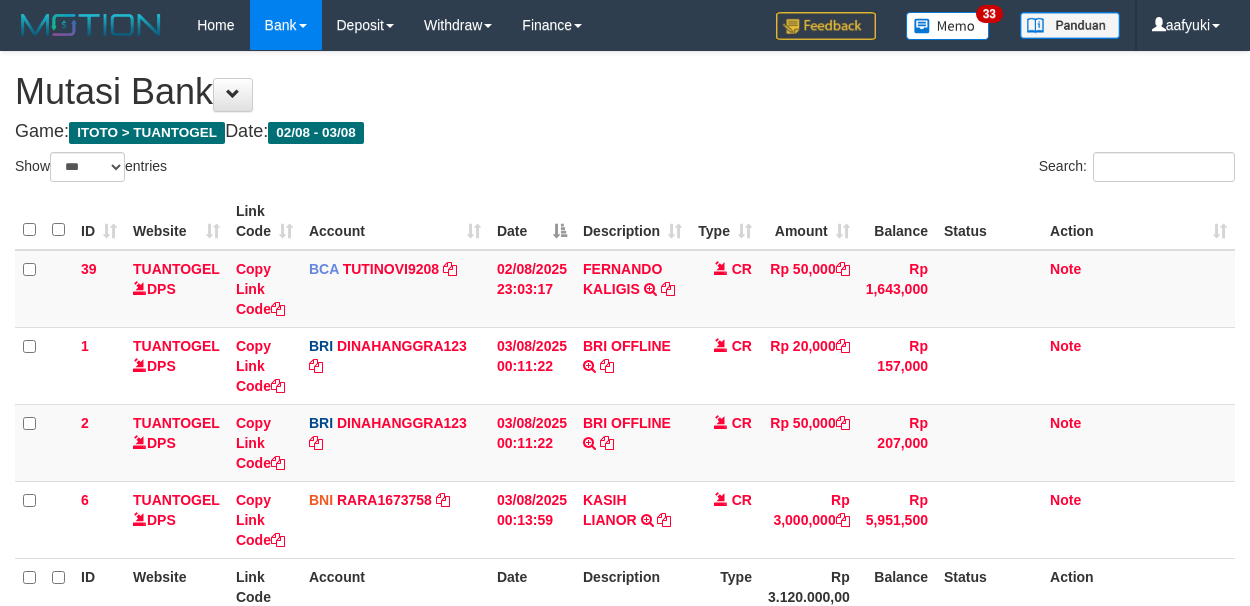select on "***" 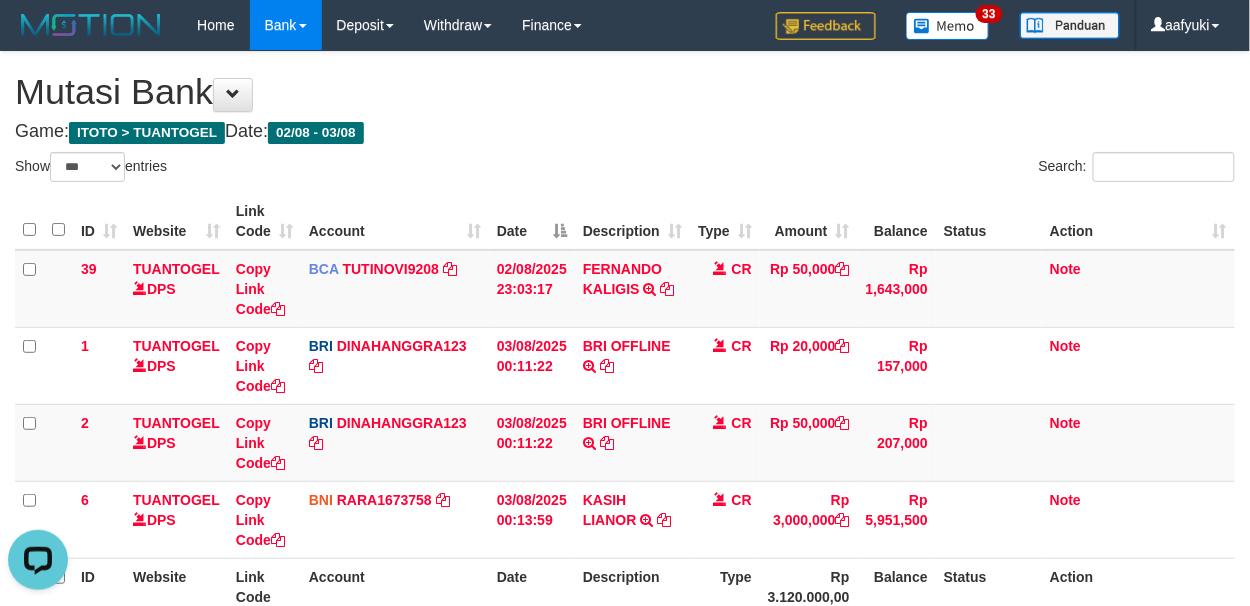 scroll, scrollTop: 0, scrollLeft: 0, axis: both 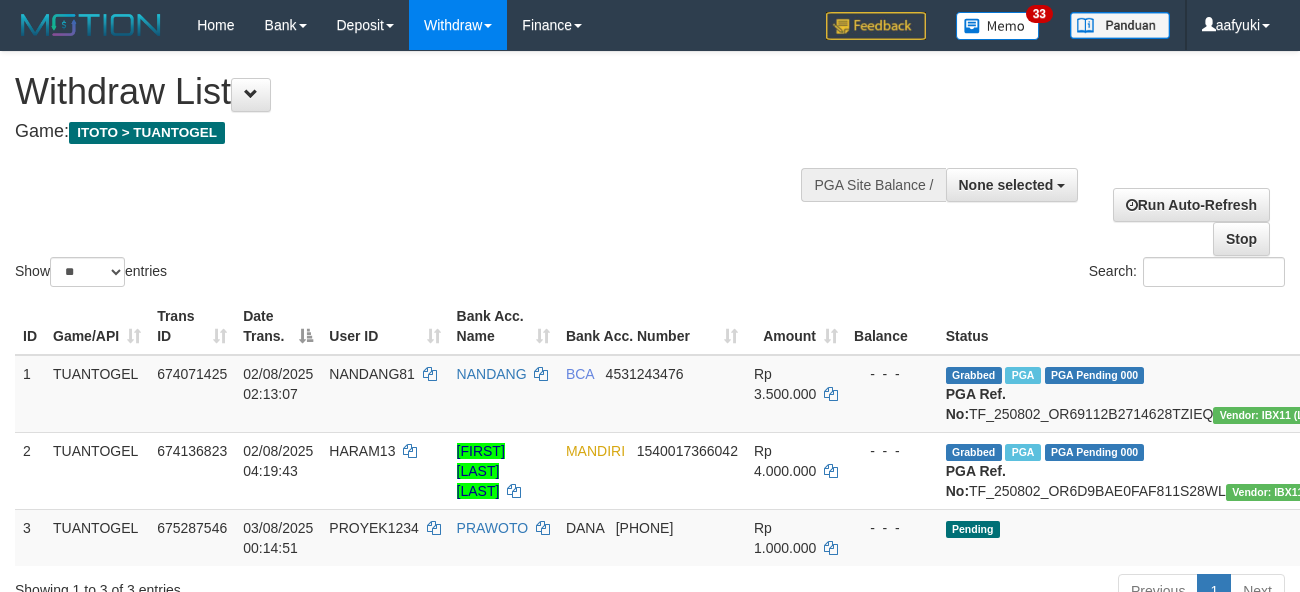 select 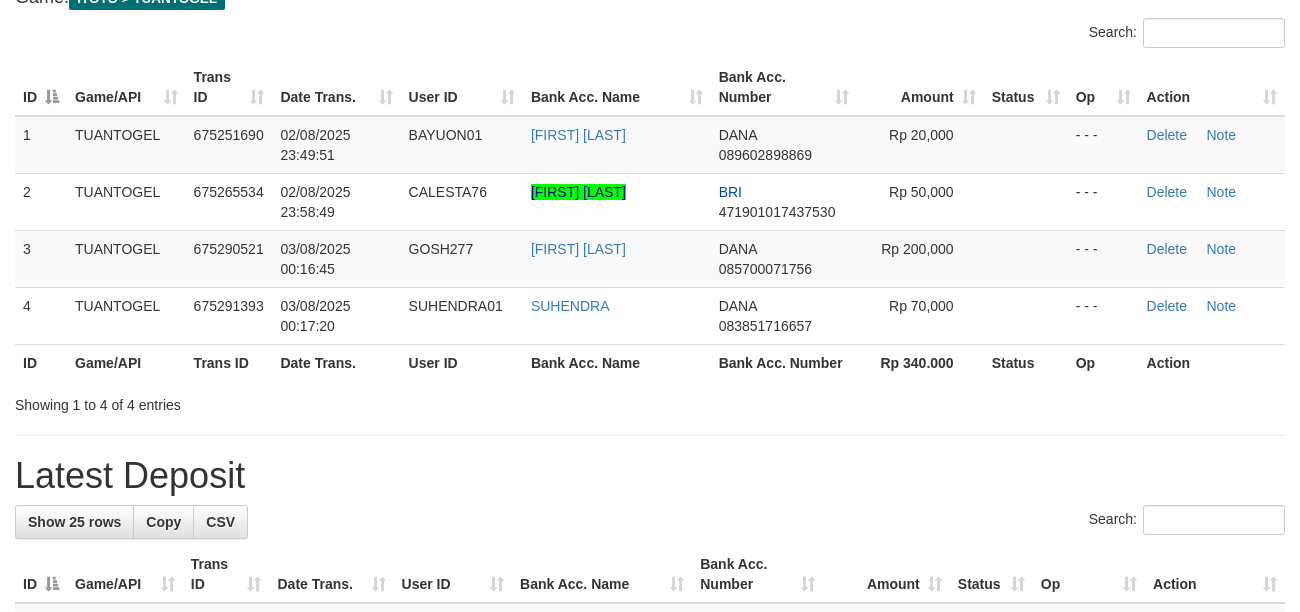 scroll, scrollTop: 133, scrollLeft: 0, axis: vertical 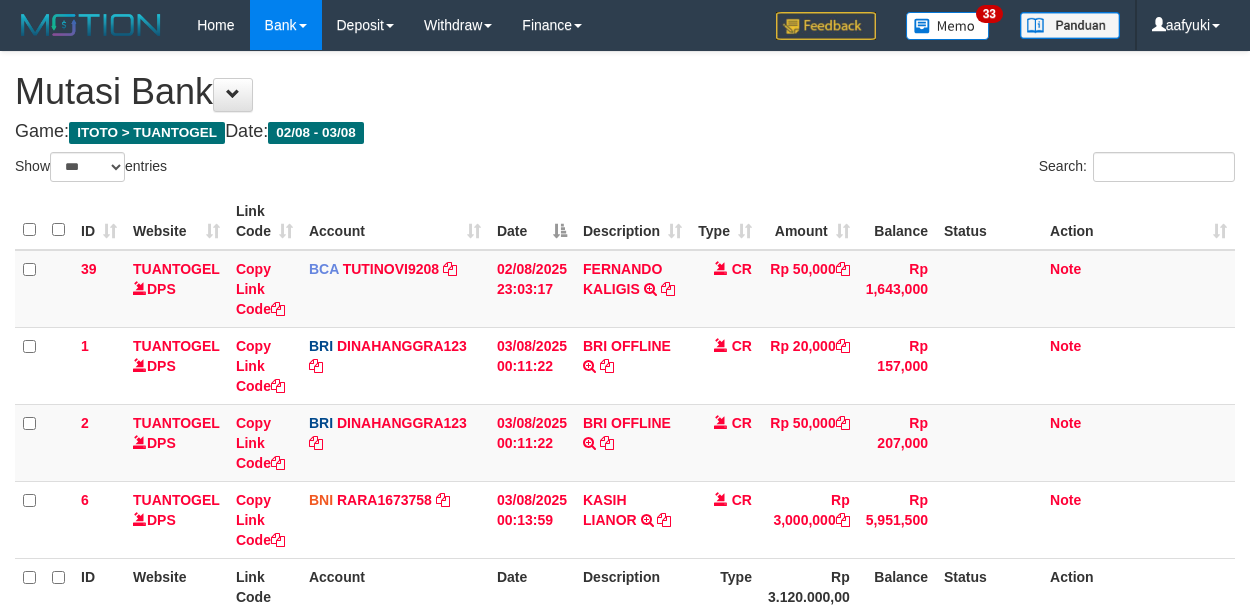 select on "***" 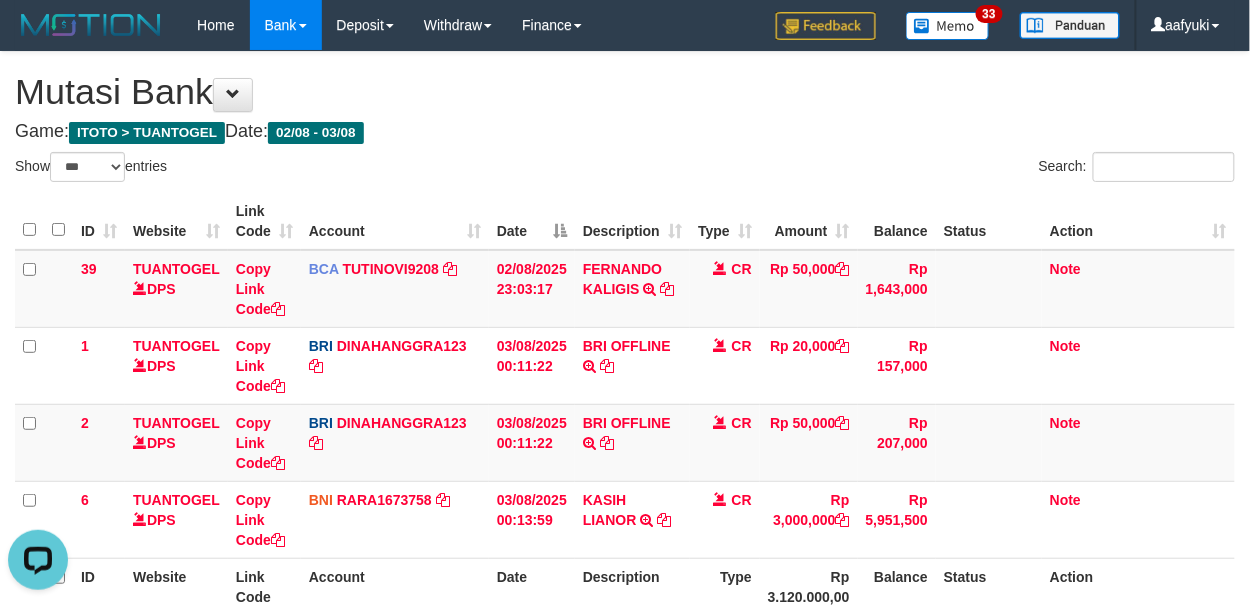 scroll, scrollTop: 0, scrollLeft: 0, axis: both 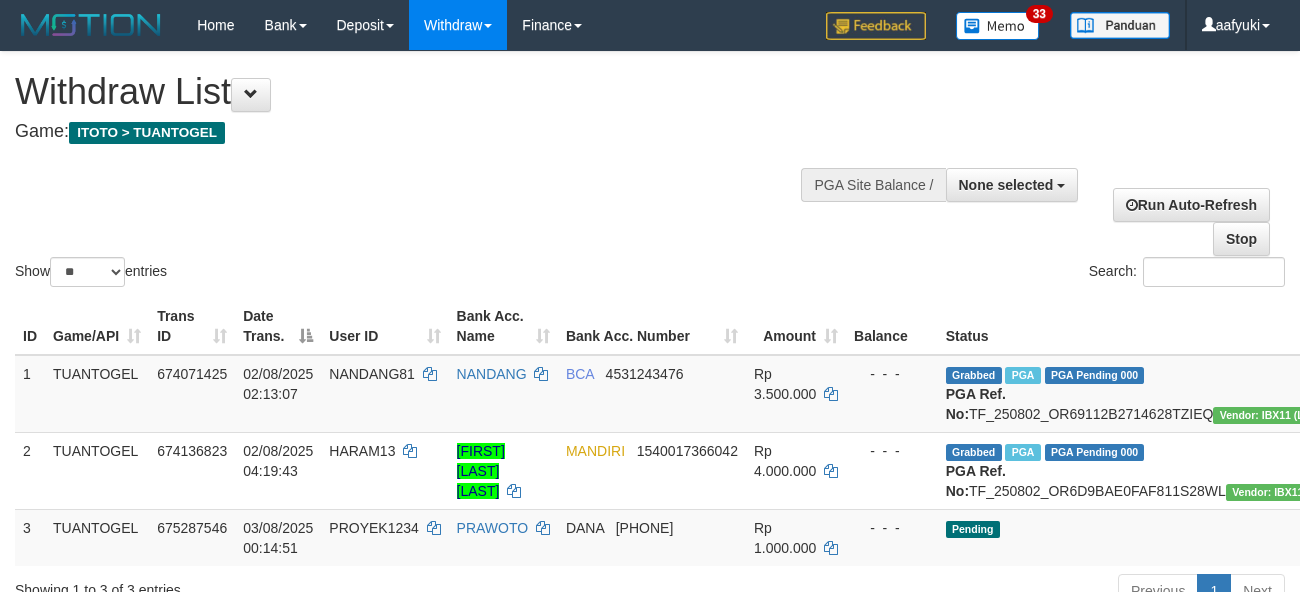 select 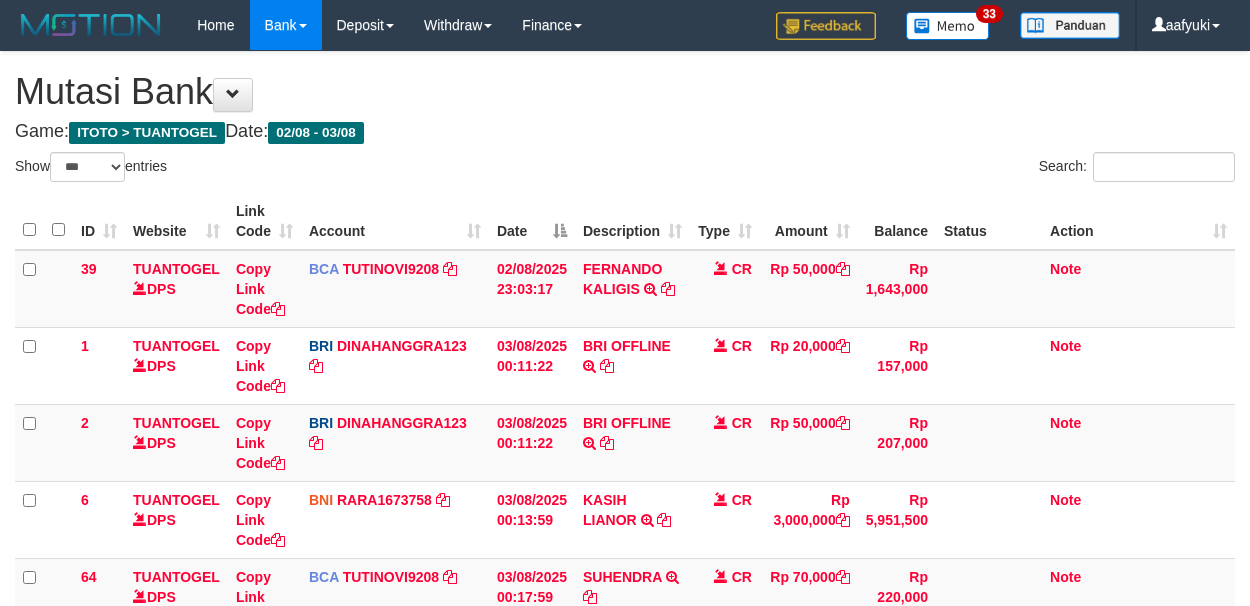 select on "***" 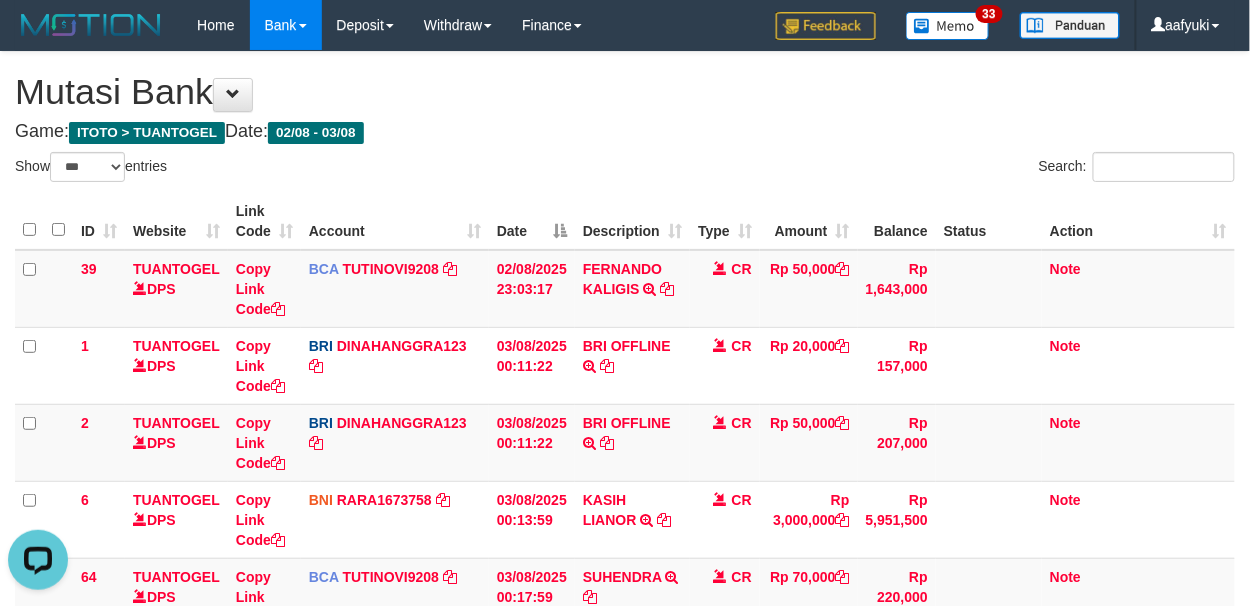 scroll, scrollTop: 0, scrollLeft: 0, axis: both 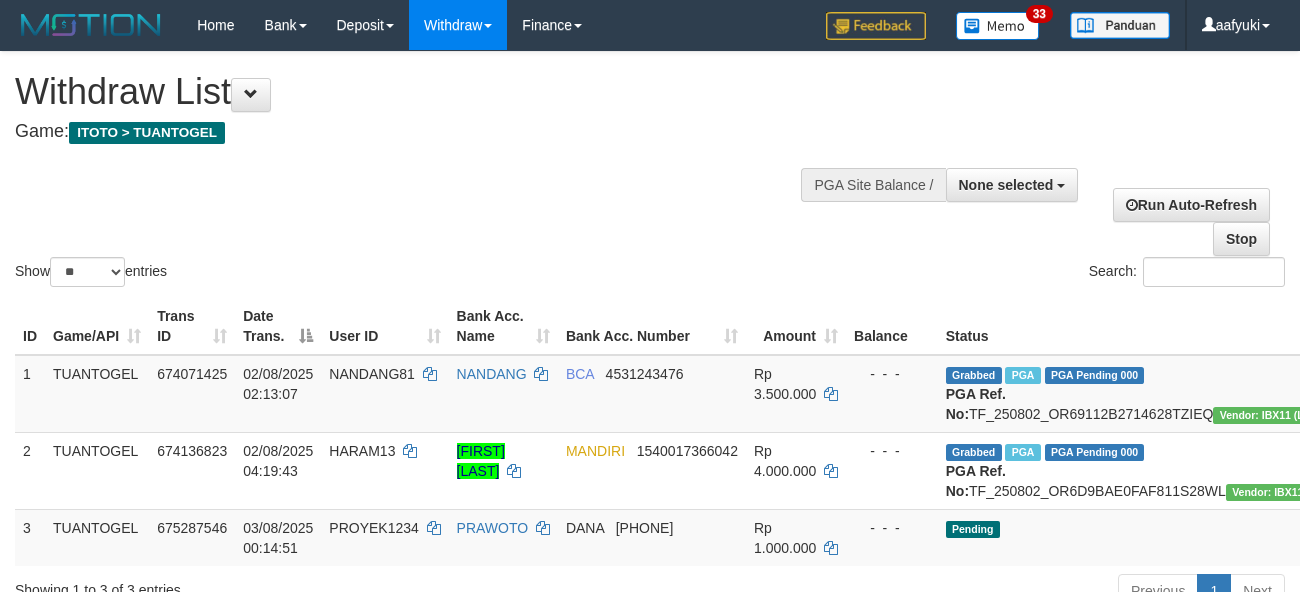 select 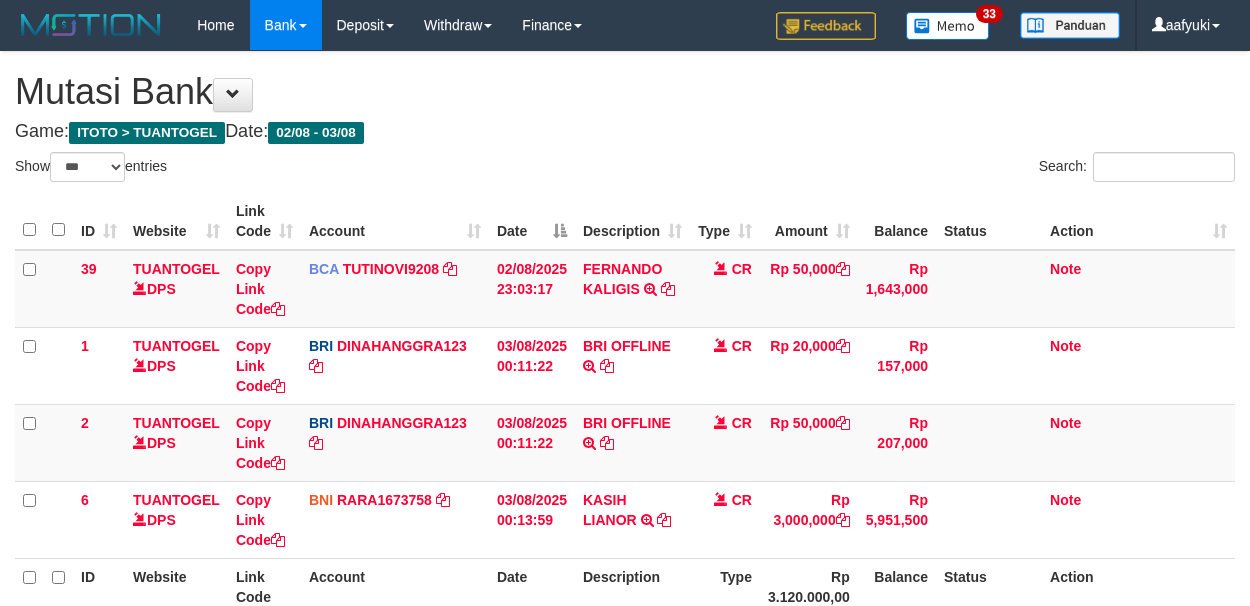 select on "***" 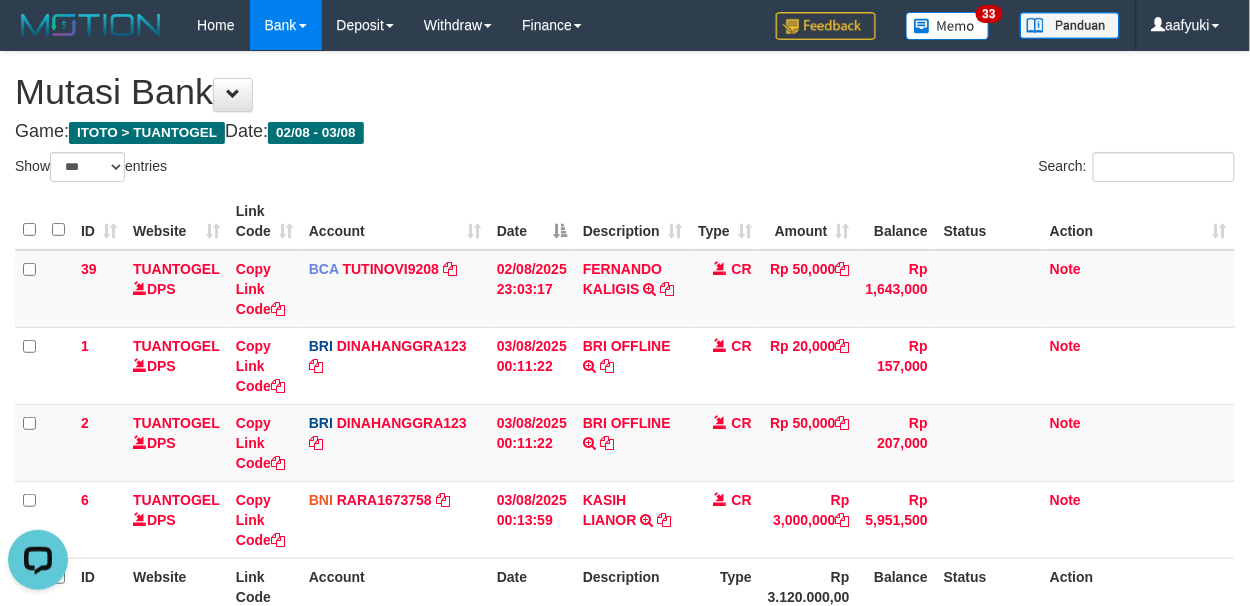 scroll, scrollTop: 0, scrollLeft: 0, axis: both 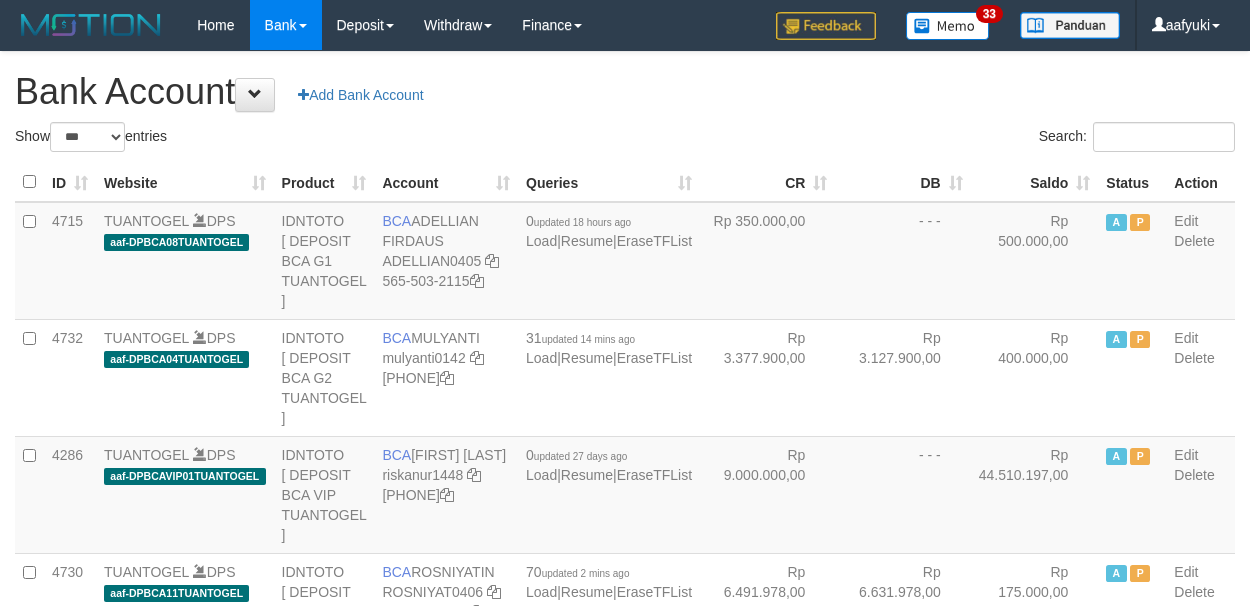 select on "***" 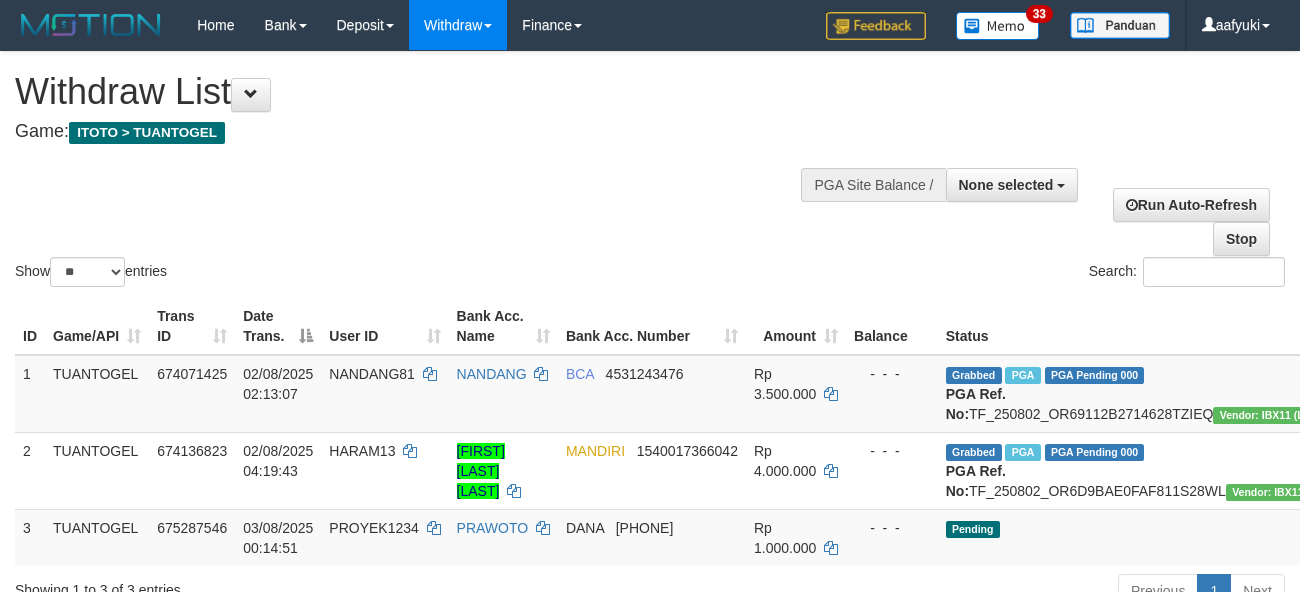 select 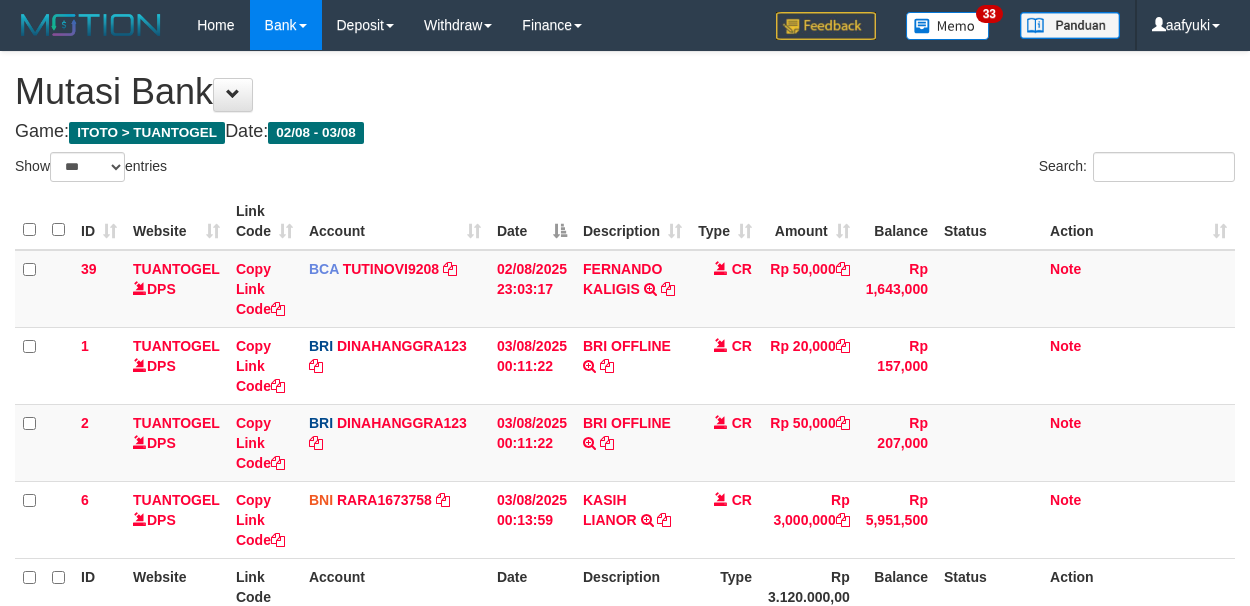 select on "***" 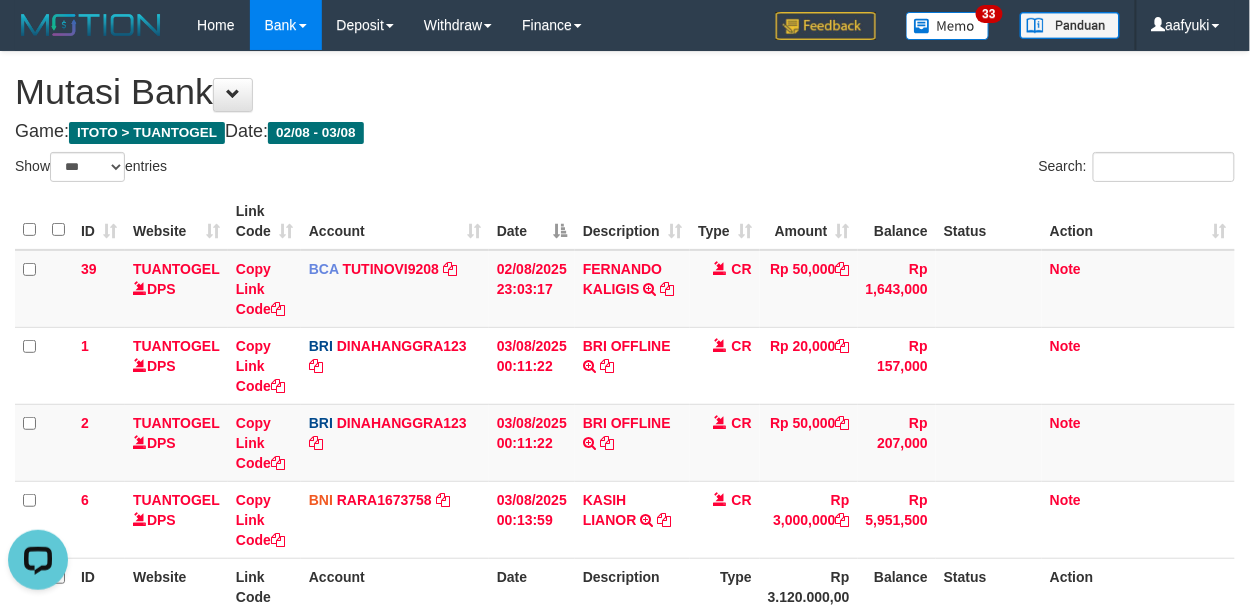 scroll, scrollTop: 0, scrollLeft: 0, axis: both 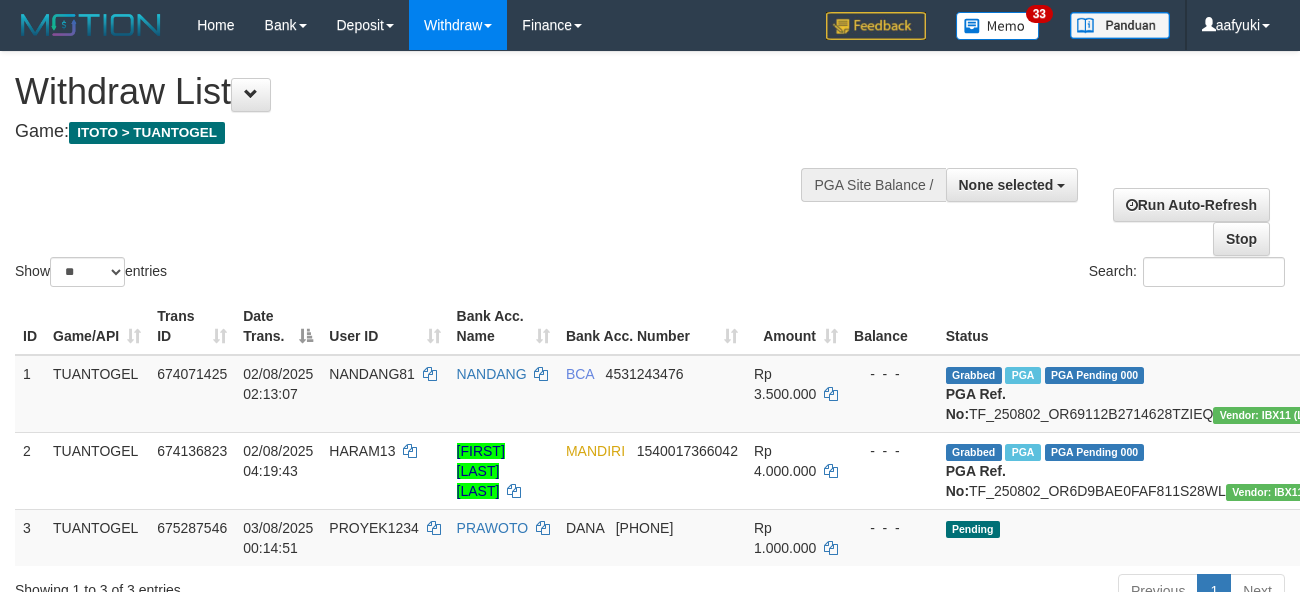 select 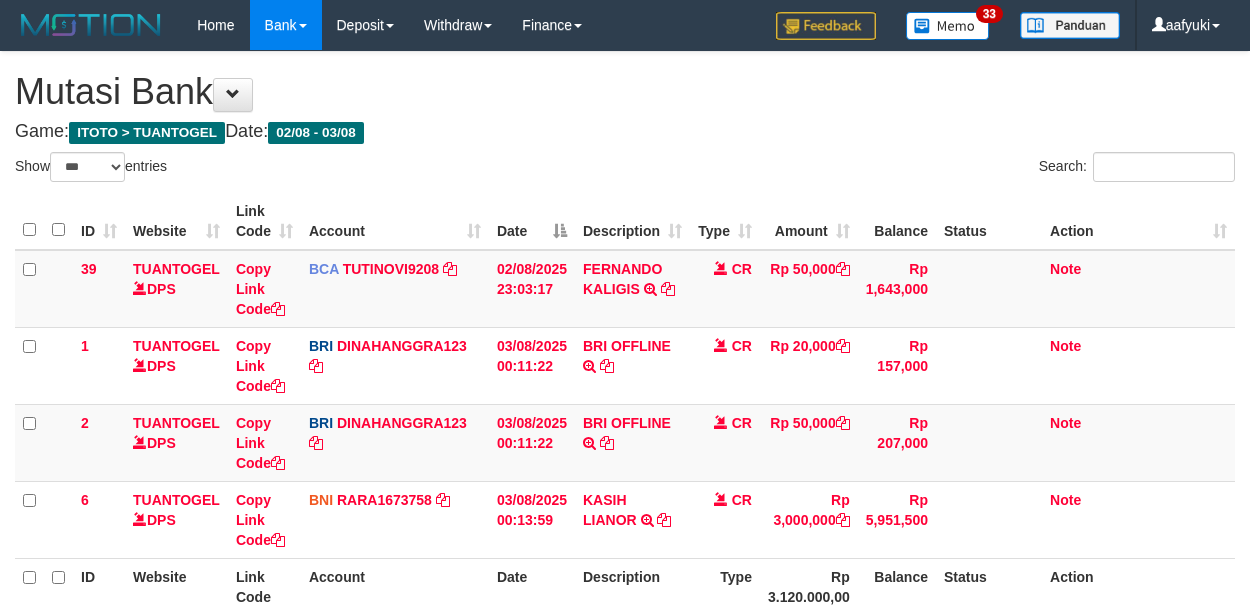 select on "***" 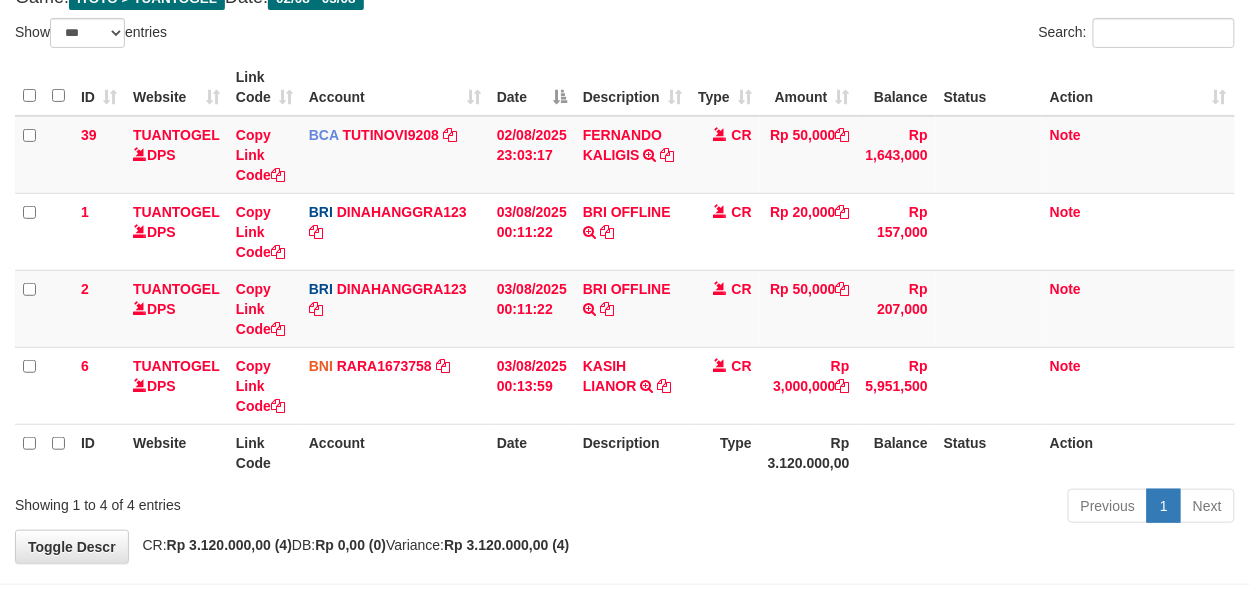 scroll, scrollTop: 133, scrollLeft: 0, axis: vertical 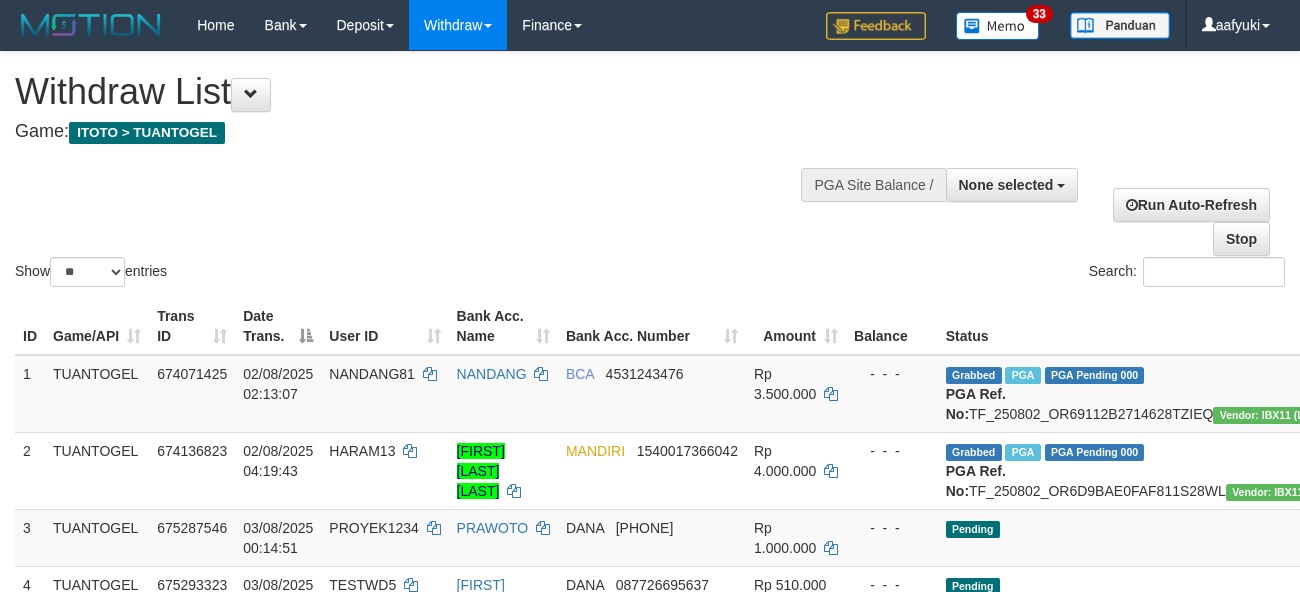 select 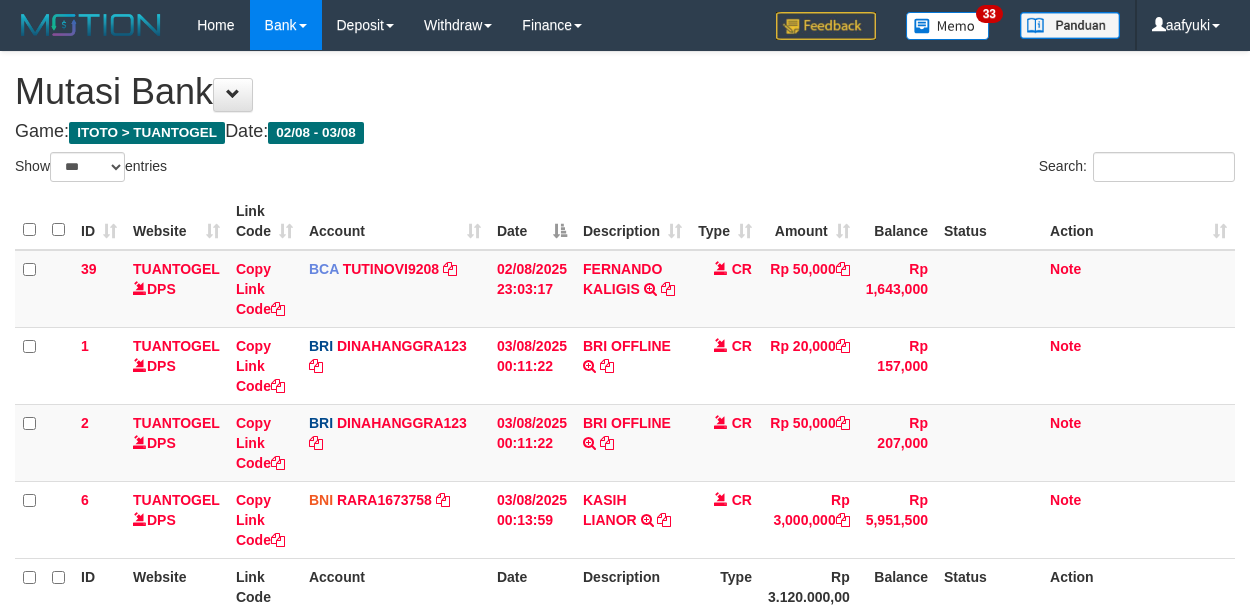 select on "***" 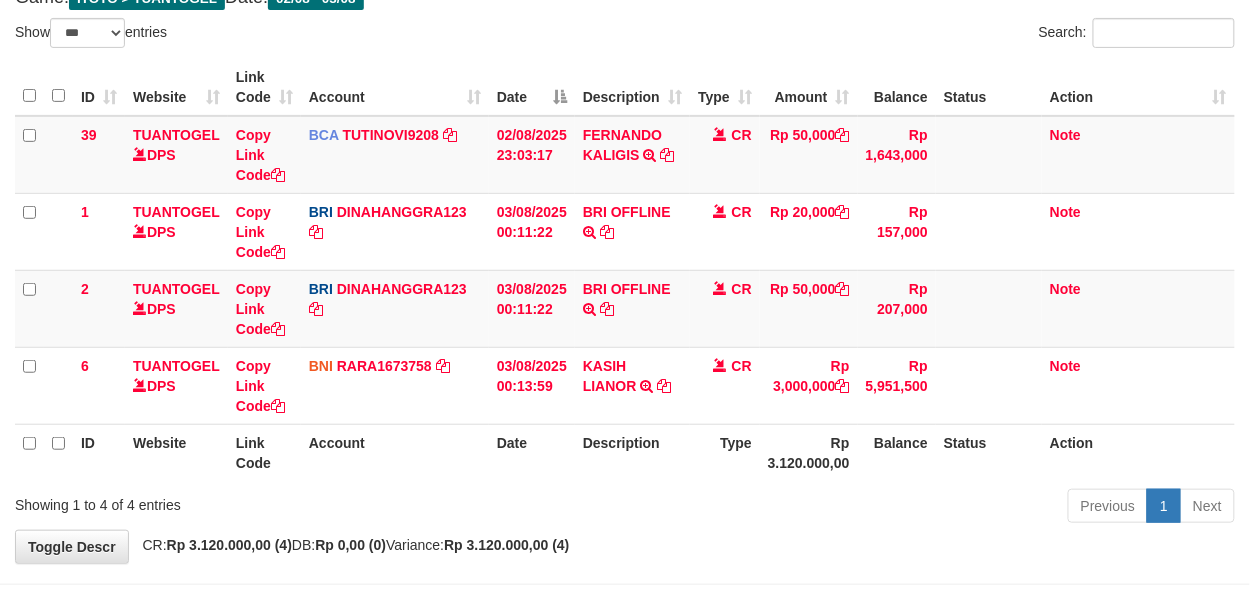 scroll, scrollTop: 133, scrollLeft: 0, axis: vertical 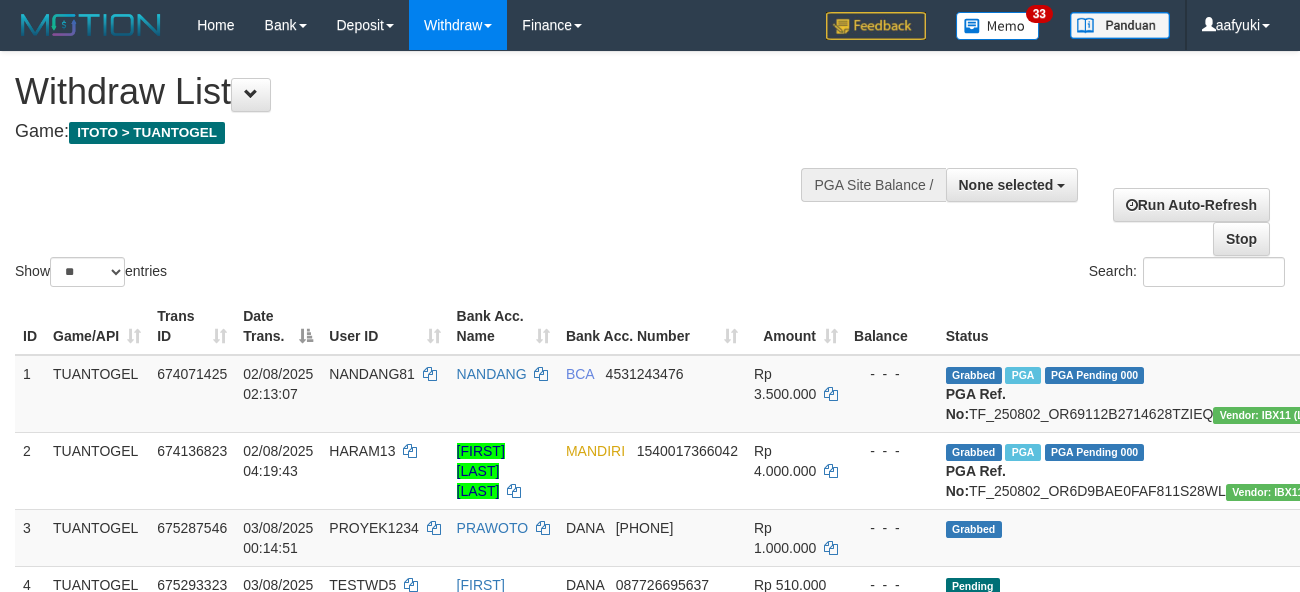 select 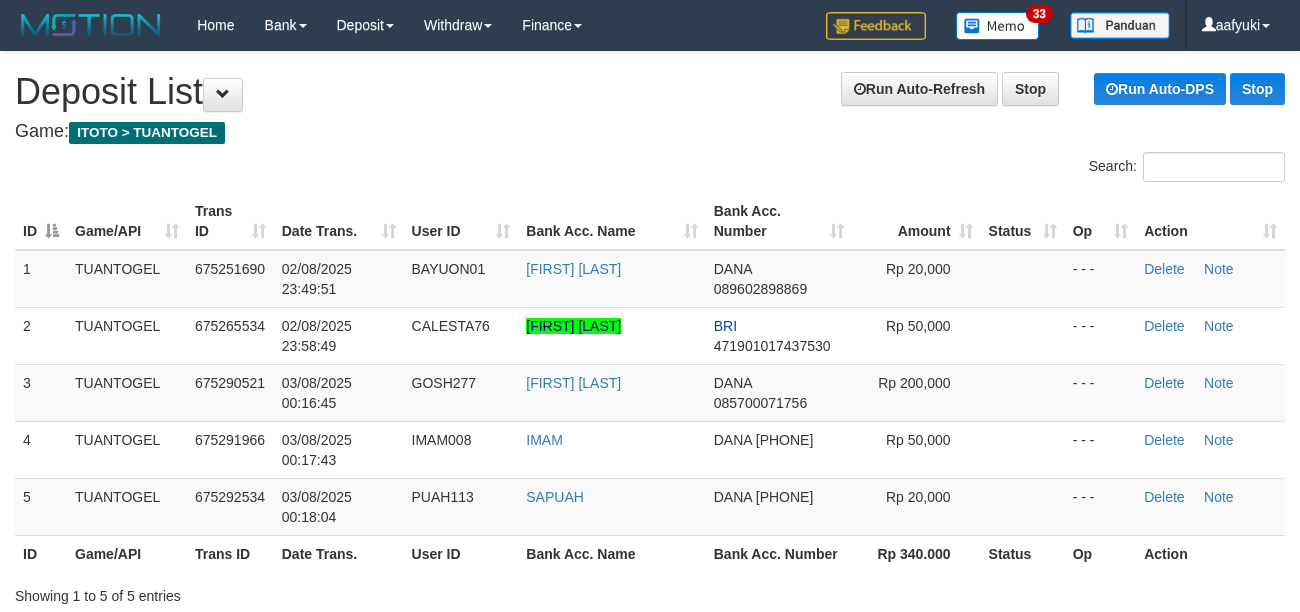 scroll, scrollTop: 0, scrollLeft: 0, axis: both 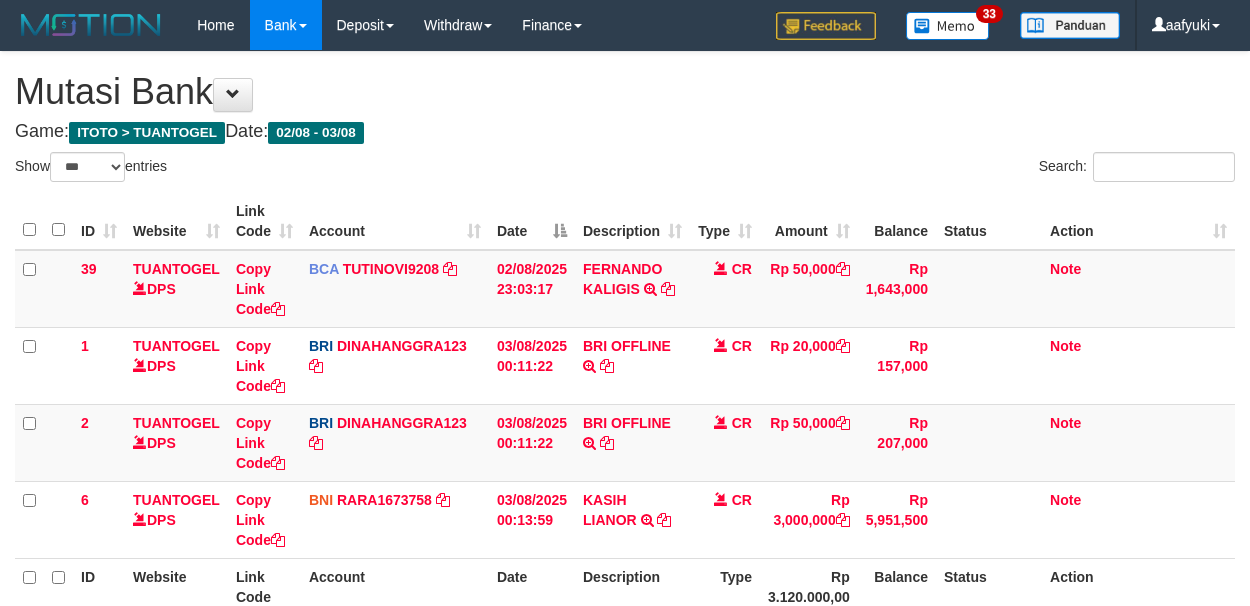select on "***" 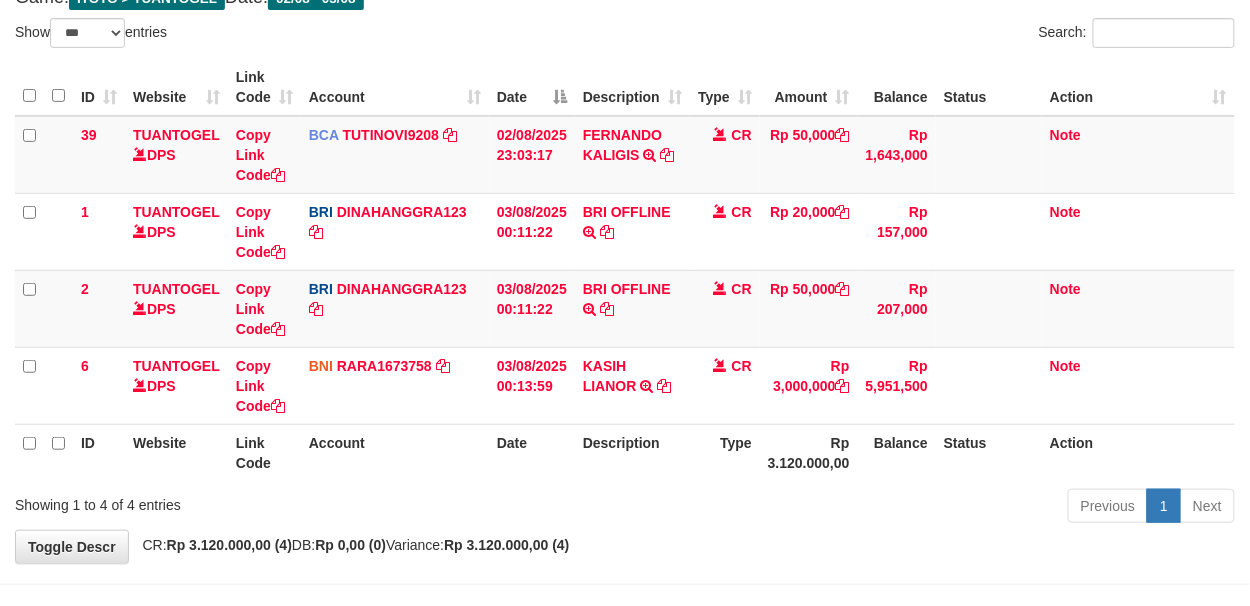 scroll, scrollTop: 133, scrollLeft: 0, axis: vertical 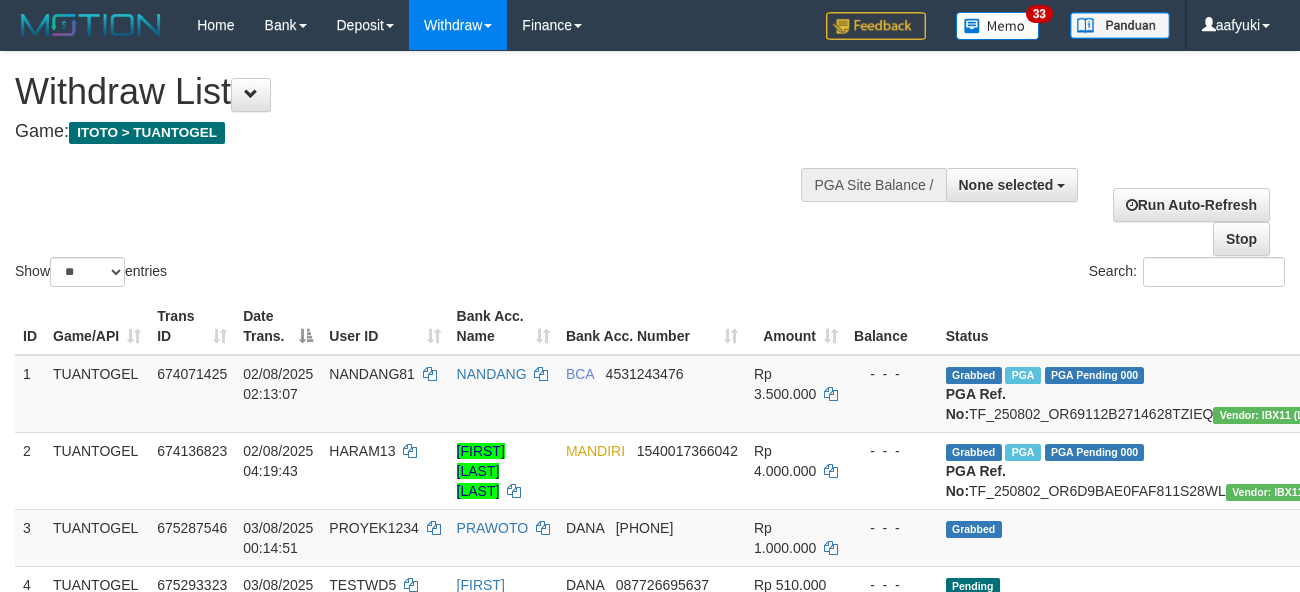 select 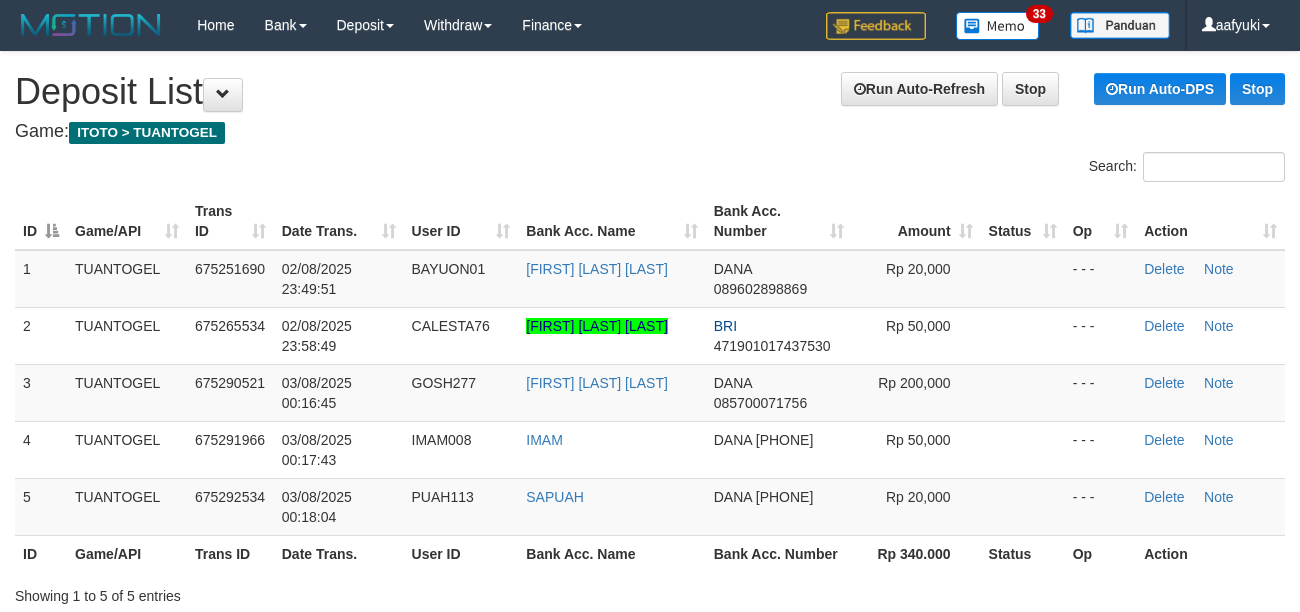 scroll, scrollTop: 0, scrollLeft: 0, axis: both 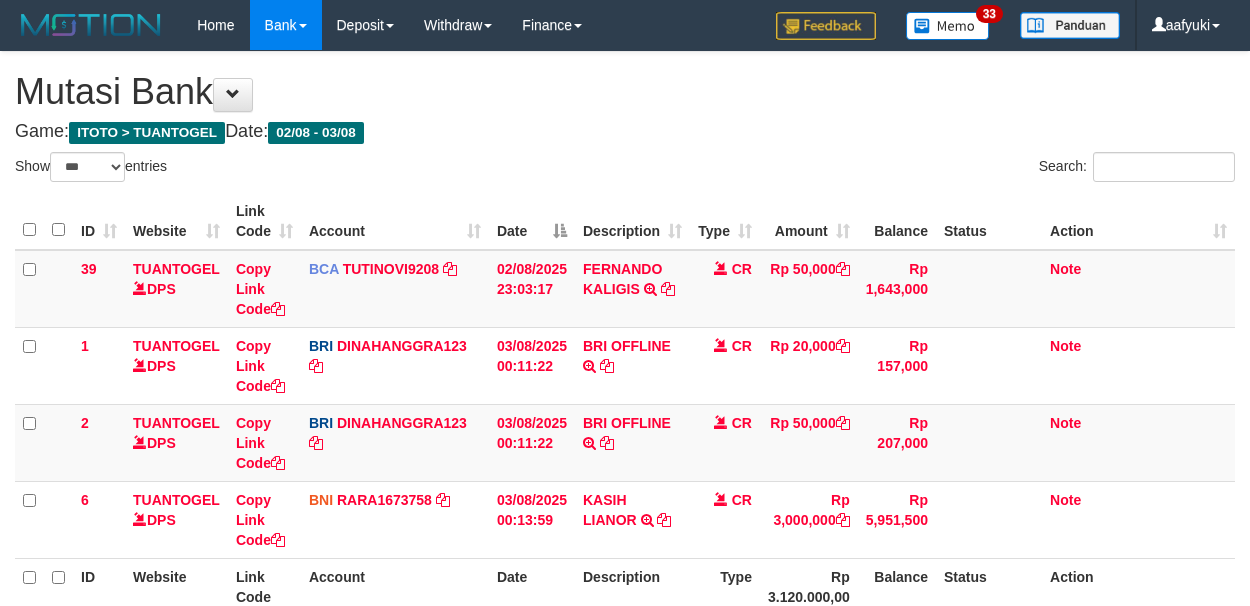 select on "***" 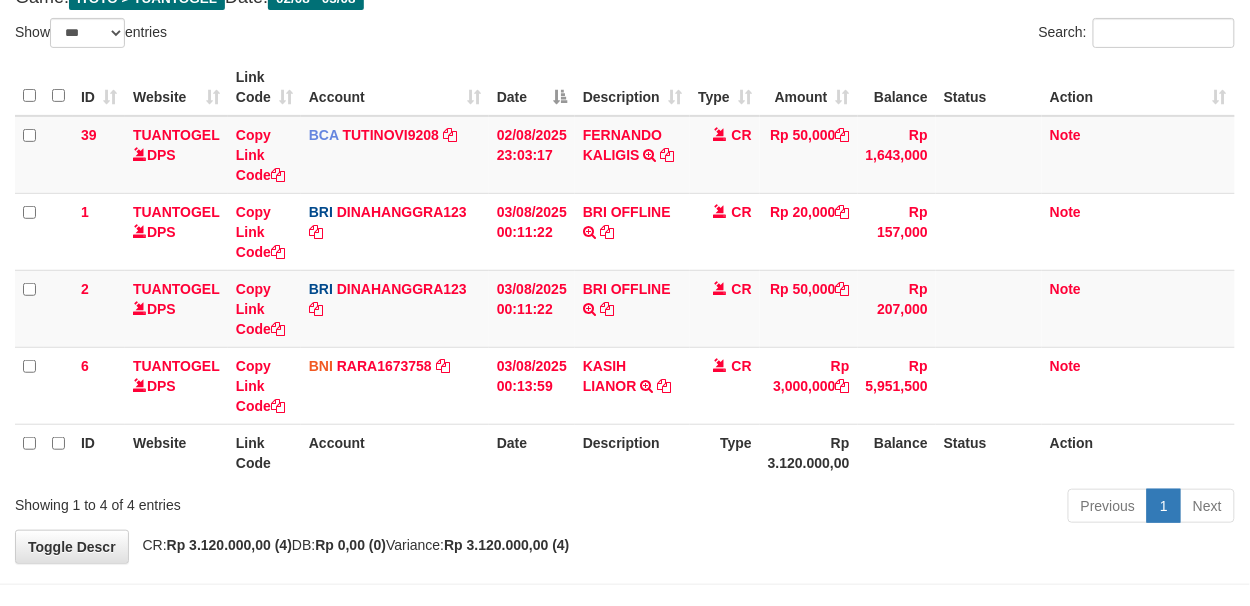 scroll, scrollTop: 133, scrollLeft: 0, axis: vertical 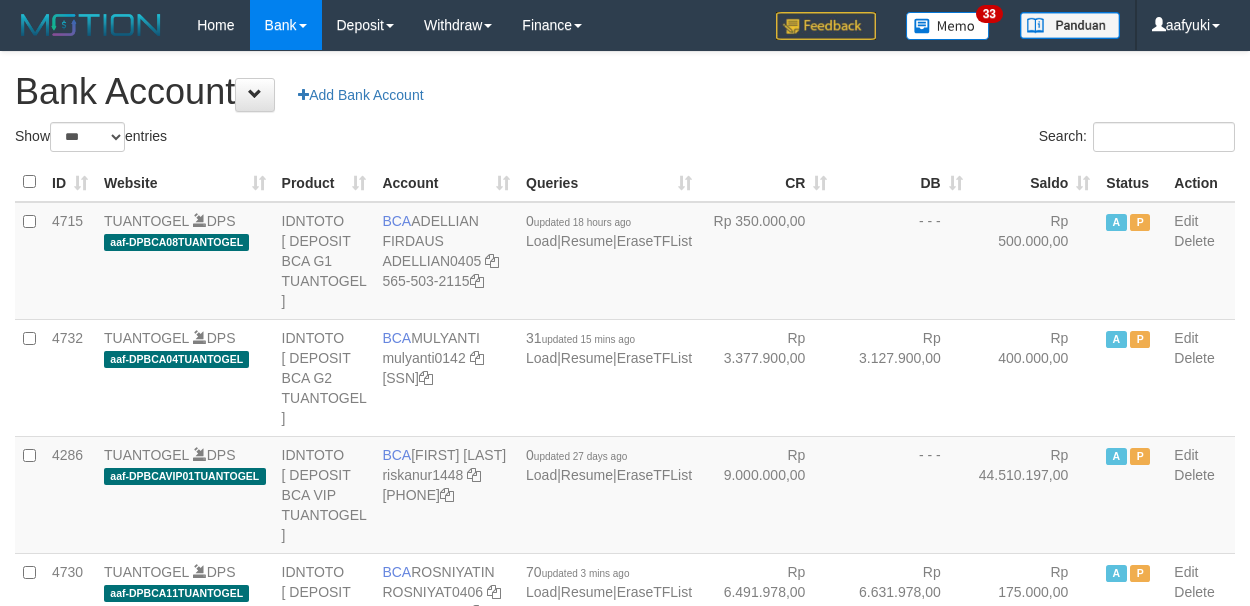 select on "***" 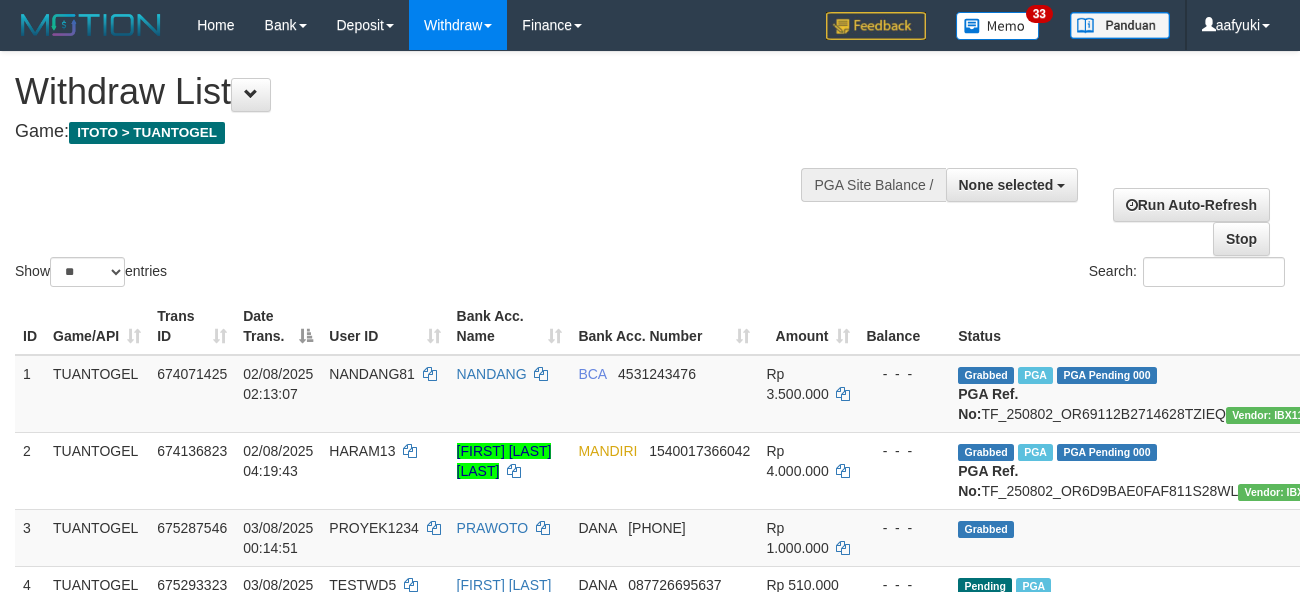 select 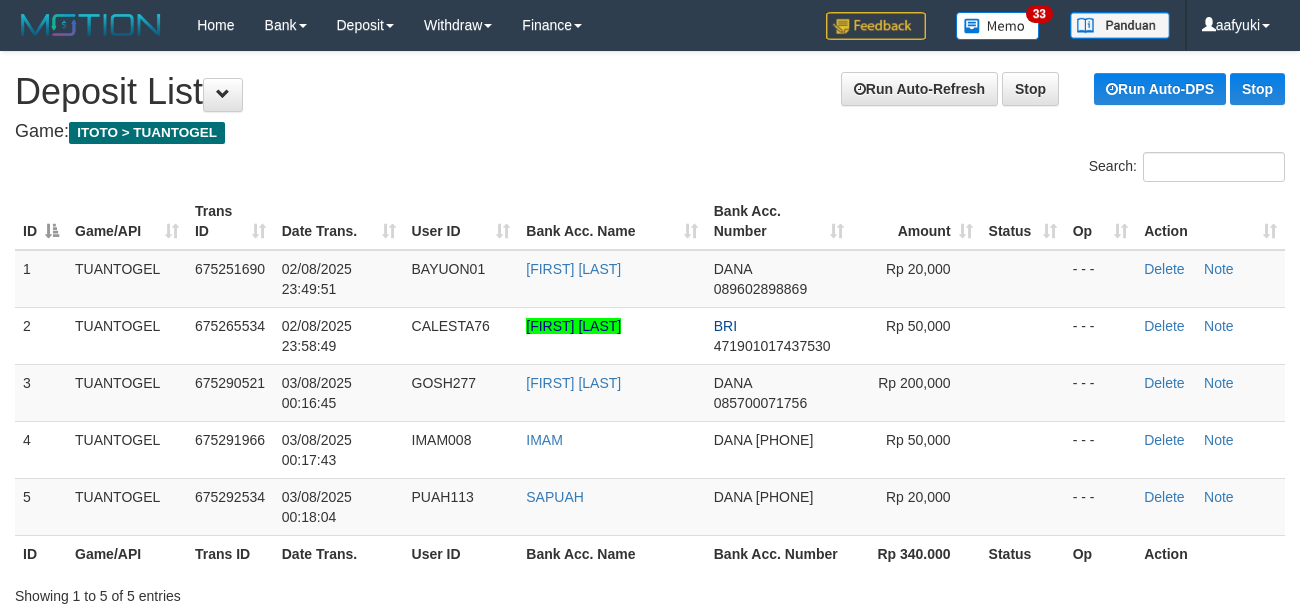 scroll, scrollTop: 0, scrollLeft: 0, axis: both 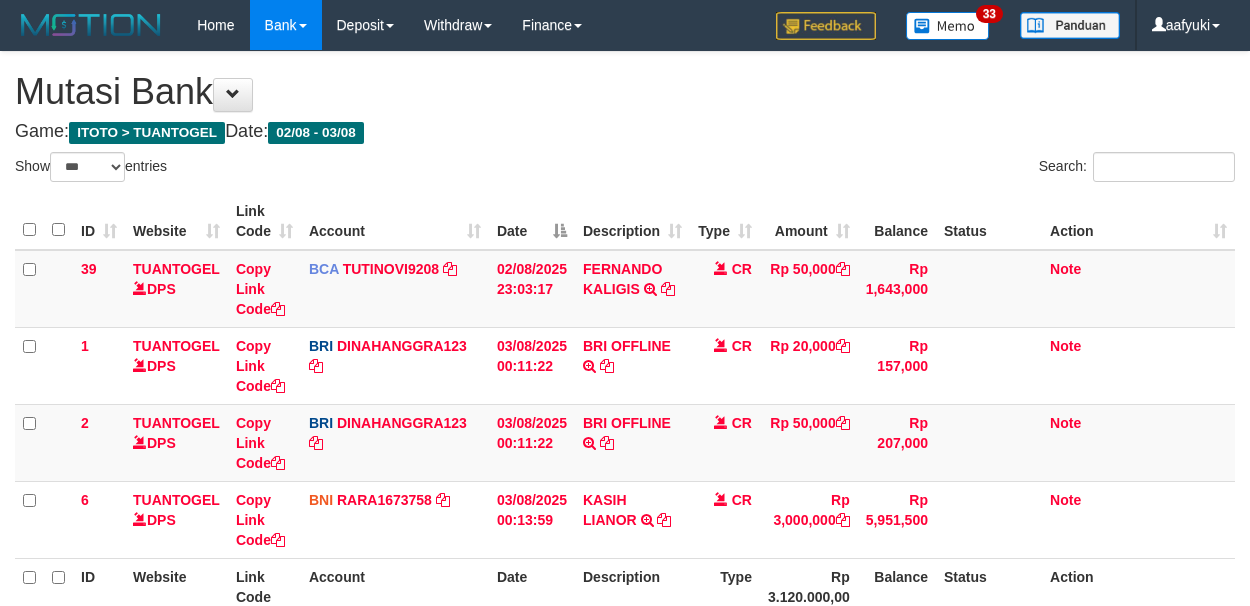 select on "***" 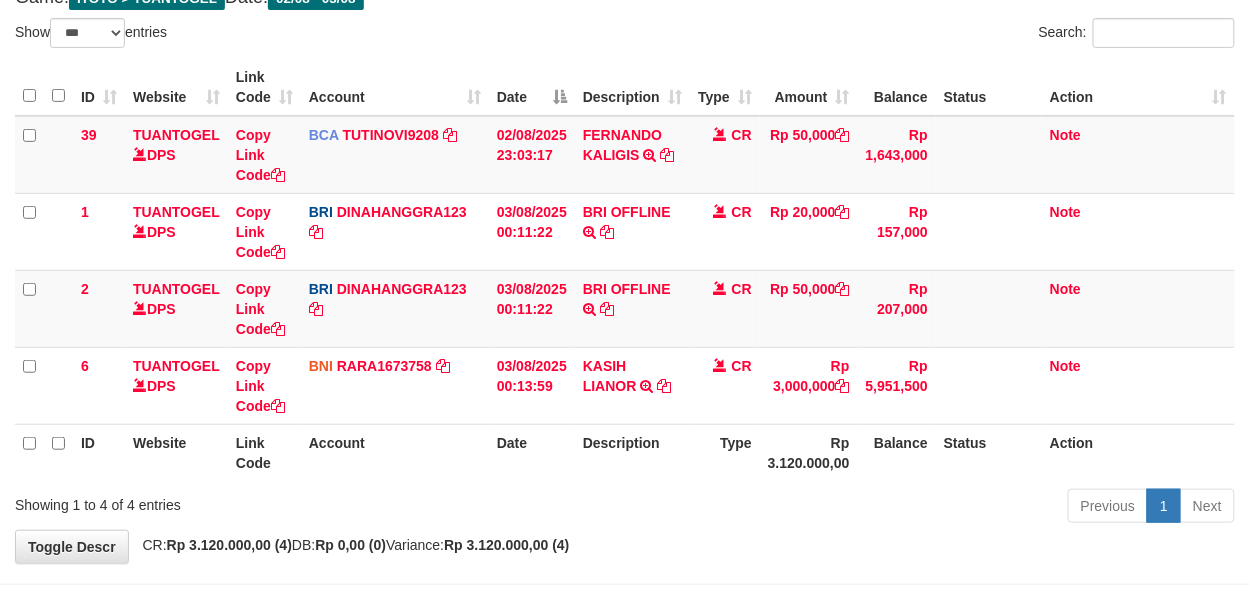 scroll, scrollTop: 133, scrollLeft: 0, axis: vertical 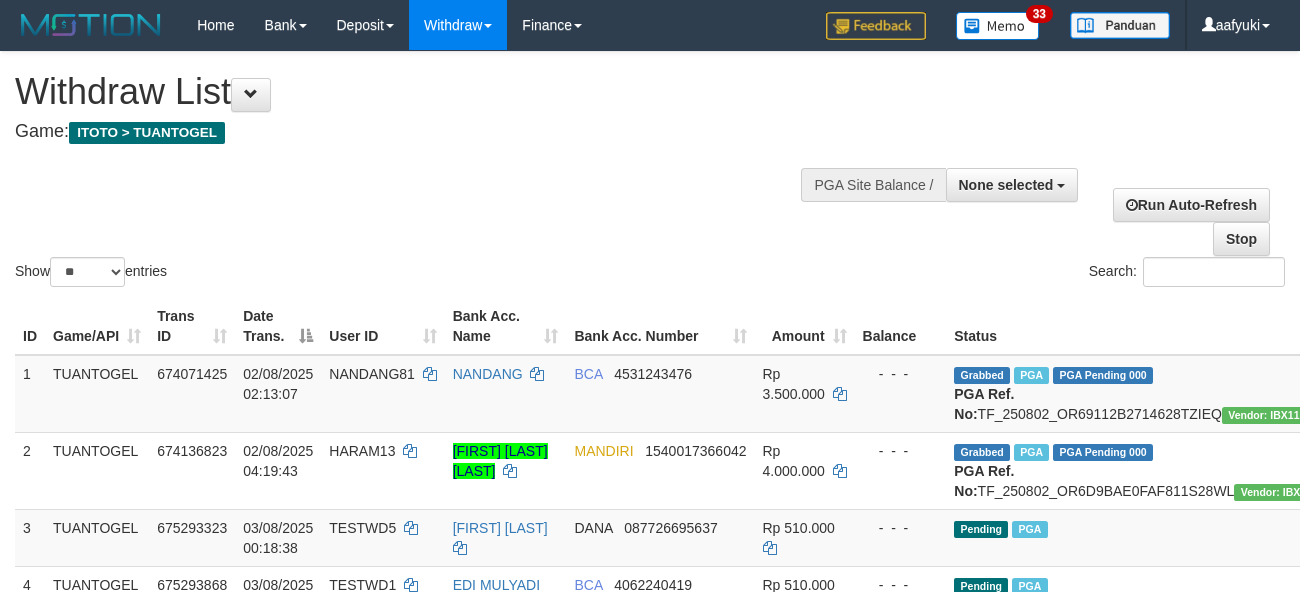 select 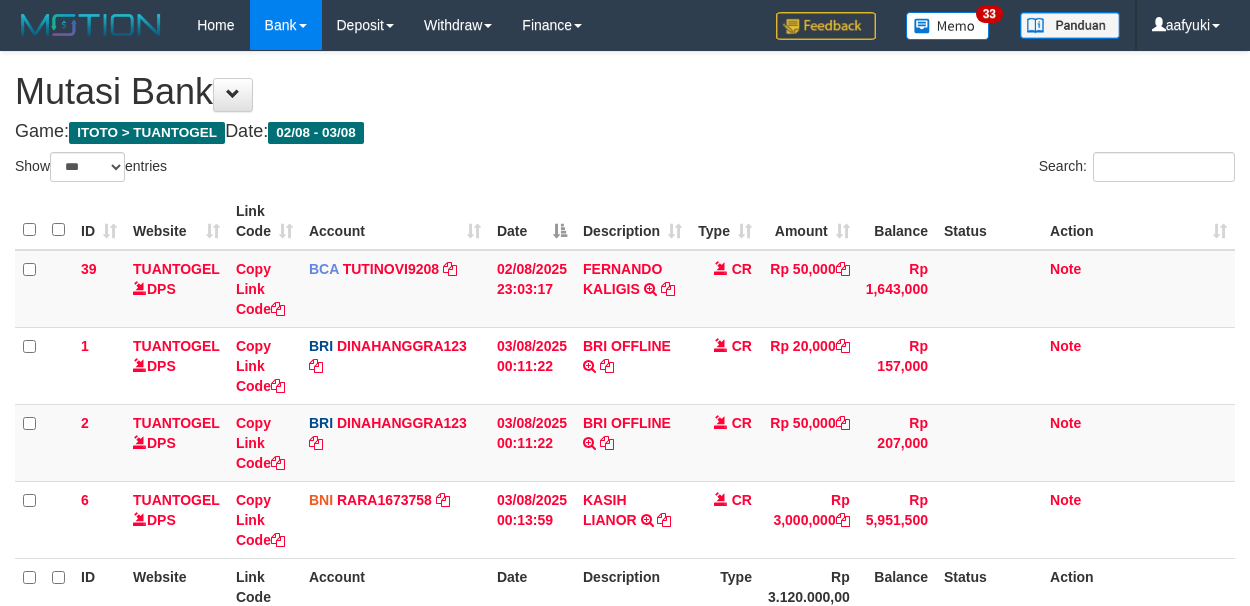 select on "***" 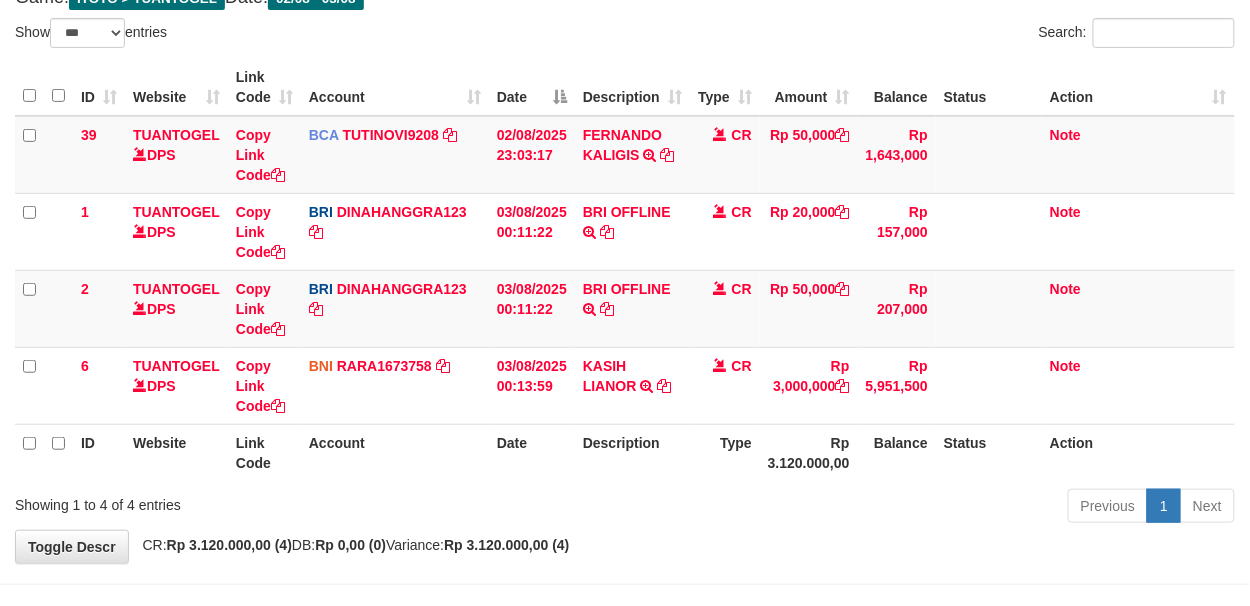 scroll, scrollTop: 133, scrollLeft: 0, axis: vertical 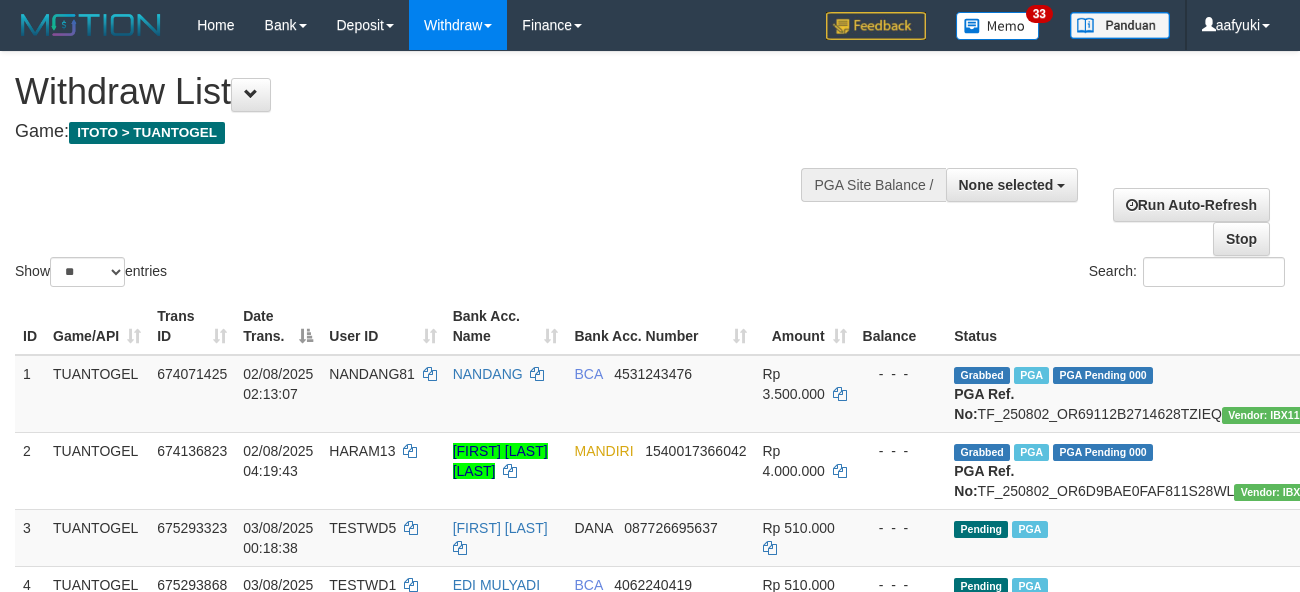 select 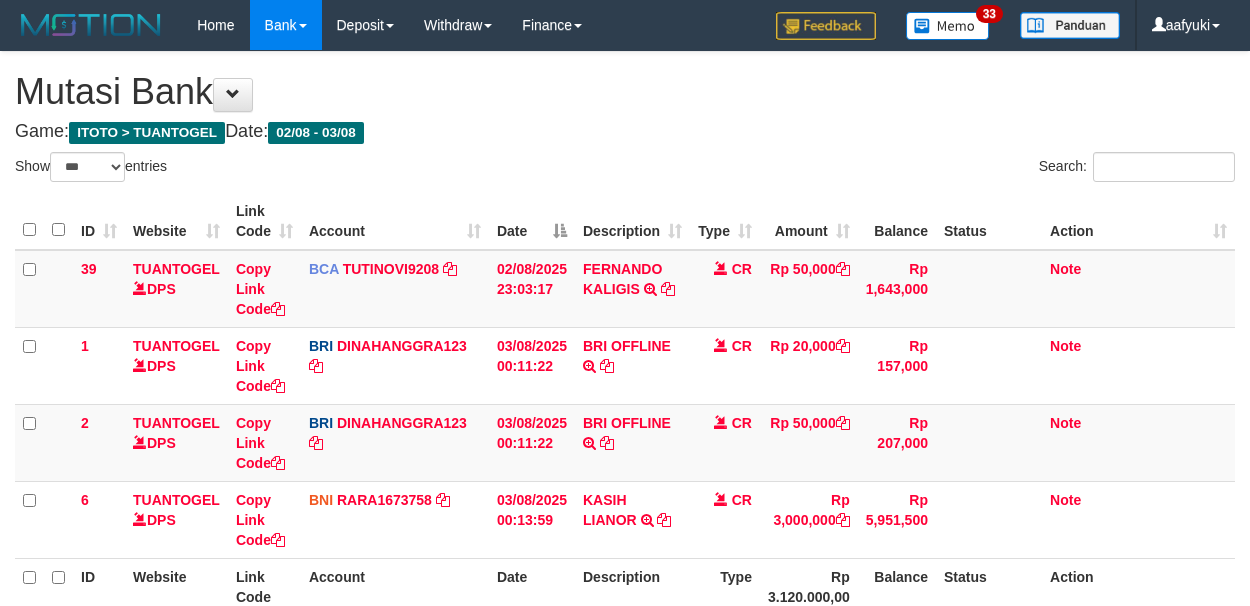 select on "***" 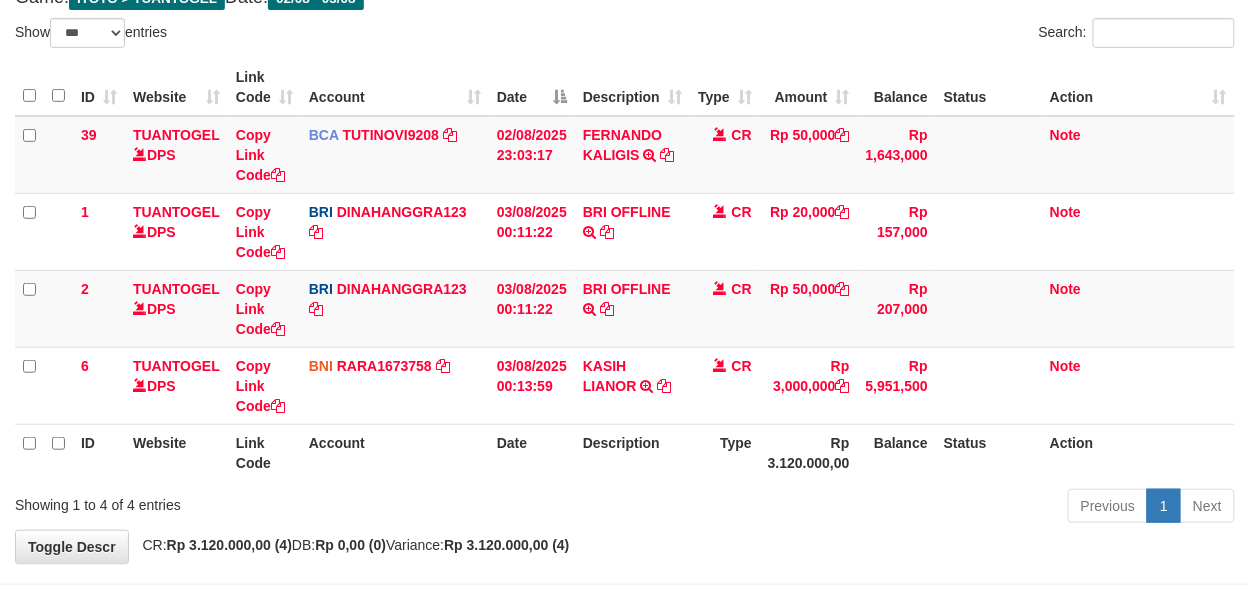 scroll, scrollTop: 133, scrollLeft: 0, axis: vertical 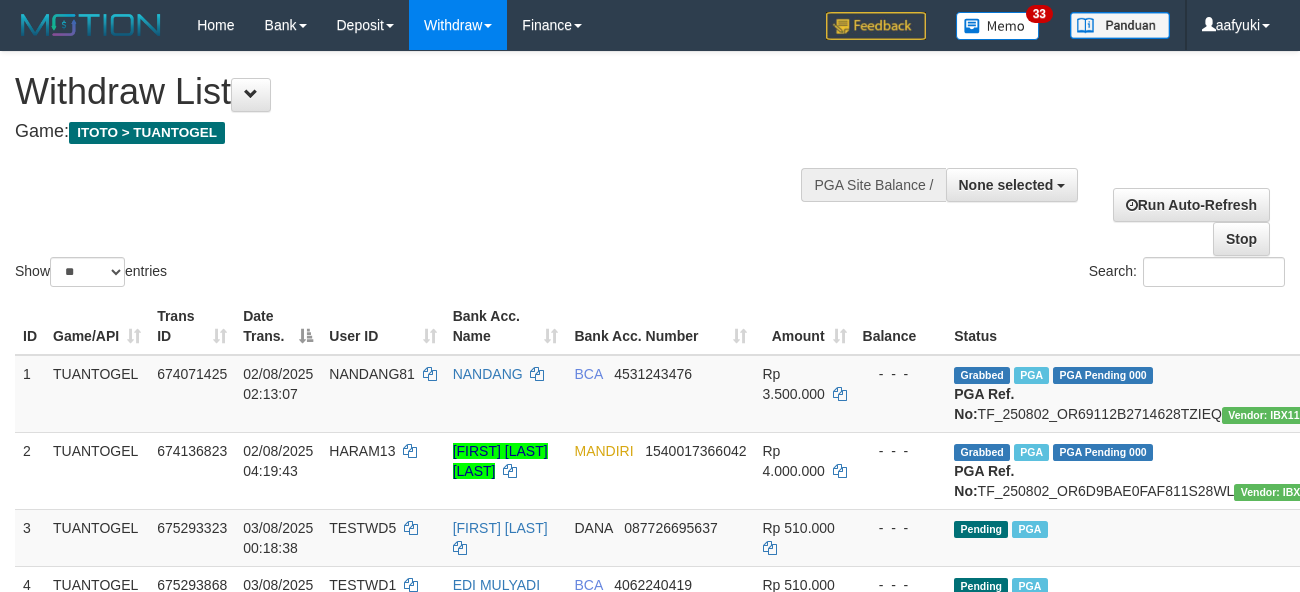 select 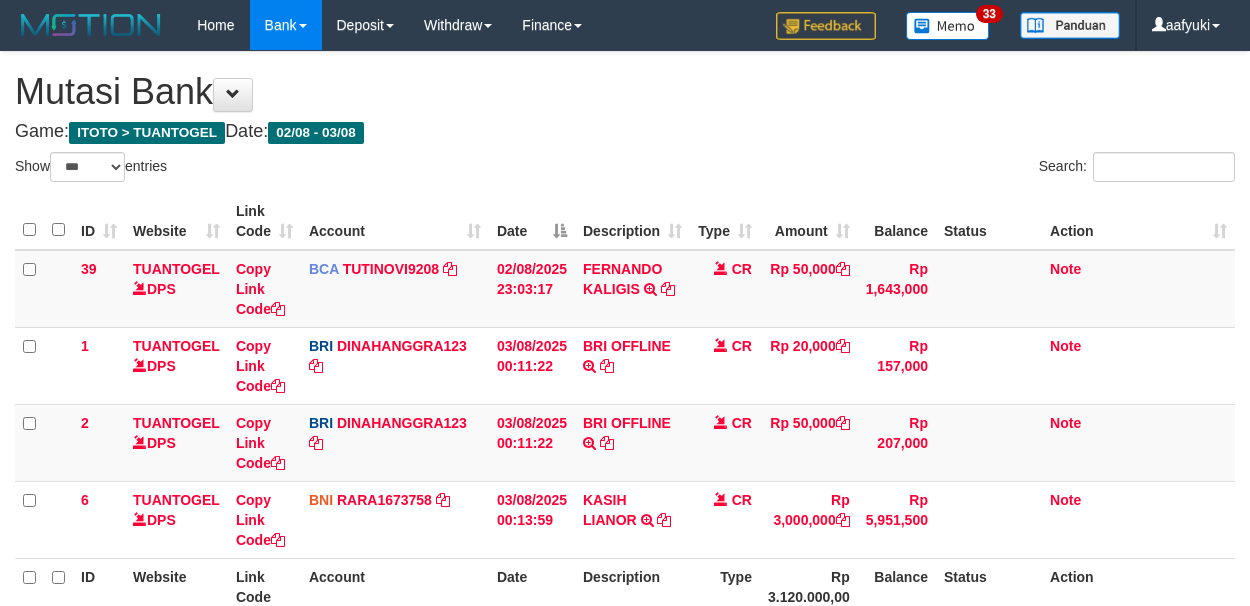 select on "***" 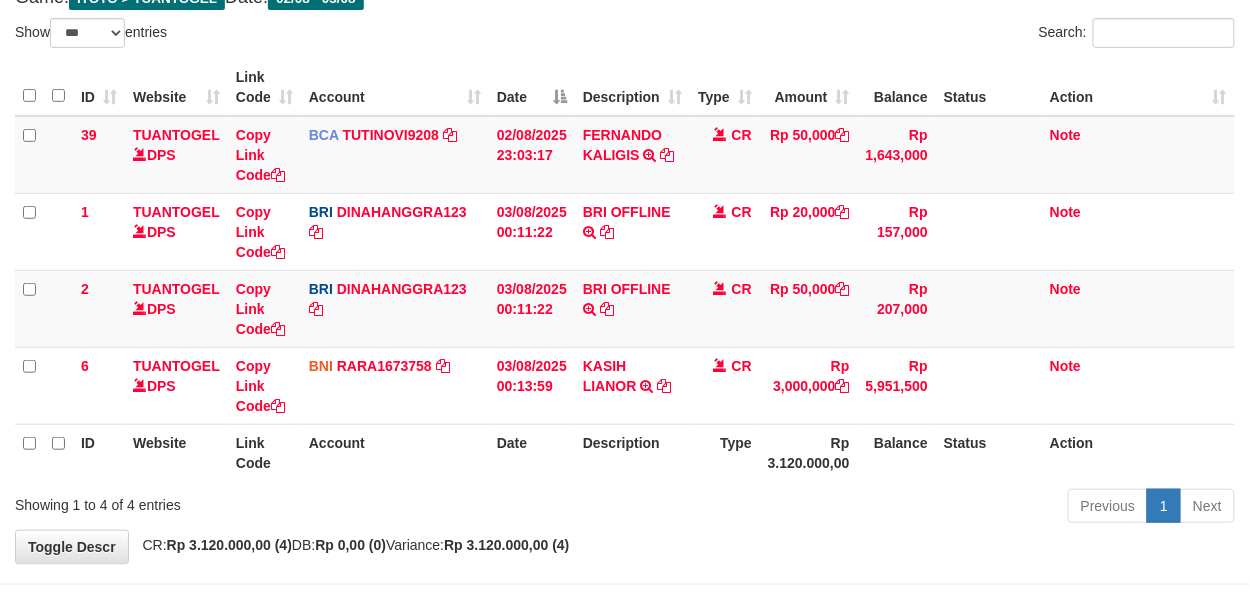 scroll, scrollTop: 133, scrollLeft: 0, axis: vertical 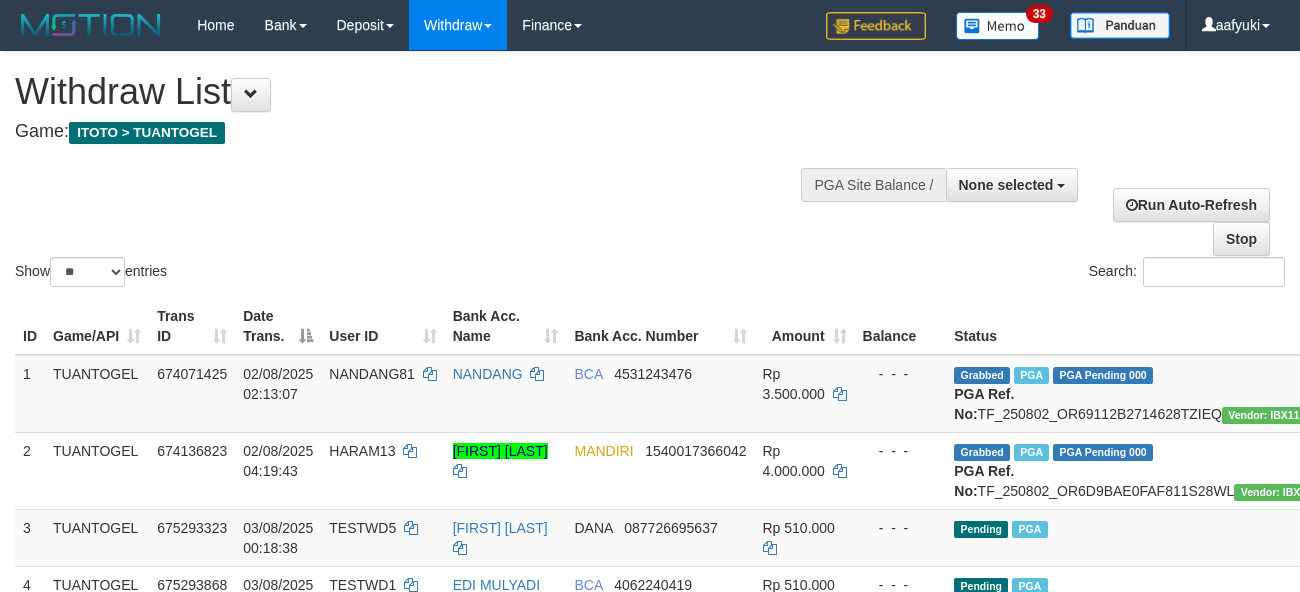select 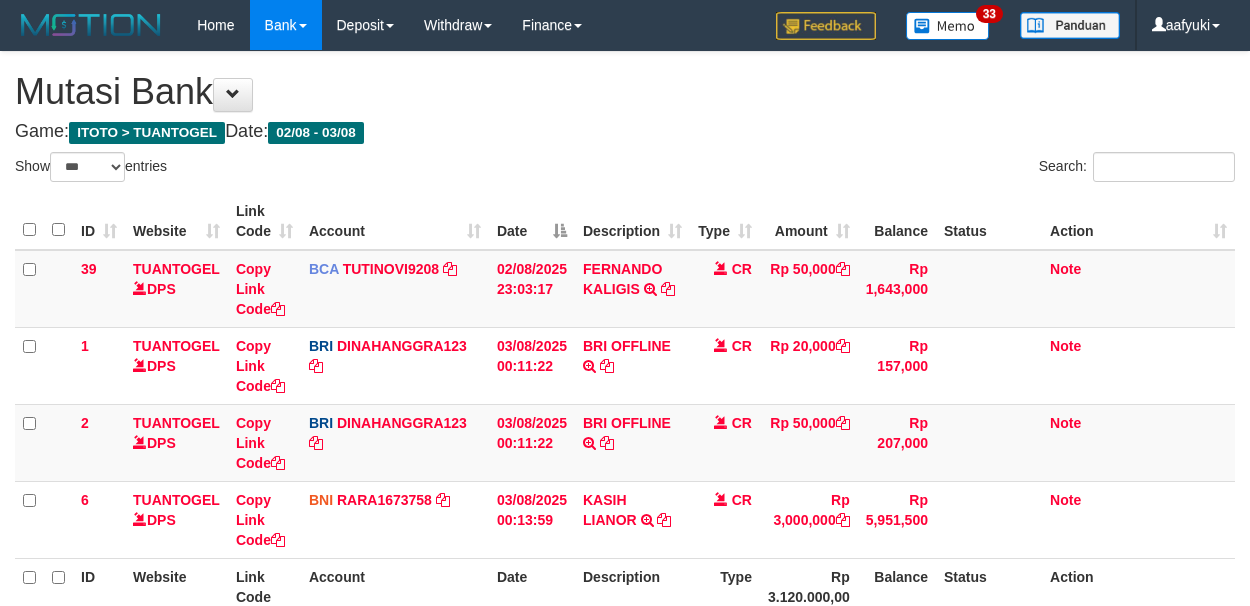 select on "***" 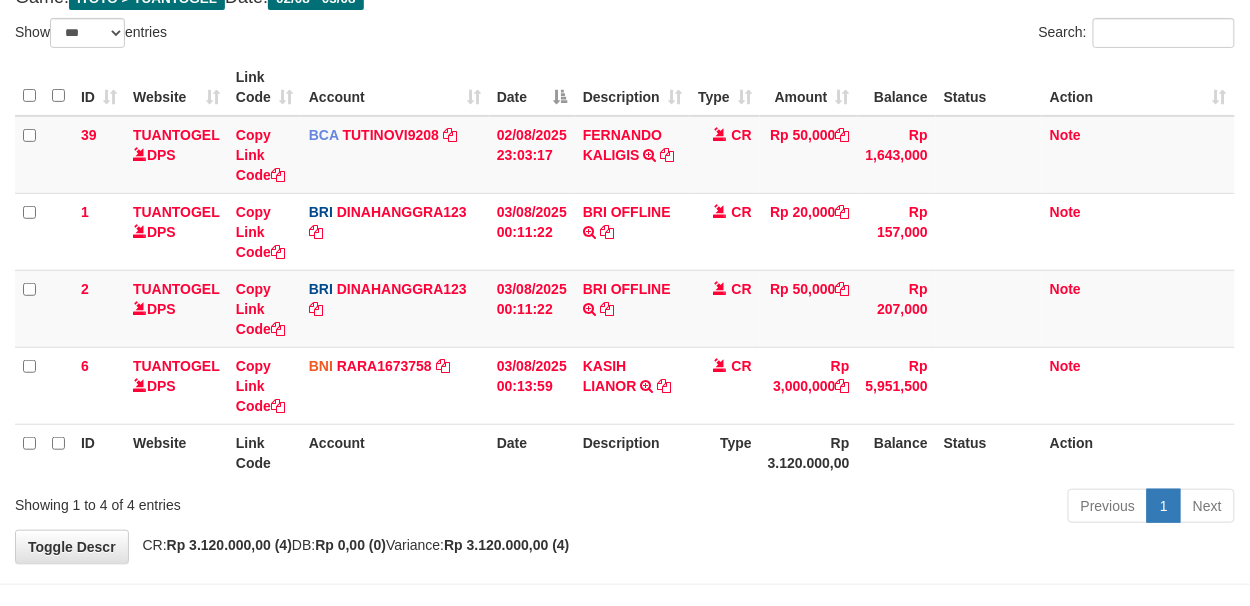 scroll, scrollTop: 133, scrollLeft: 0, axis: vertical 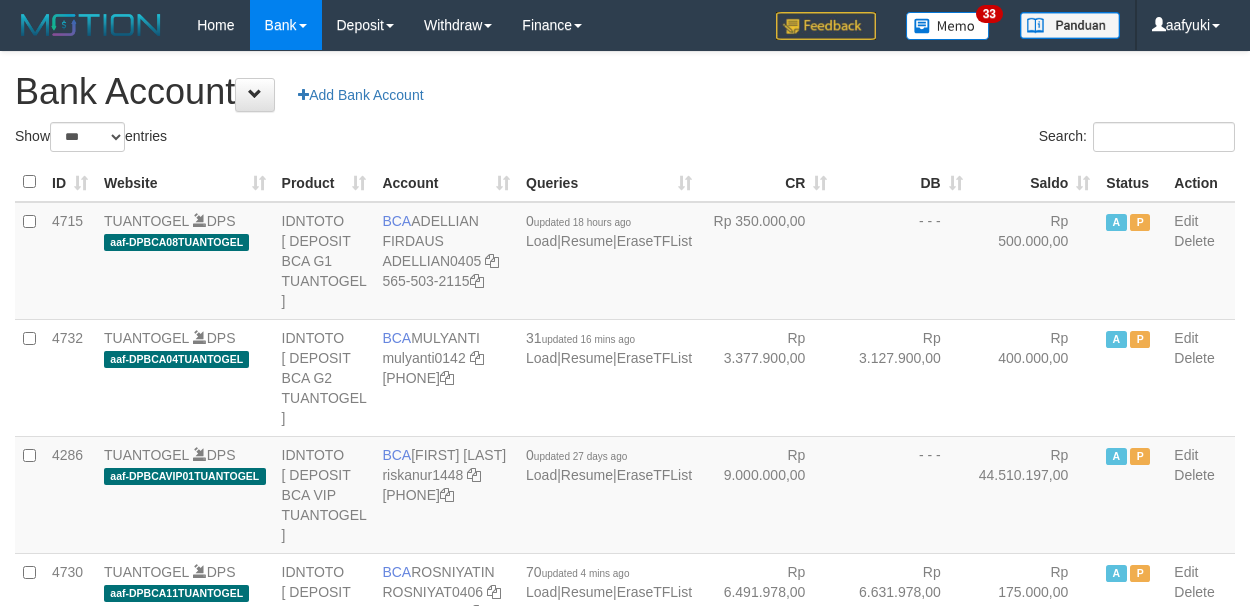 select on "***" 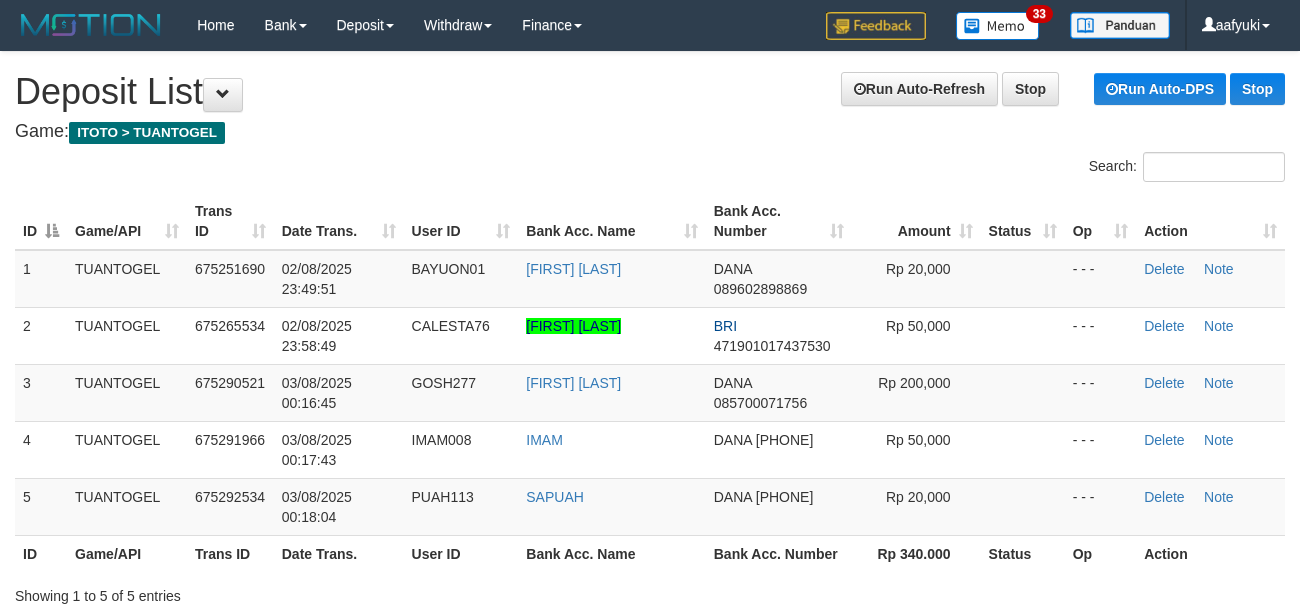 scroll, scrollTop: 0, scrollLeft: 0, axis: both 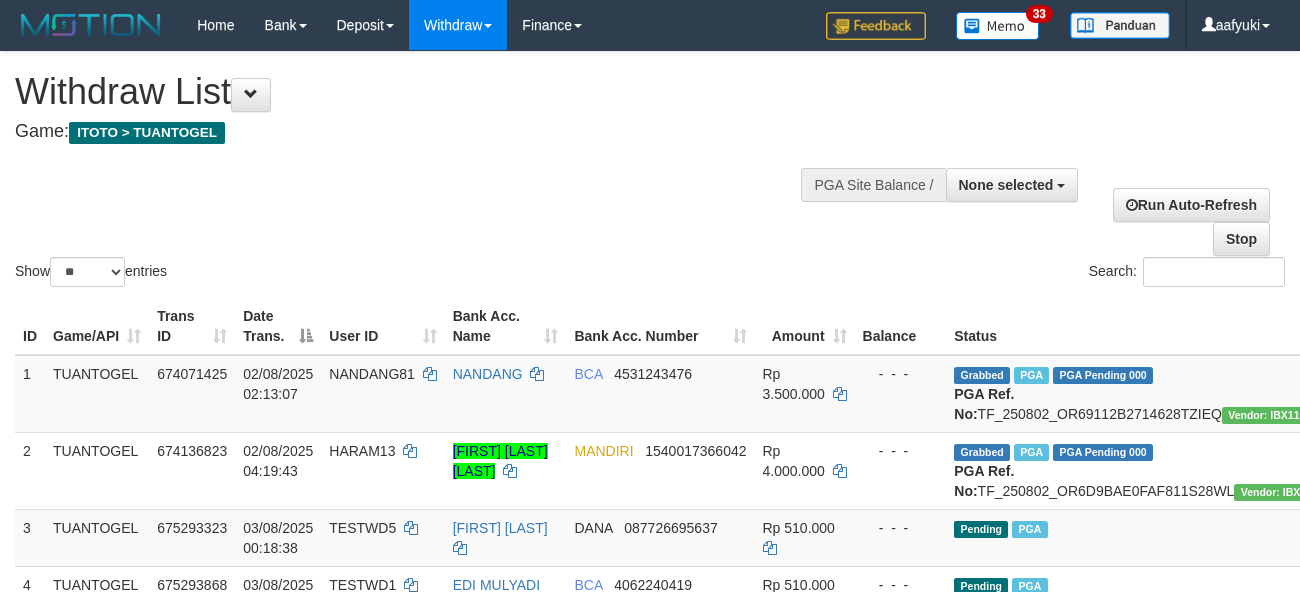 select 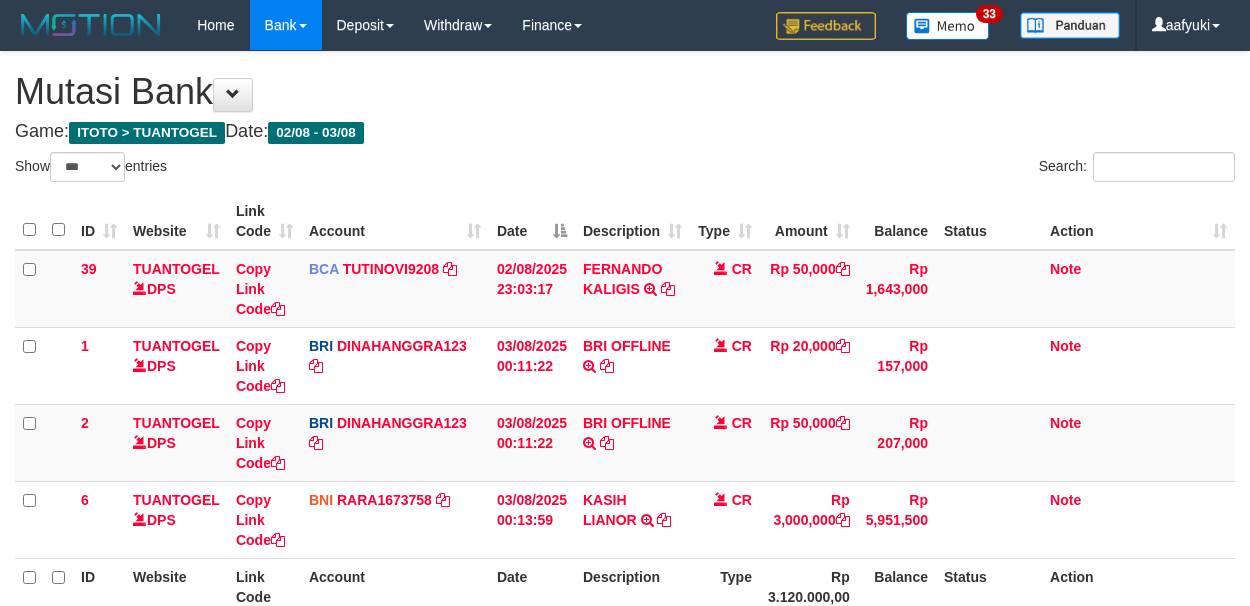 select on "***" 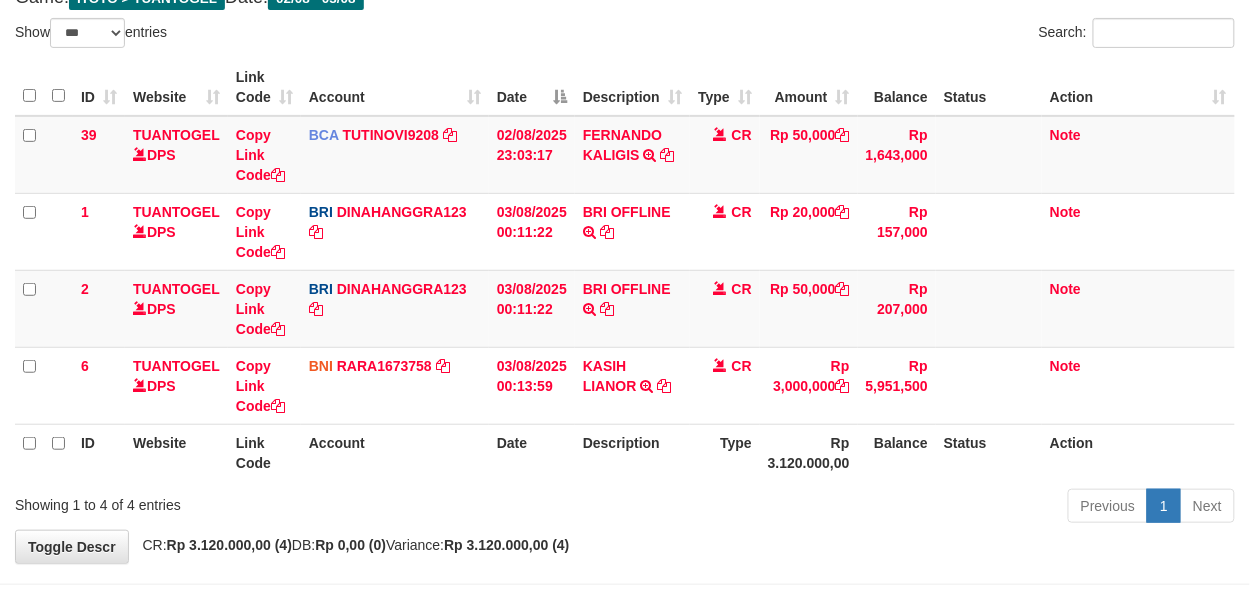 scroll, scrollTop: 133, scrollLeft: 0, axis: vertical 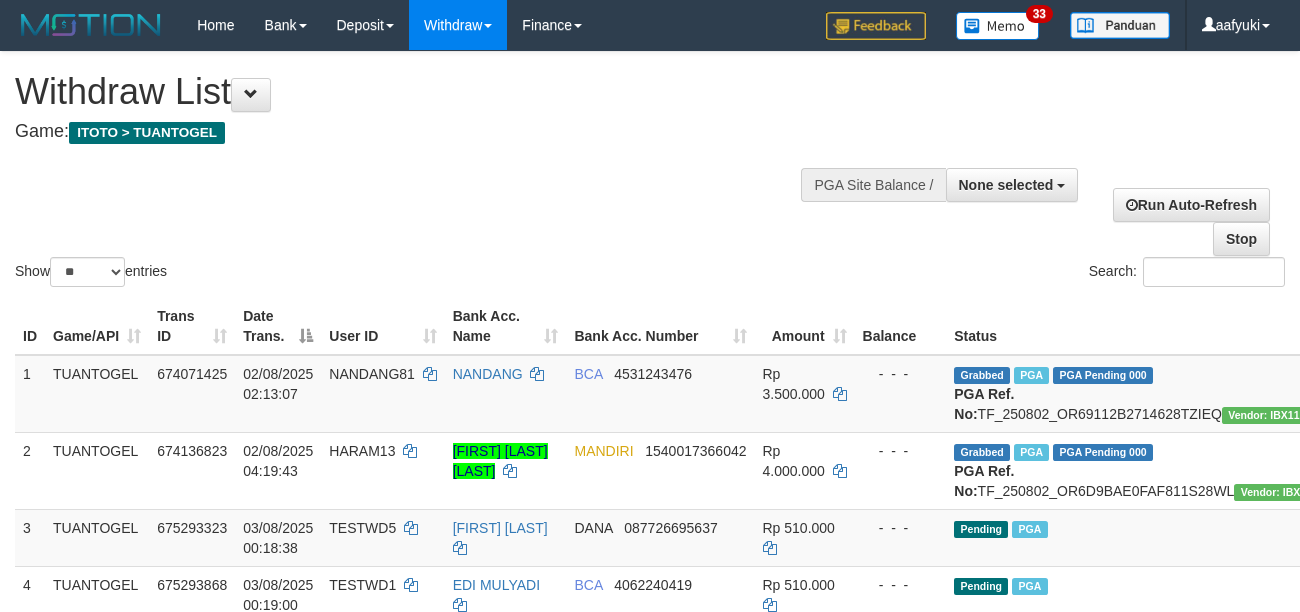 select 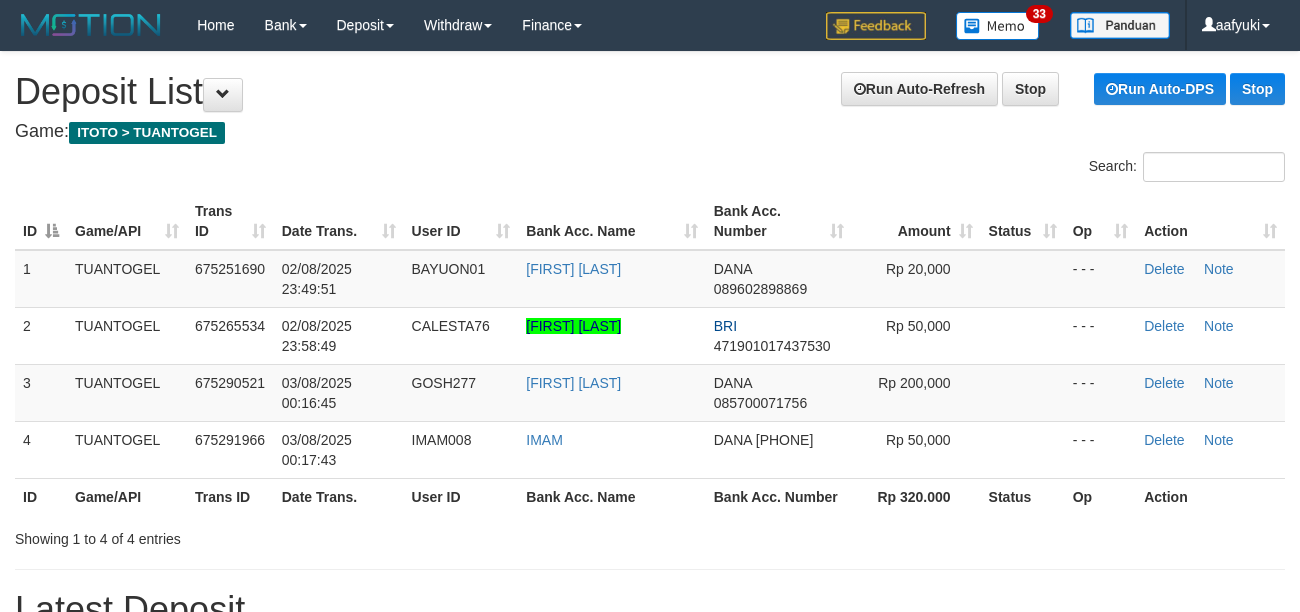 scroll, scrollTop: 0, scrollLeft: 0, axis: both 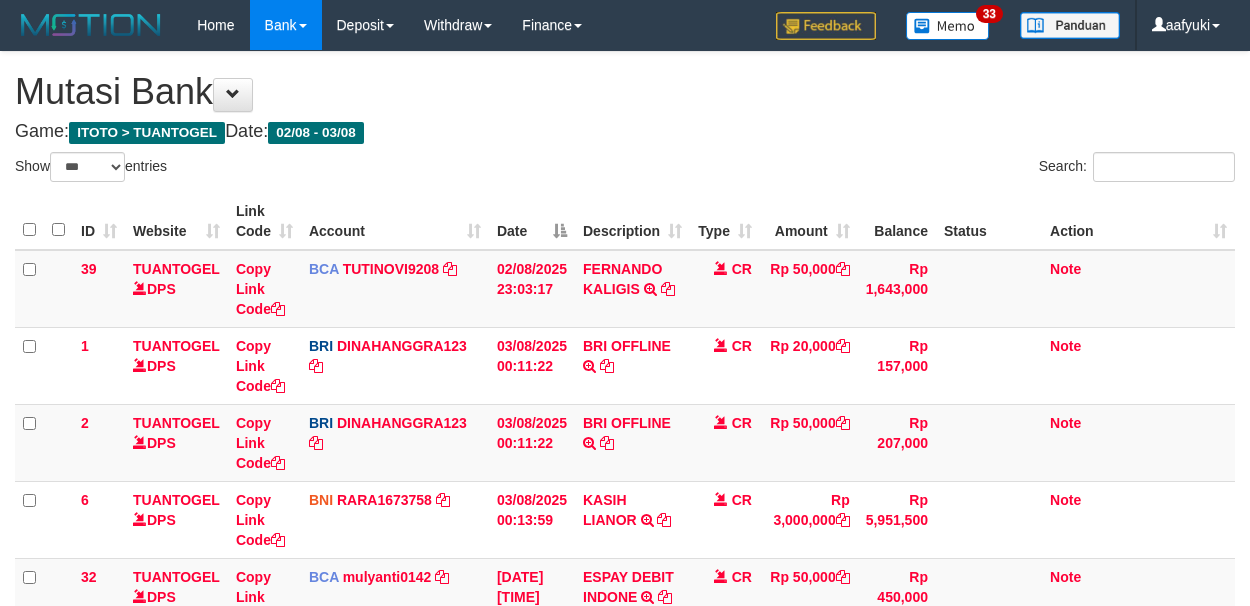select on "***" 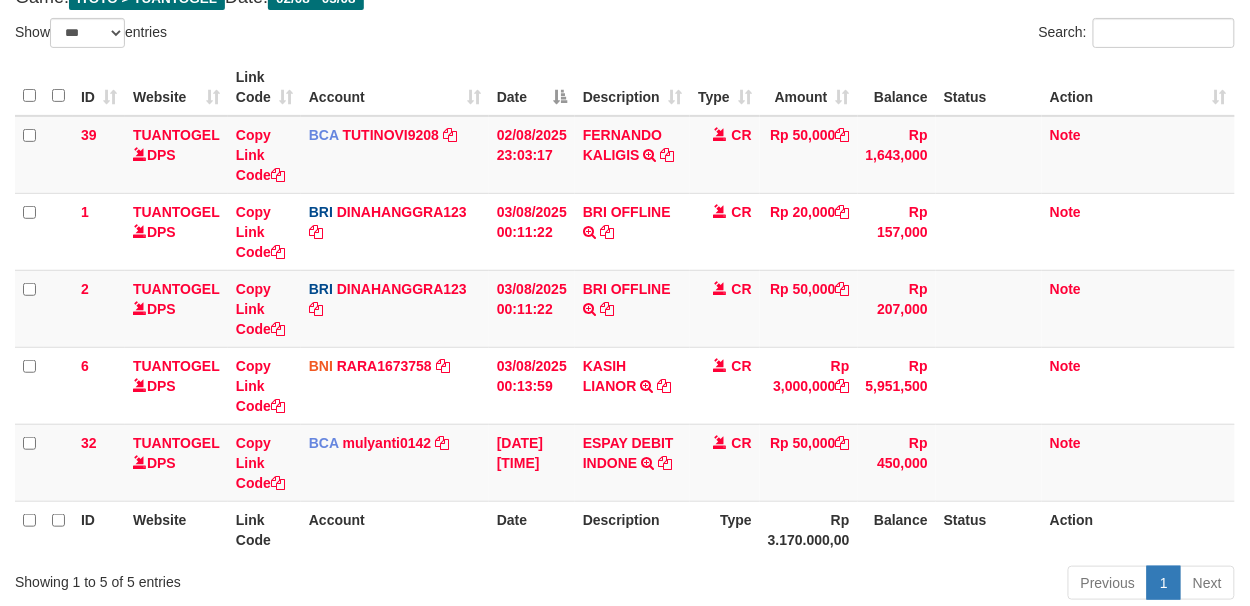 scroll, scrollTop: 133, scrollLeft: 0, axis: vertical 